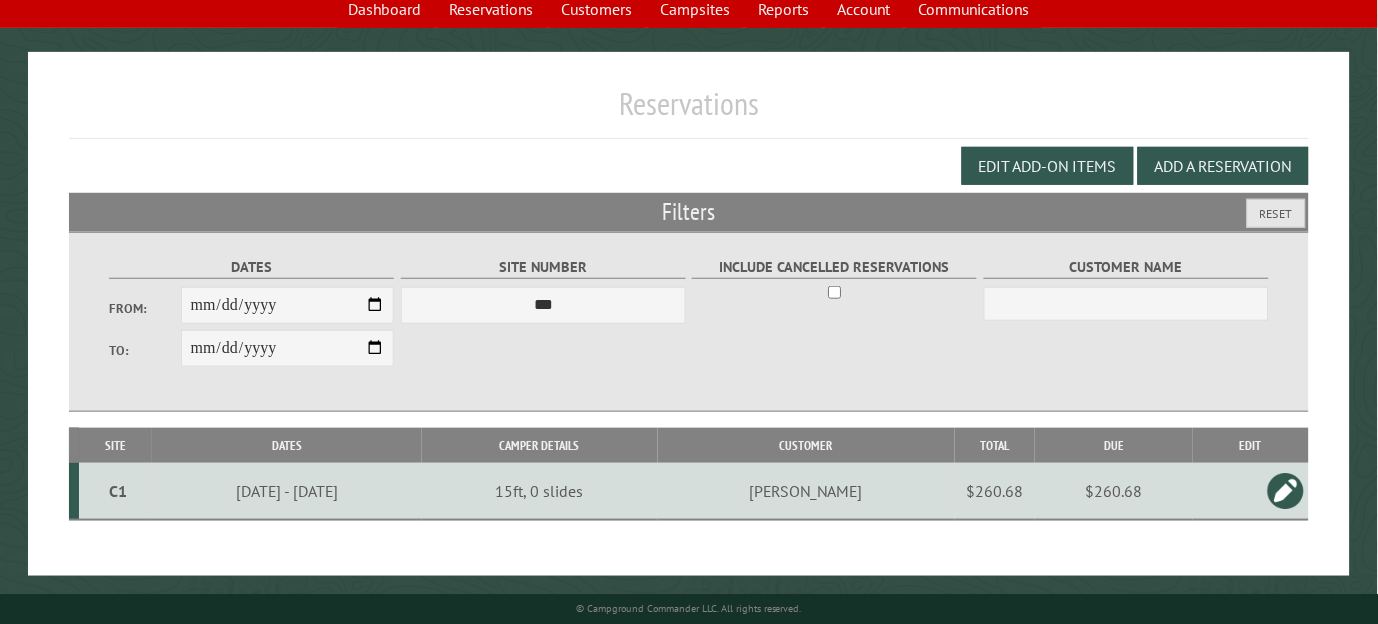 scroll, scrollTop: 147, scrollLeft: 0, axis: vertical 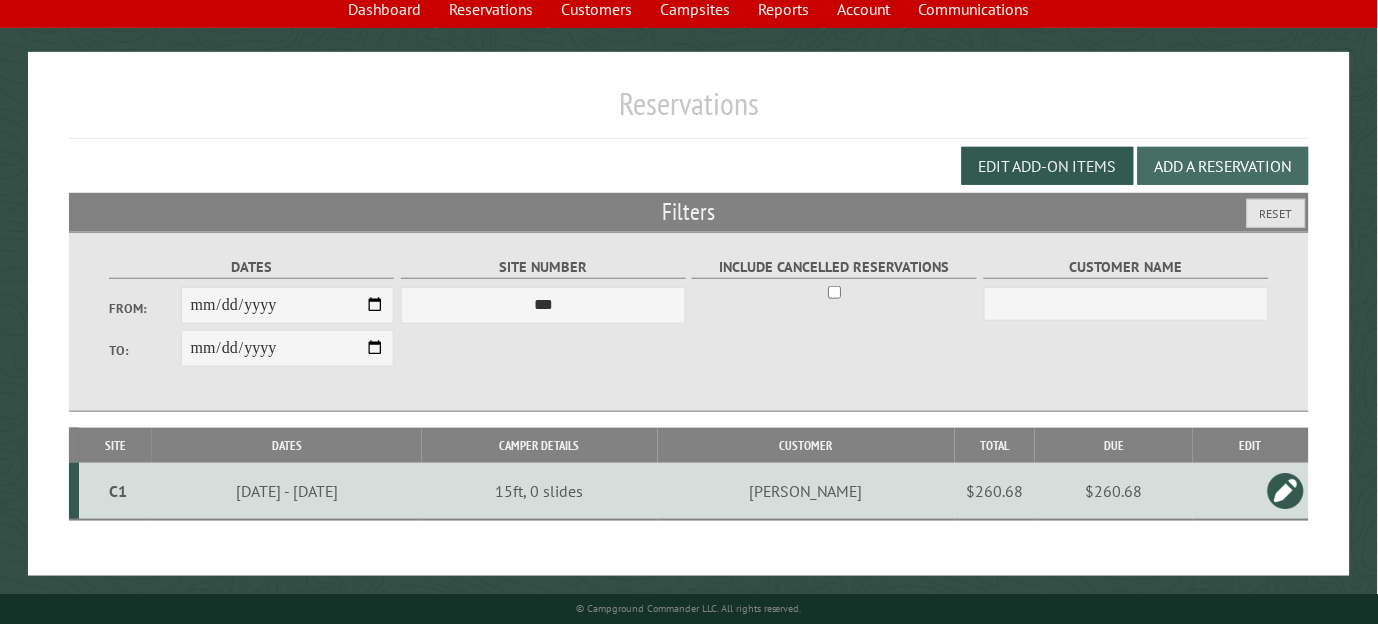 click on "Add a Reservation" at bounding box center [1223, 166] 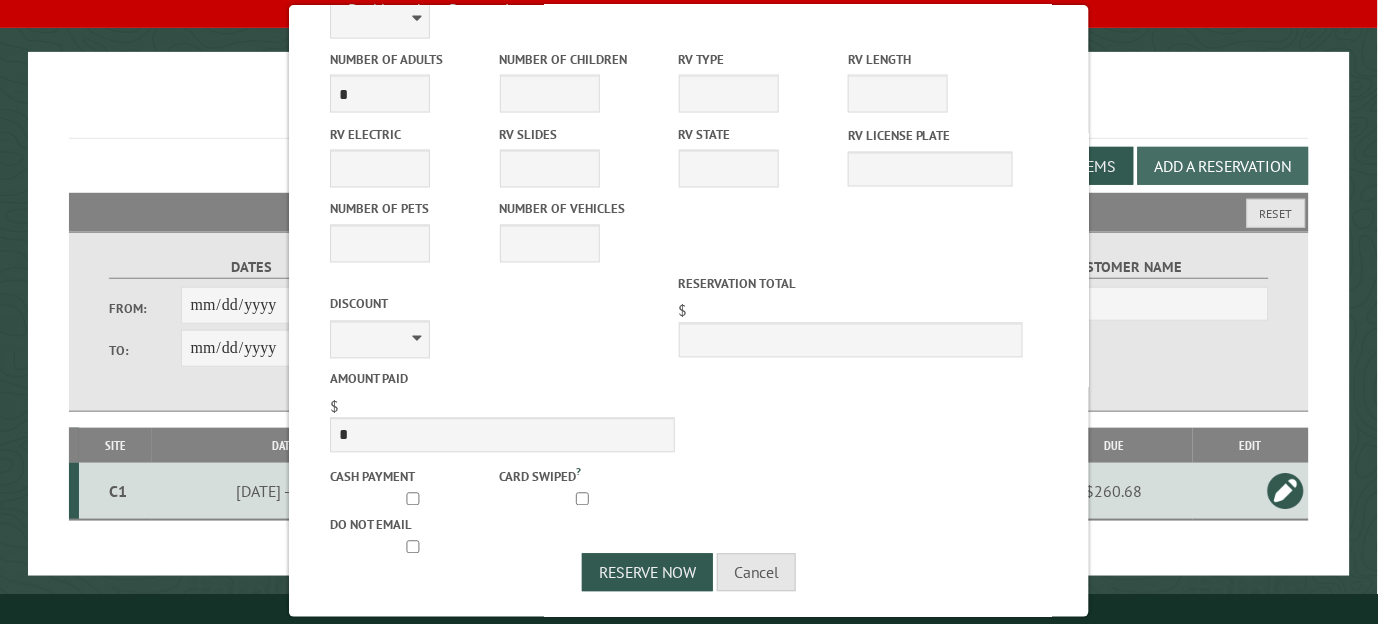 scroll, scrollTop: 0, scrollLeft: 0, axis: both 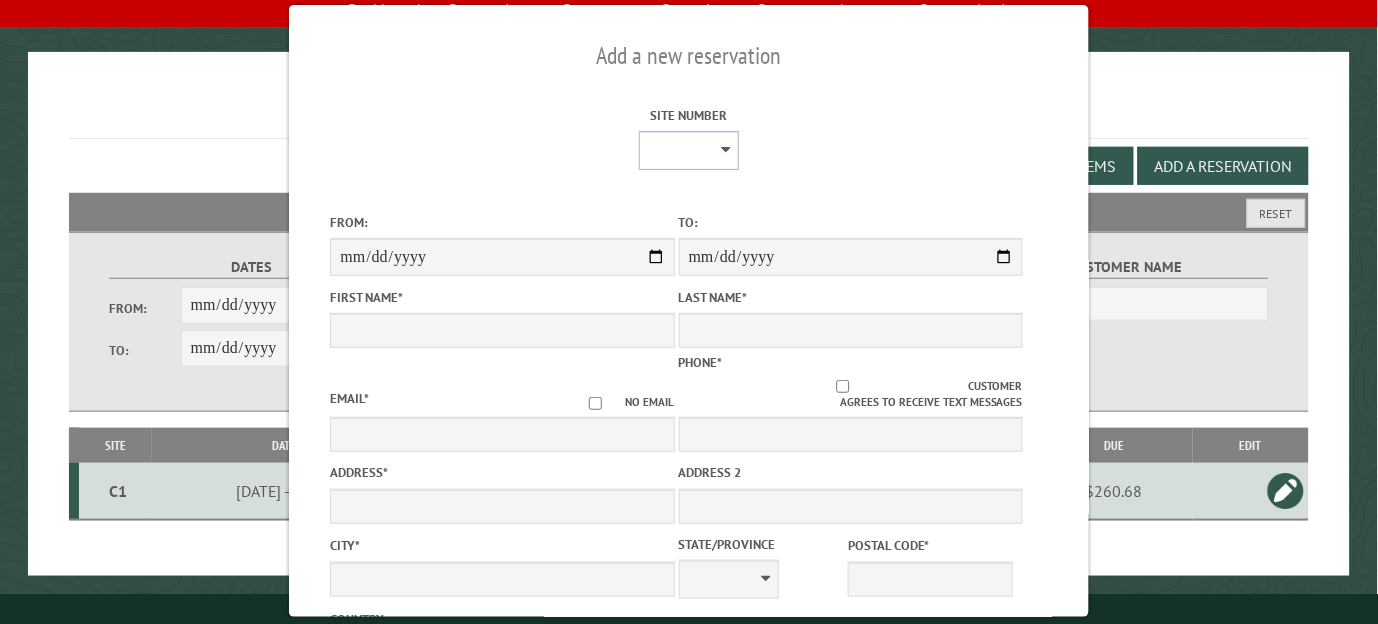 click on "* * * * * * * * * ** ** ** ** ** ** ** ** ** ** ** ** ** ** ** ** ** ** ** ** ** ** ** ** ** ** ** *** *** *** *** *** *** ***" at bounding box center (689, 150) 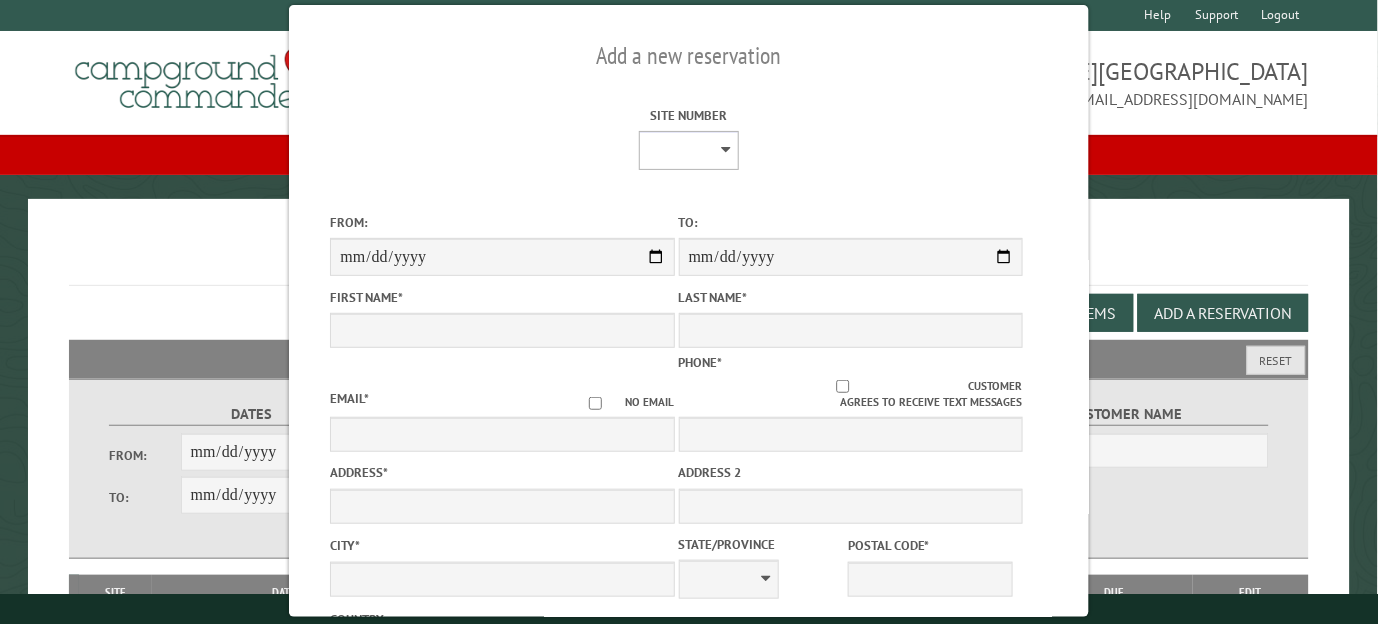 scroll, scrollTop: 2, scrollLeft: 0, axis: vertical 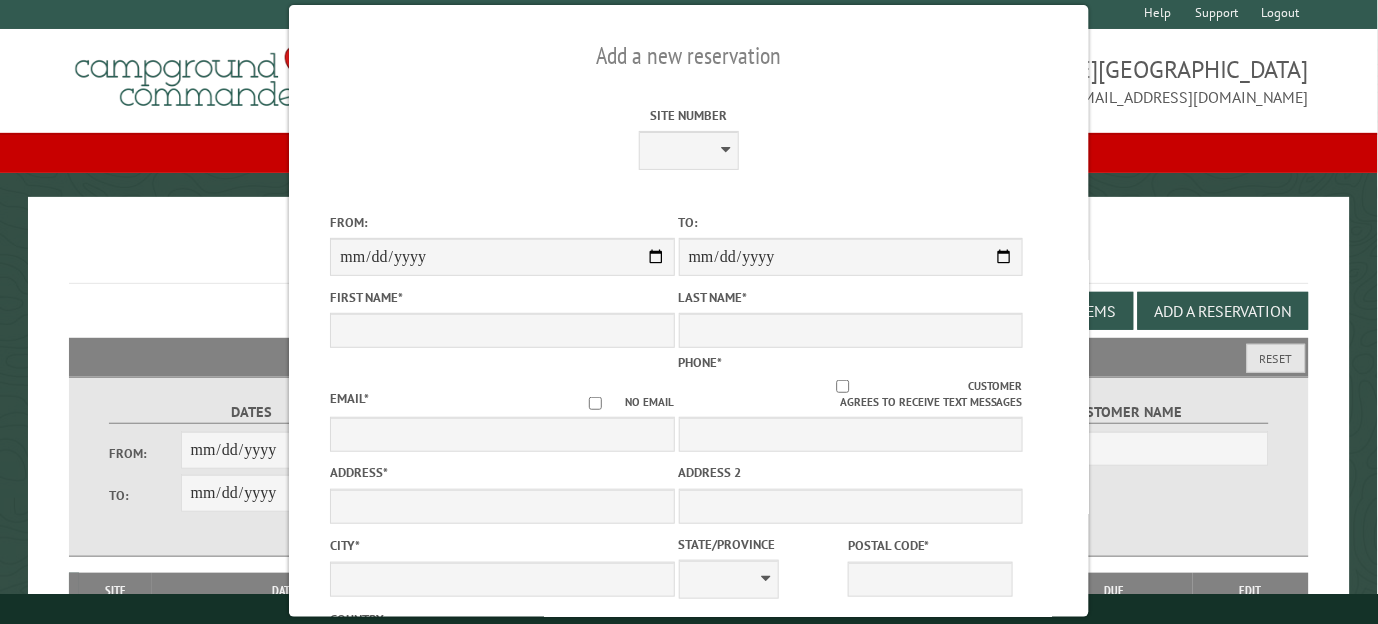 click on "Reservations" at bounding box center [689, 256] 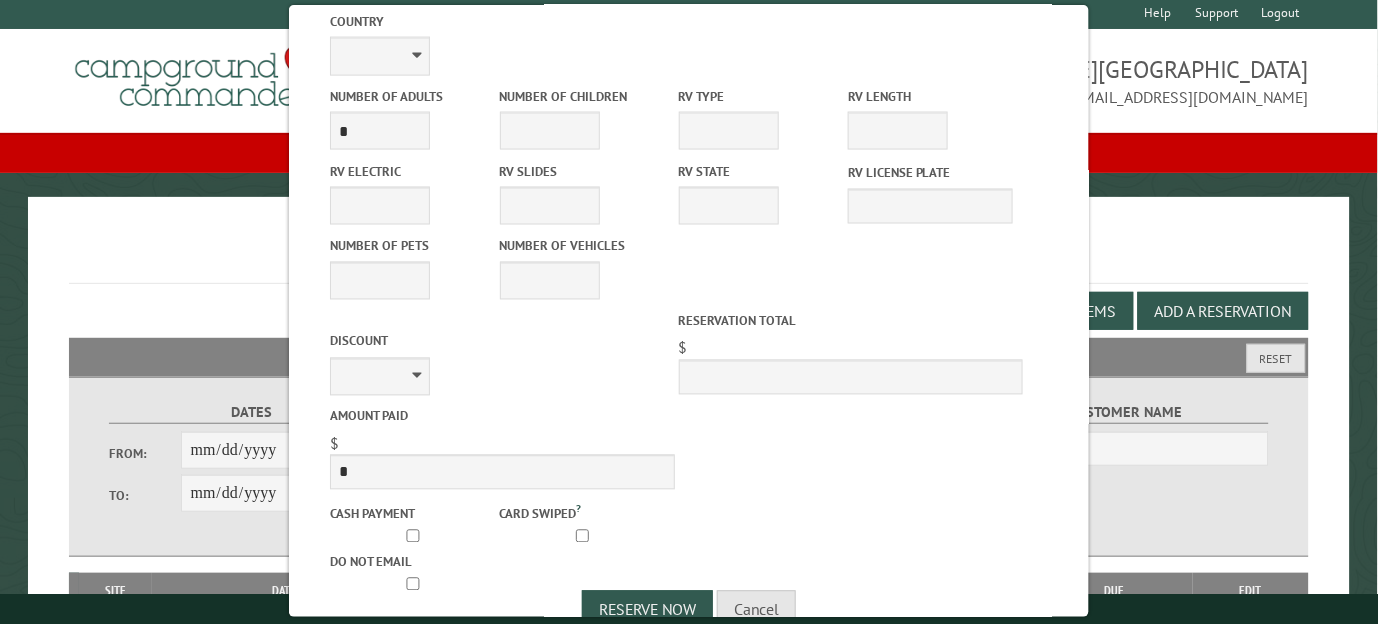 scroll, scrollTop: 635, scrollLeft: 0, axis: vertical 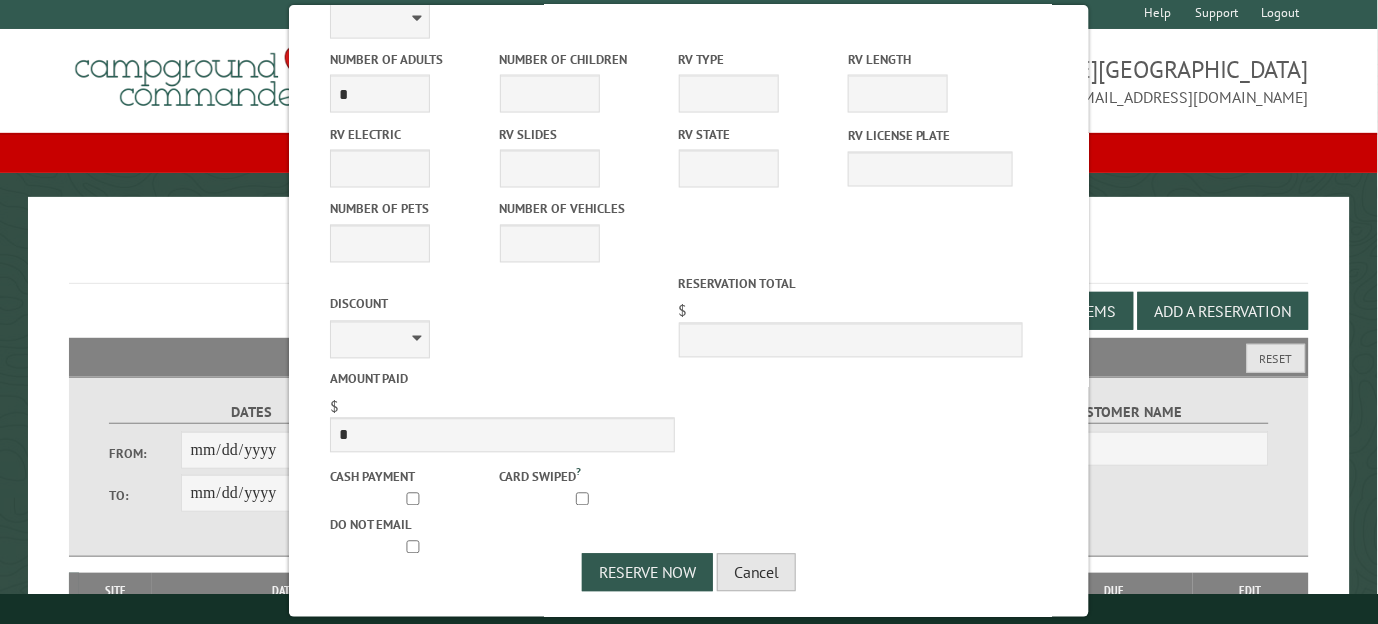 click on "Cancel" at bounding box center [756, 573] 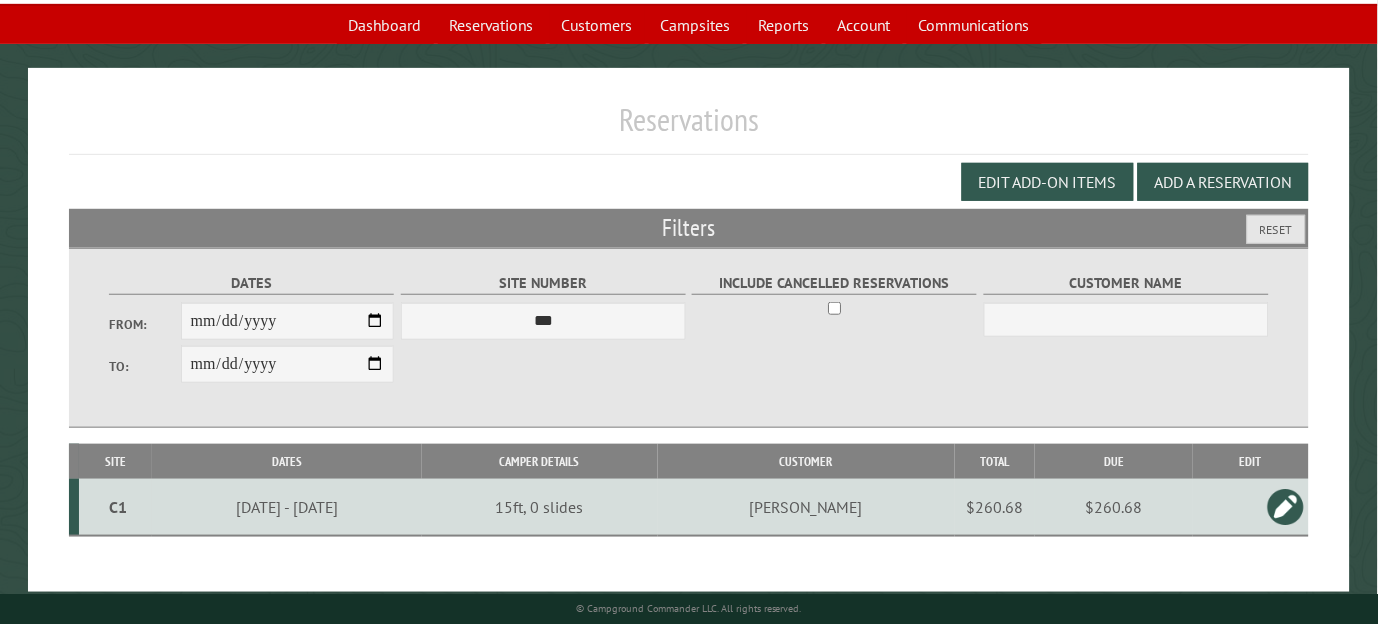scroll, scrollTop: 0, scrollLeft: 0, axis: both 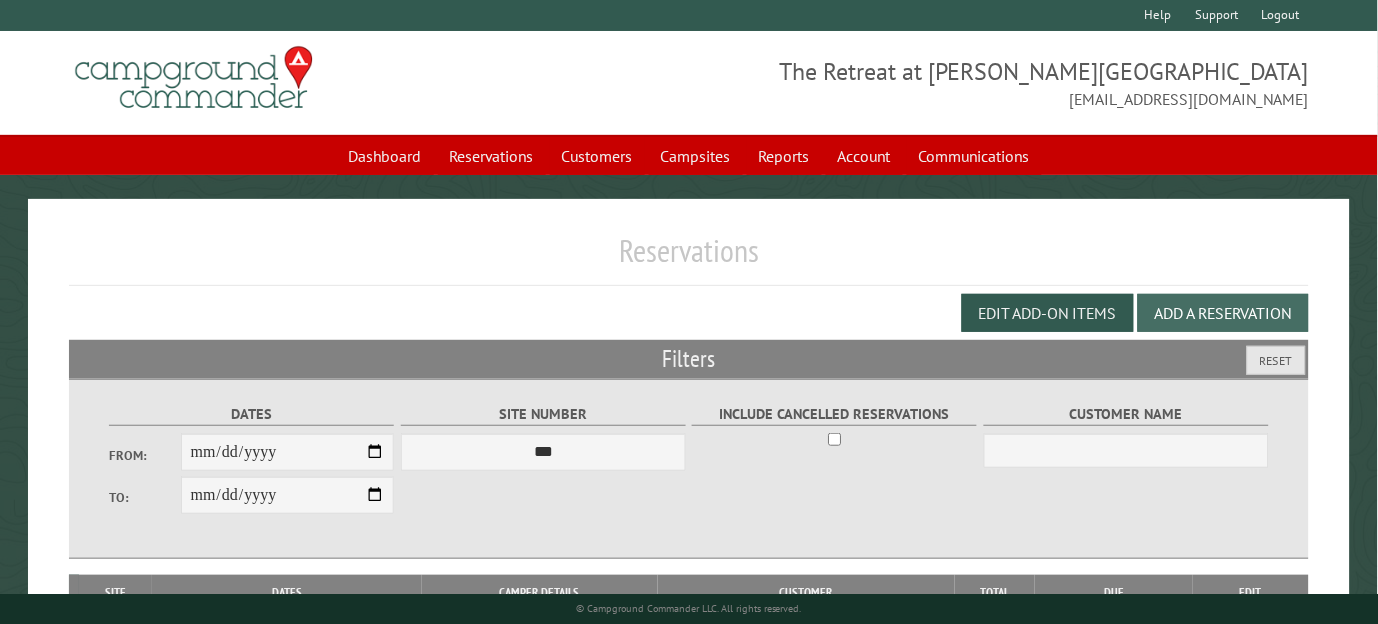 click on "Add a Reservation" at bounding box center [1223, 313] 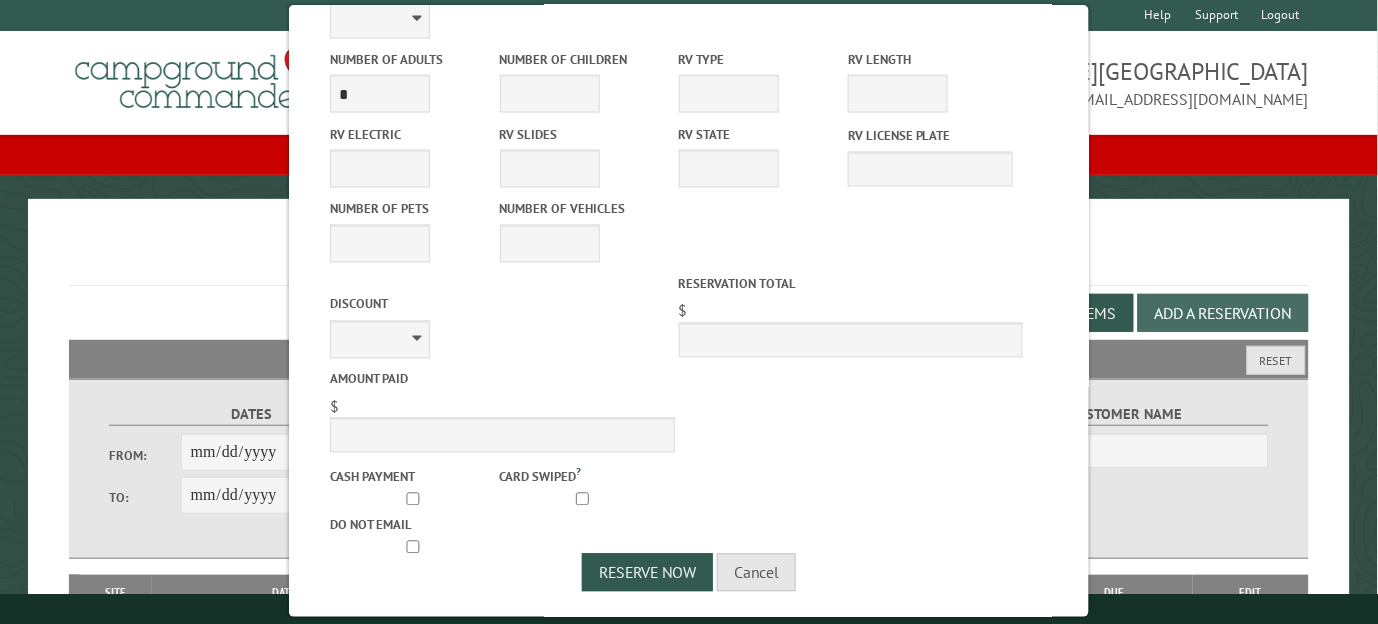 scroll, scrollTop: 0, scrollLeft: 0, axis: both 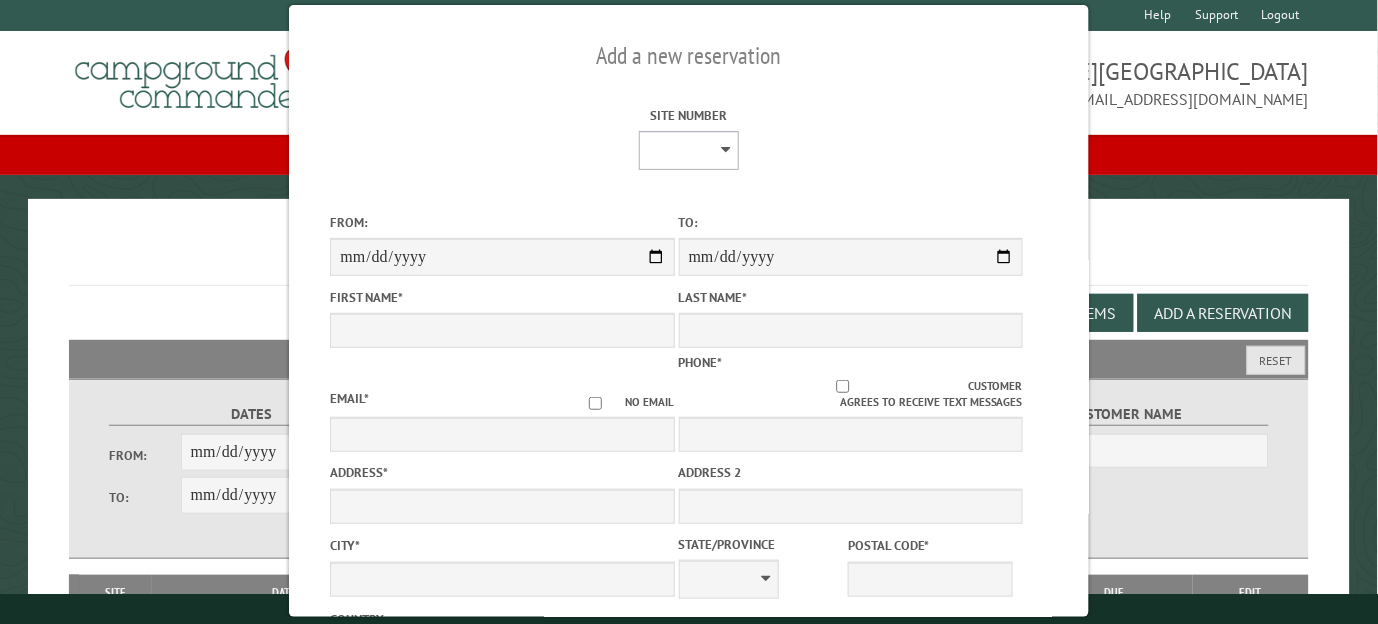 click on "* * * * * * * * * ** ** ** ** ** ** ** ** ** ** ** ** ** ** ** ** ** ** ** ** ** ** ** ** ** ** ** *** *** *** *** *** *** ***" at bounding box center (689, 150) 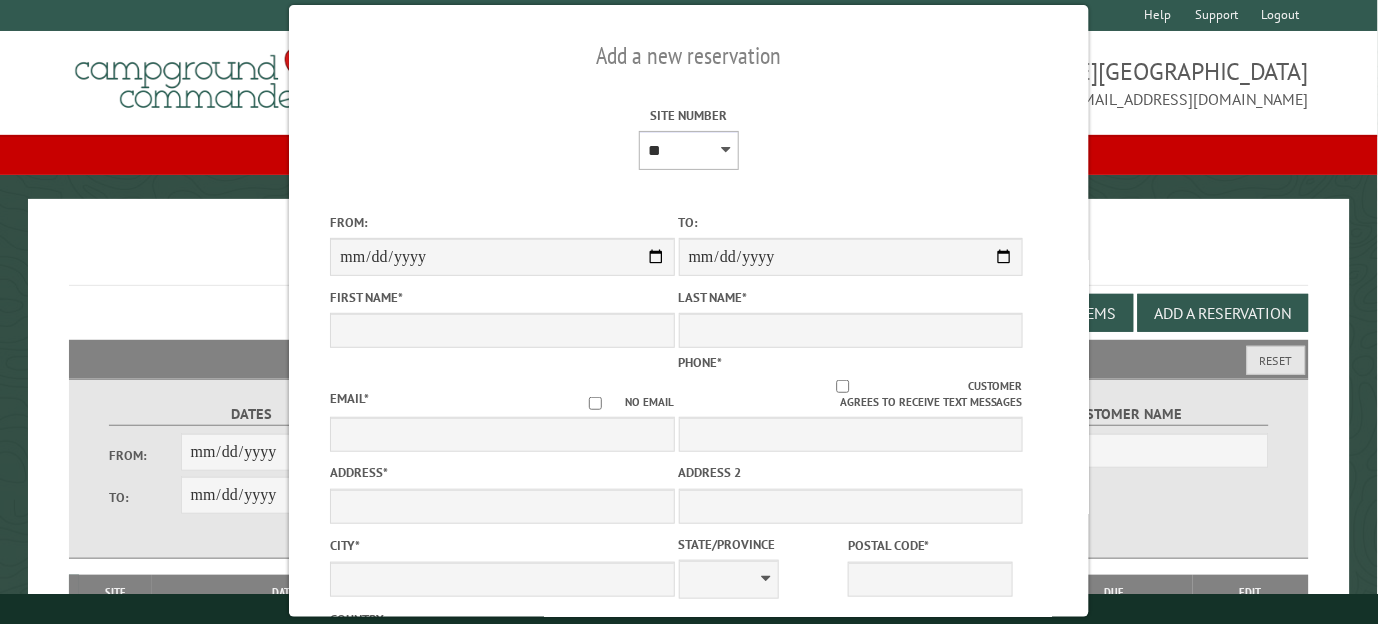 click on "* * * * * * * * * ** ** ** ** ** ** ** ** ** ** ** ** ** ** ** ** ** ** ** ** ** ** ** ** ** ** ** *** *** *** *** *** *** ***" at bounding box center (689, 150) 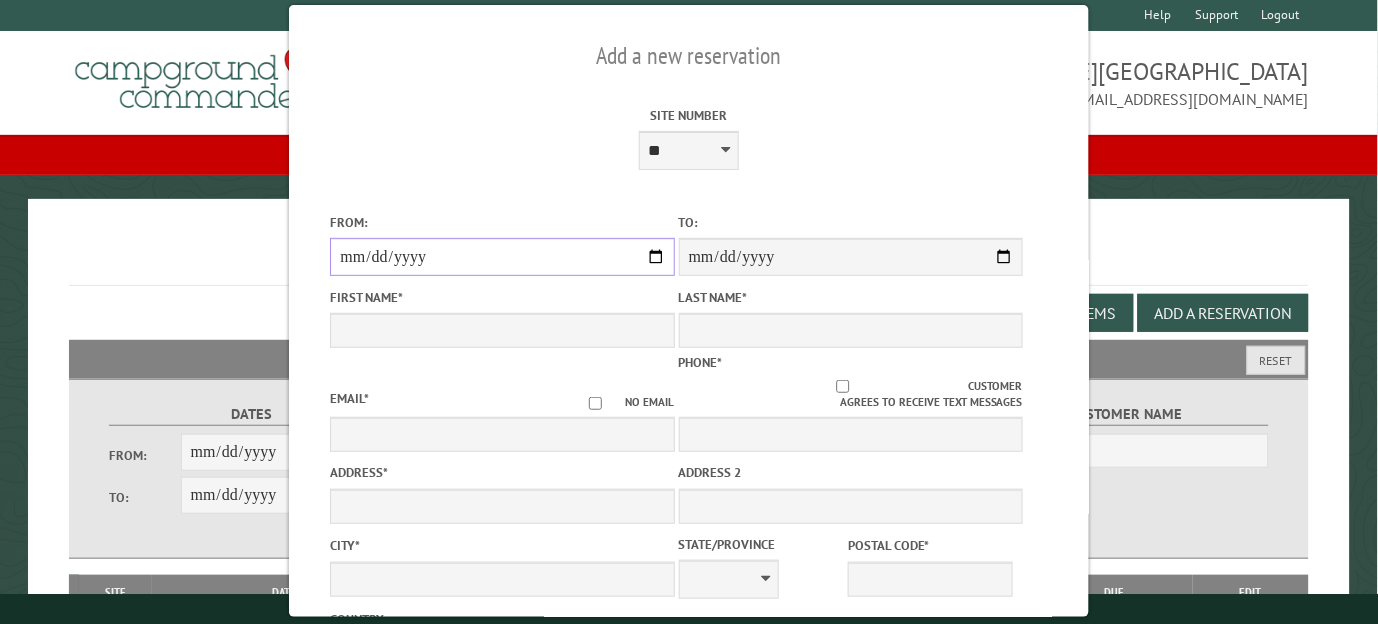 click on "From:" at bounding box center [502, 257] 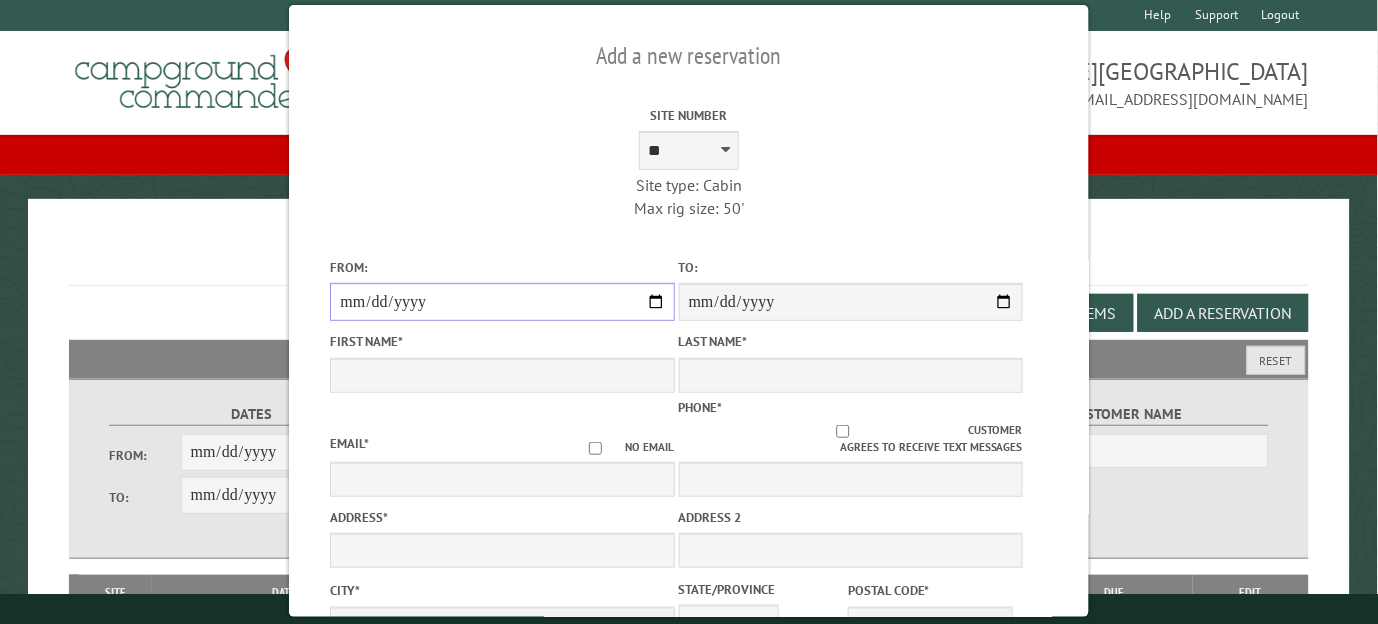 type on "**********" 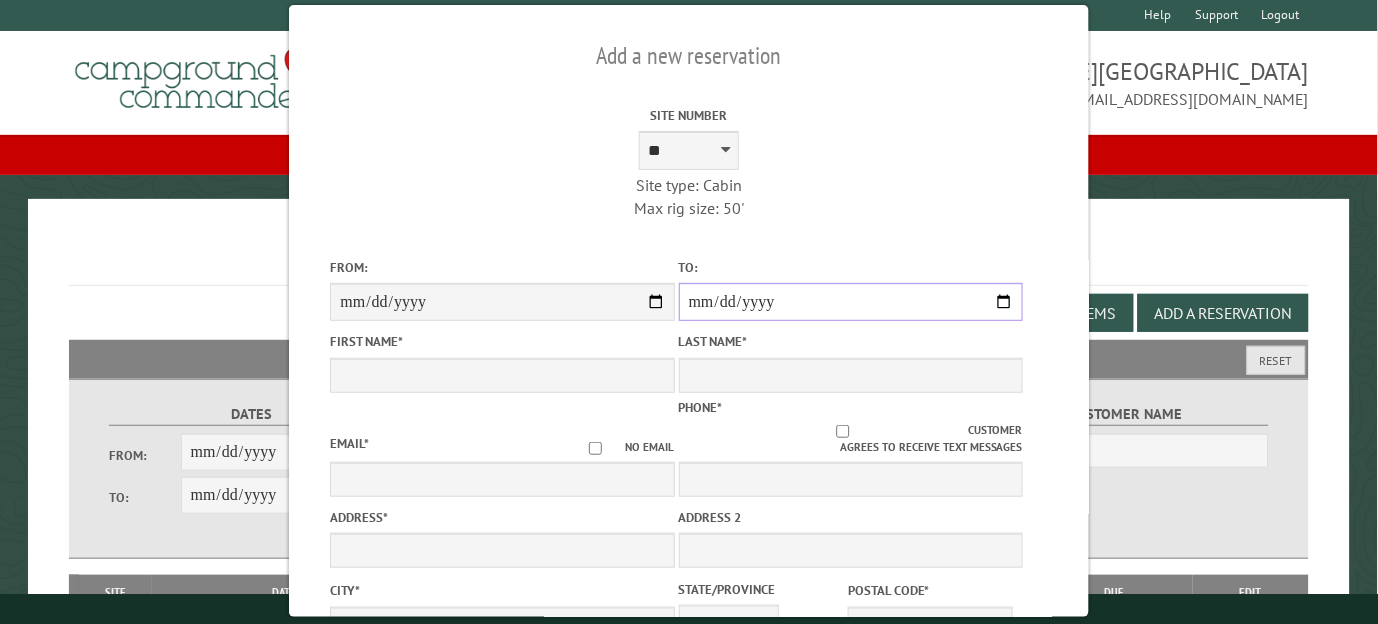 click on "**********" at bounding box center [851, 302] 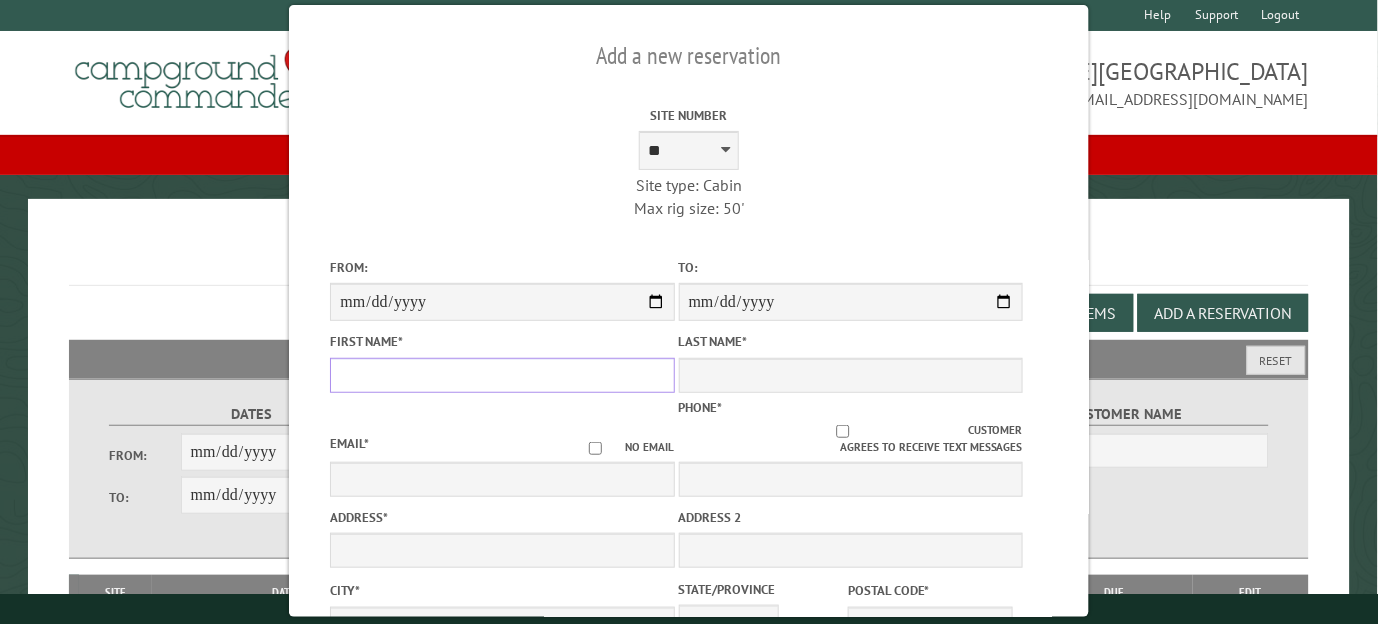 click on "First Name *" at bounding box center (502, 375) 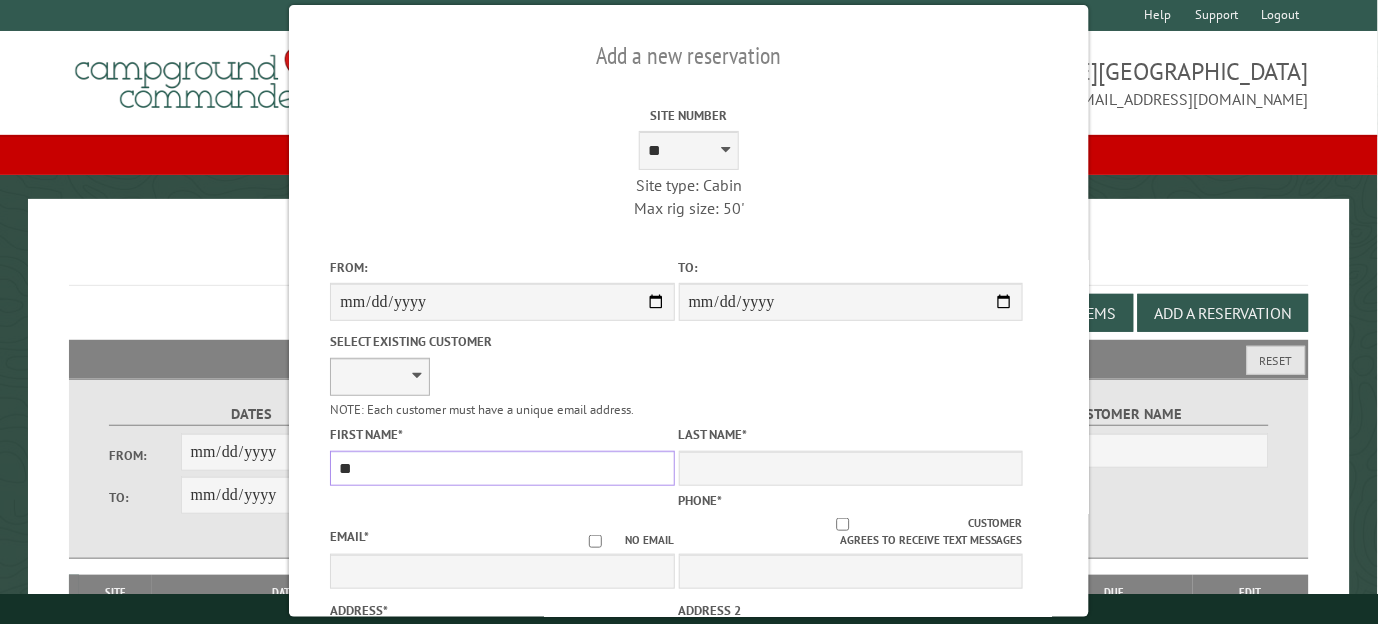 type on "**" 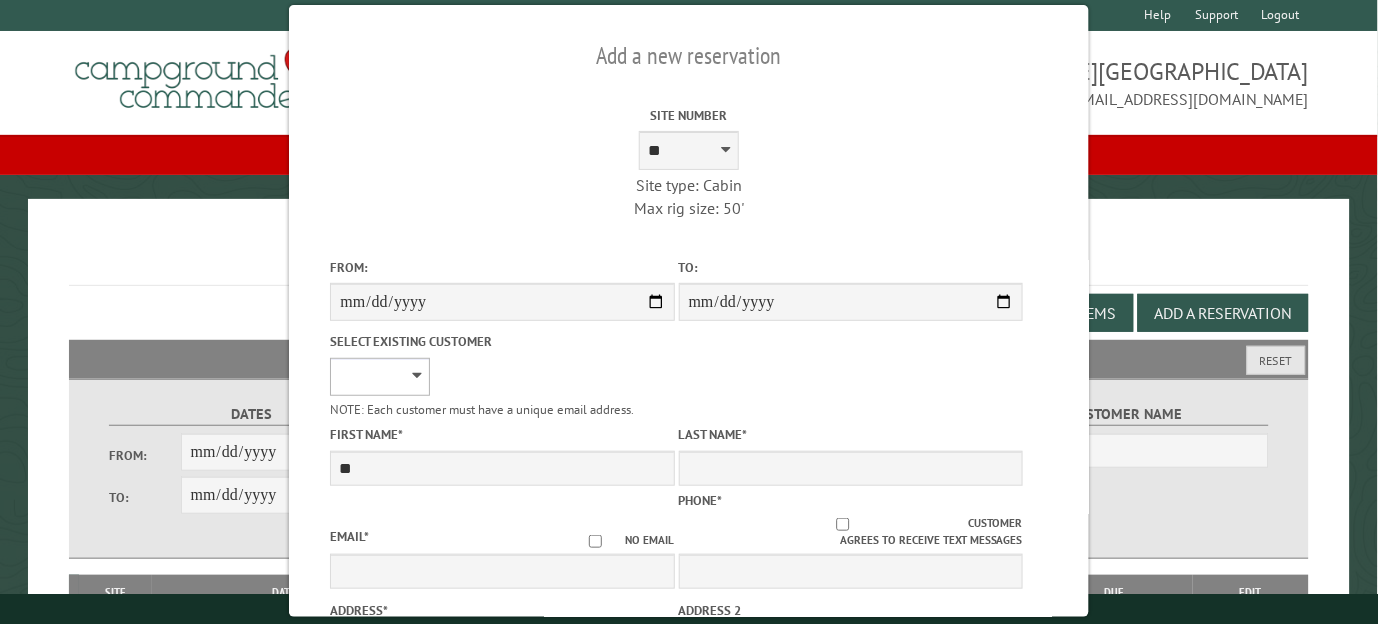 click on "**********" at bounding box center (380, 377) 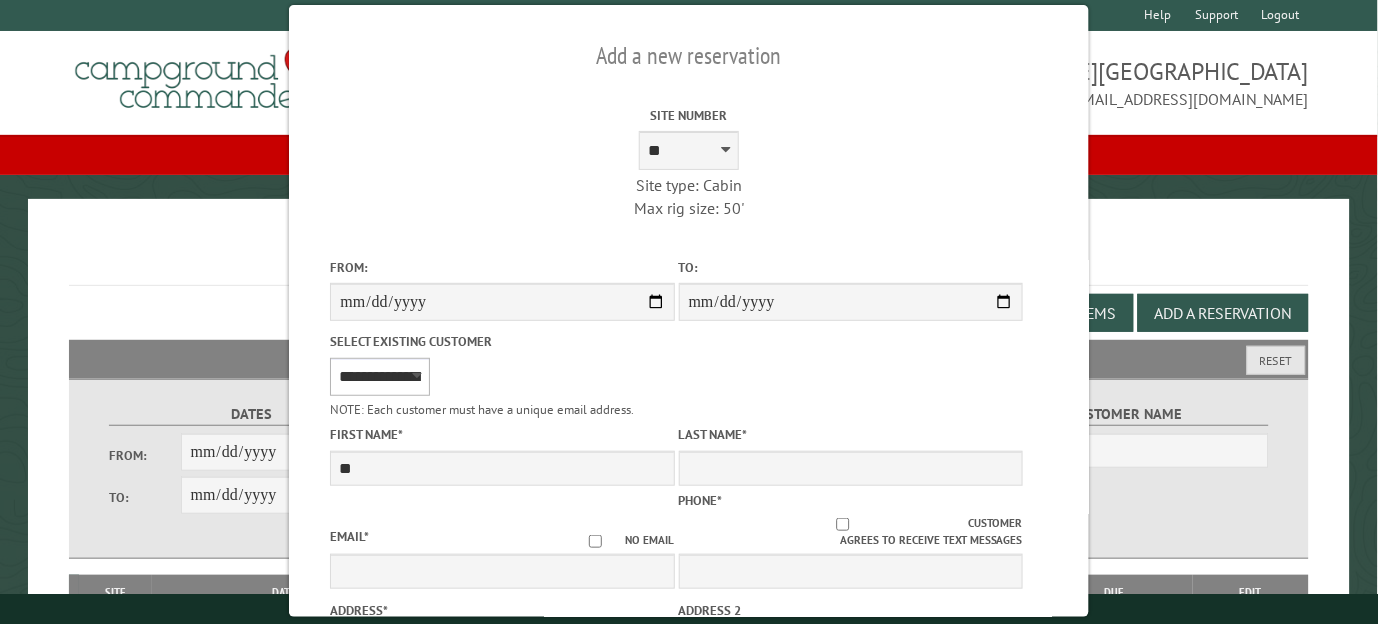 click on "**********" at bounding box center [380, 377] 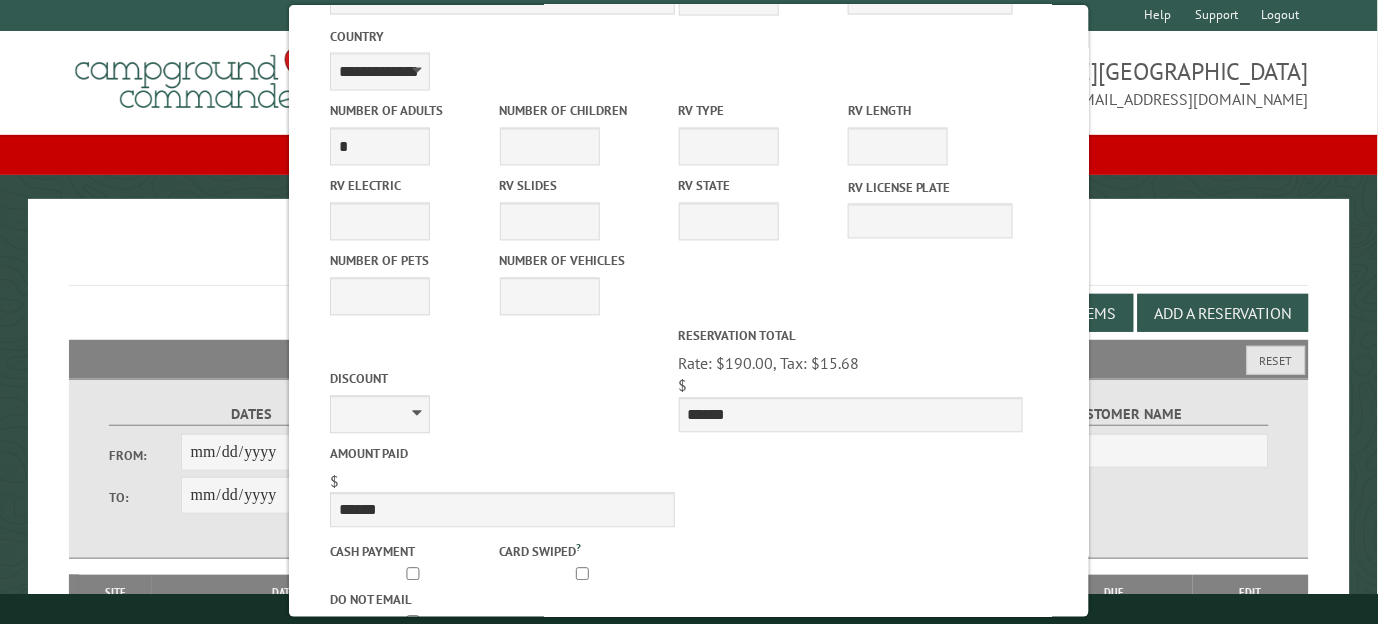 scroll, scrollTop: 796, scrollLeft: 0, axis: vertical 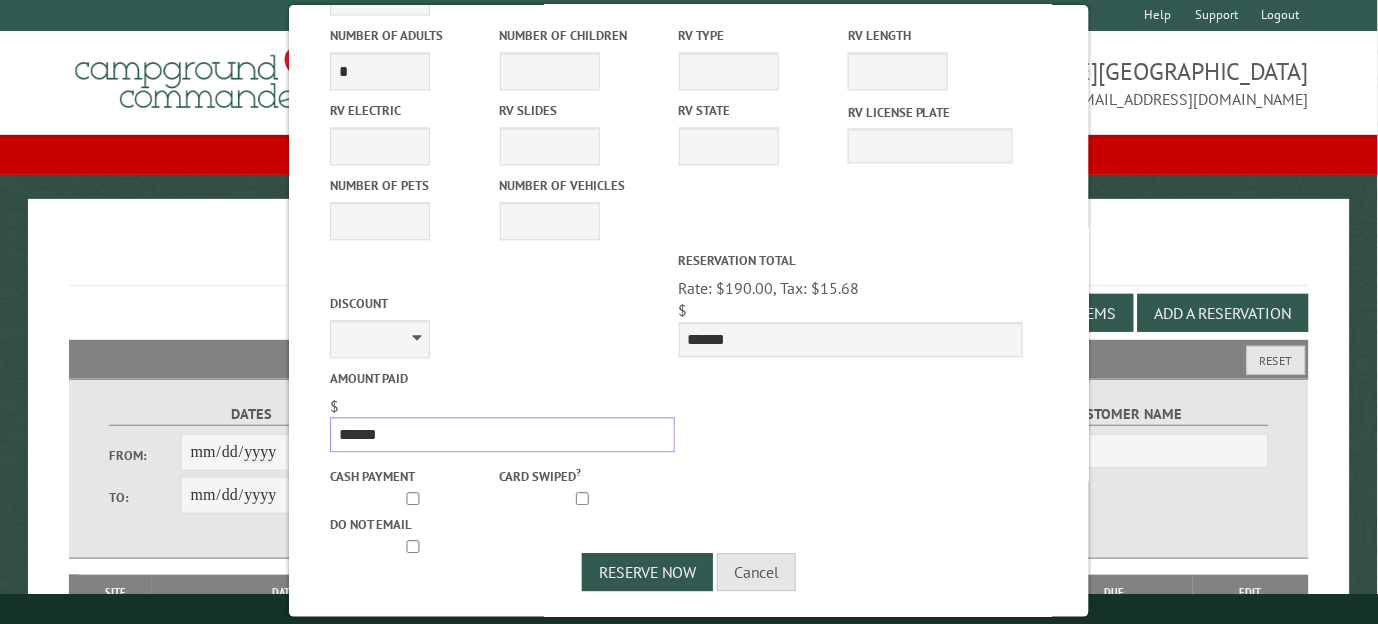 click on "******" at bounding box center (502, 434) 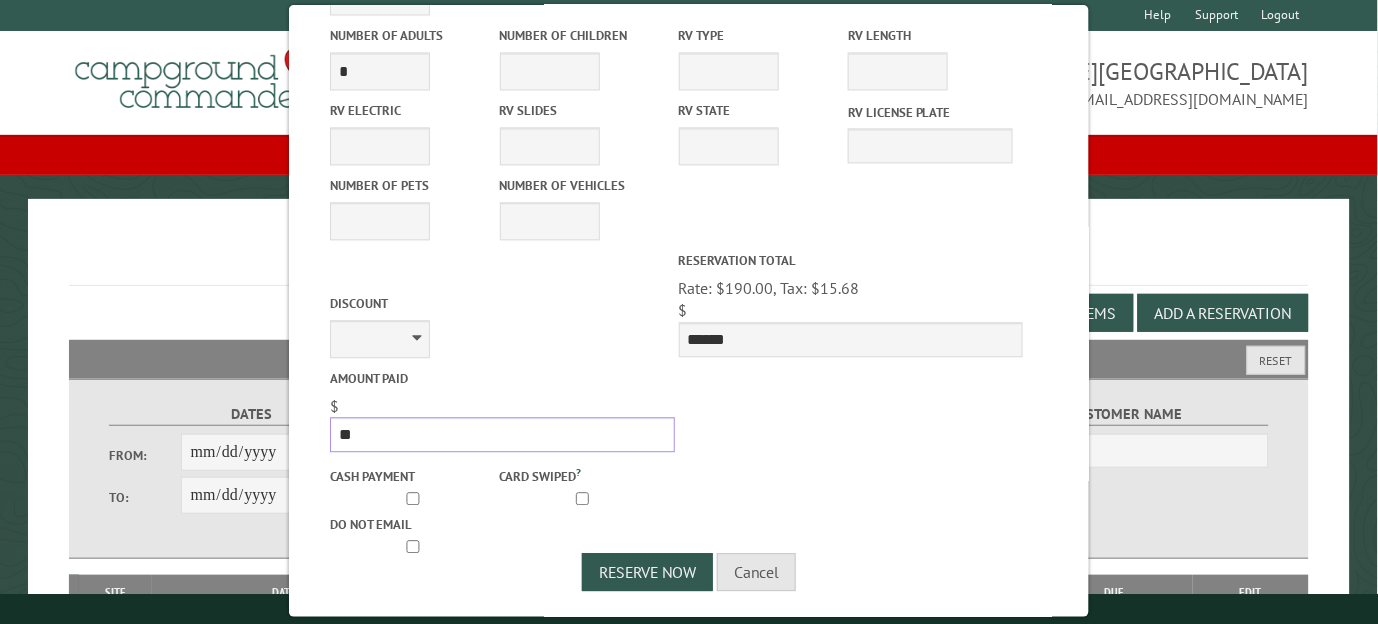 type on "*" 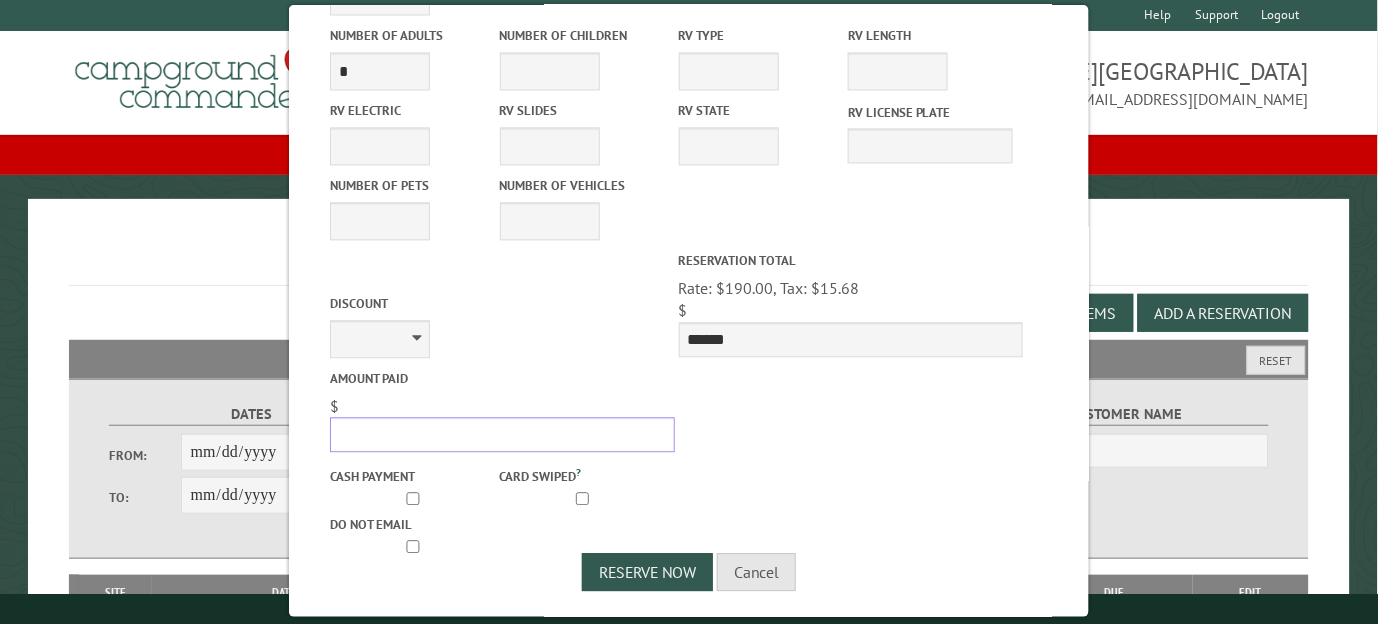 type 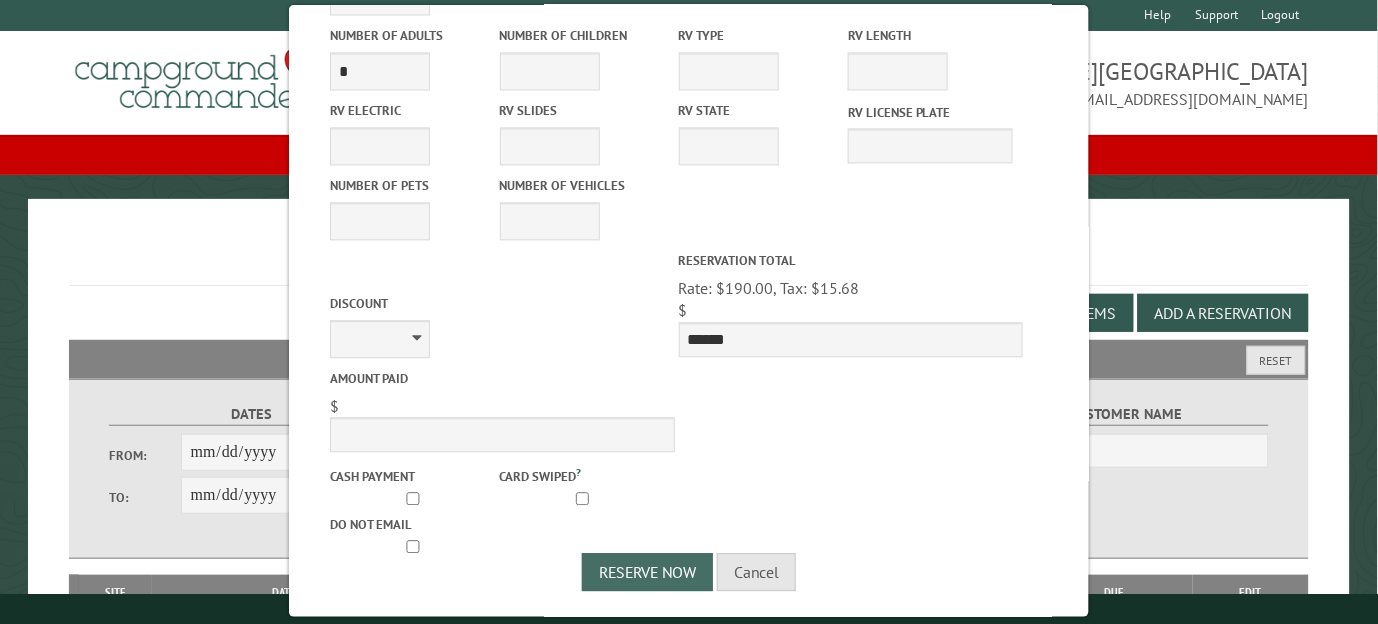 click on "Reserve Now" at bounding box center [647, 572] 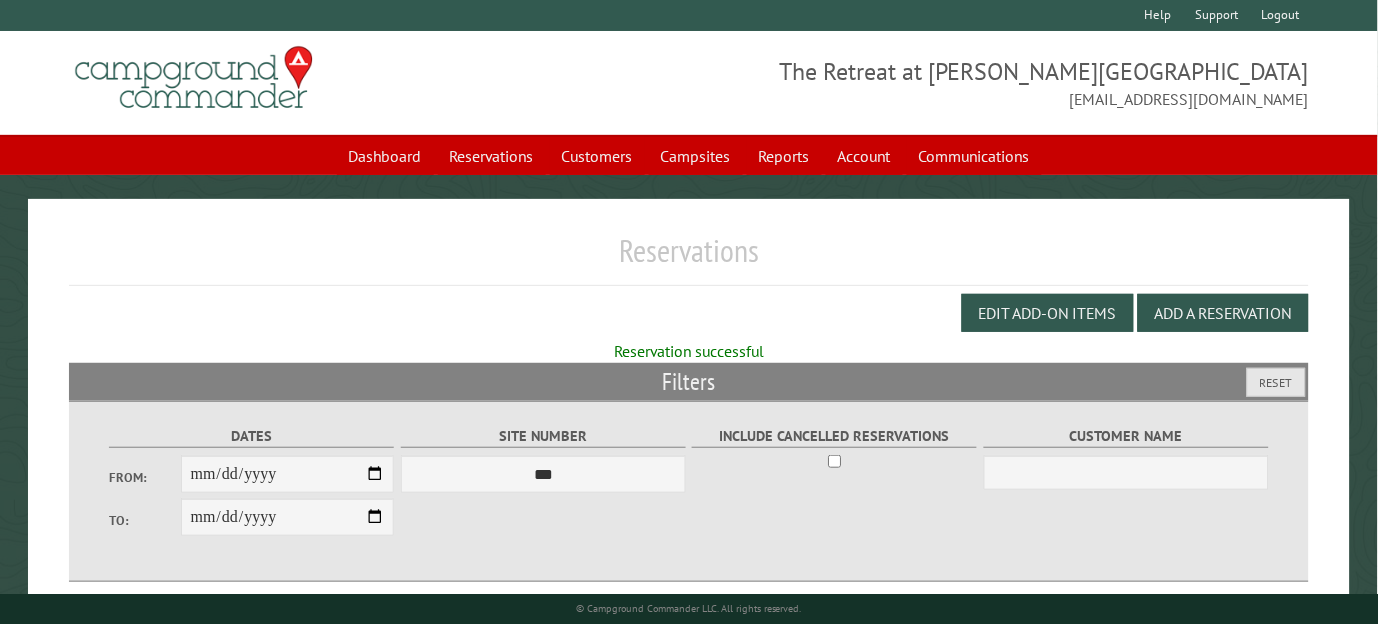 scroll, scrollTop: 226, scrollLeft: 0, axis: vertical 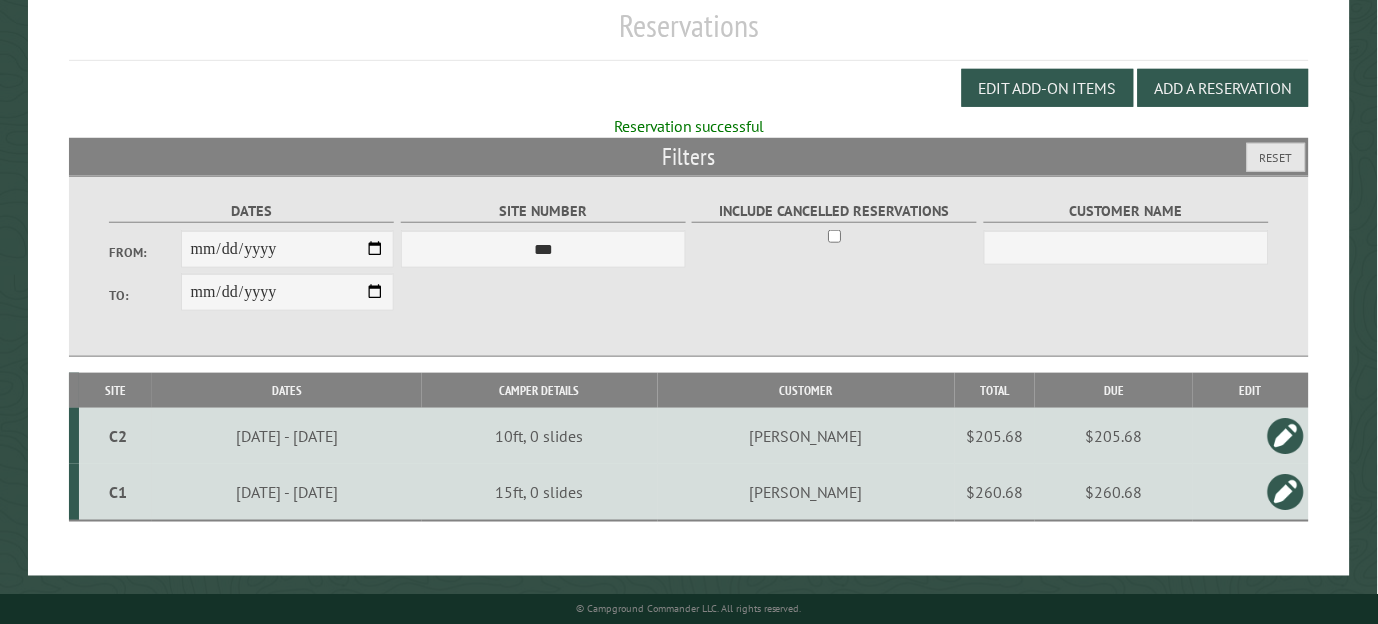 click on "$205.68" at bounding box center (995, 436) 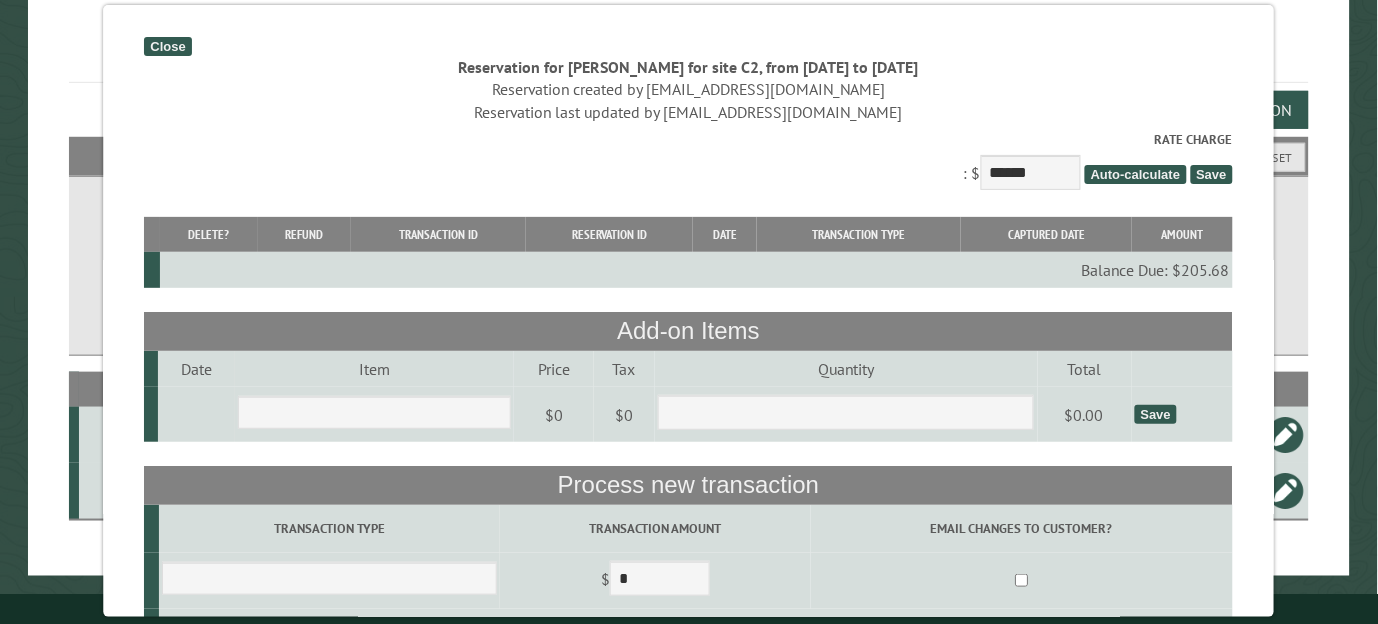 scroll, scrollTop: 203, scrollLeft: 0, axis: vertical 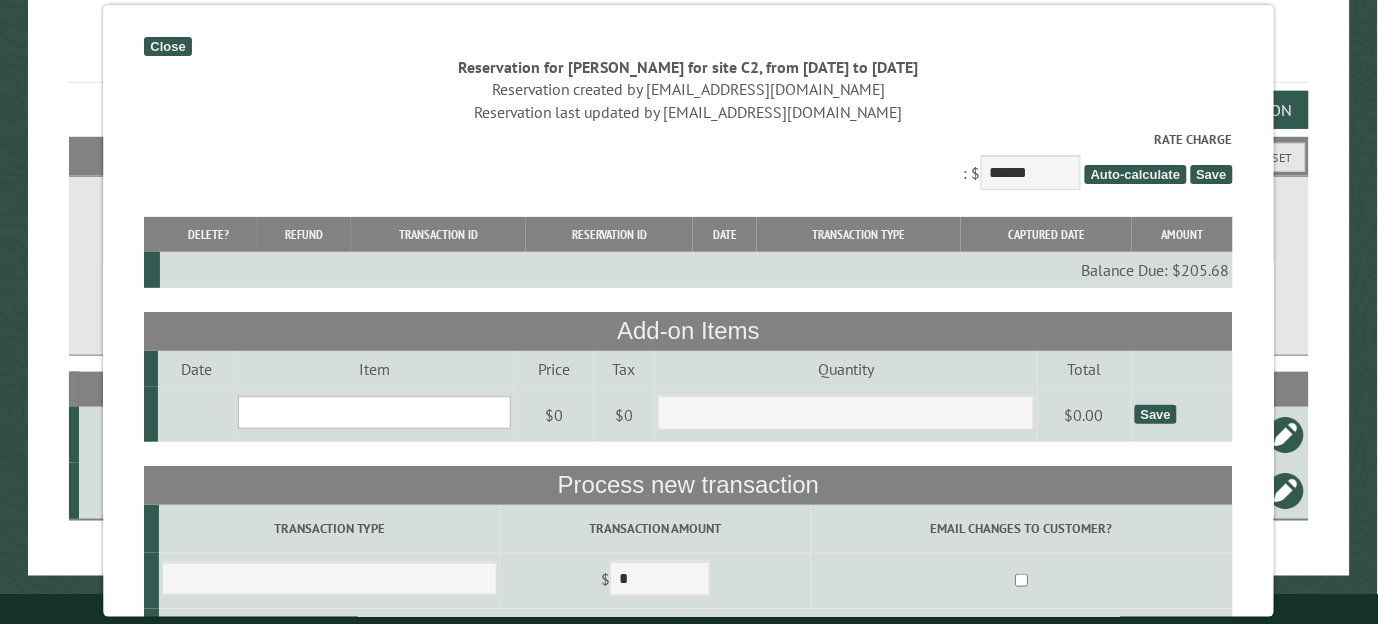 click on "**********" at bounding box center (375, 412) 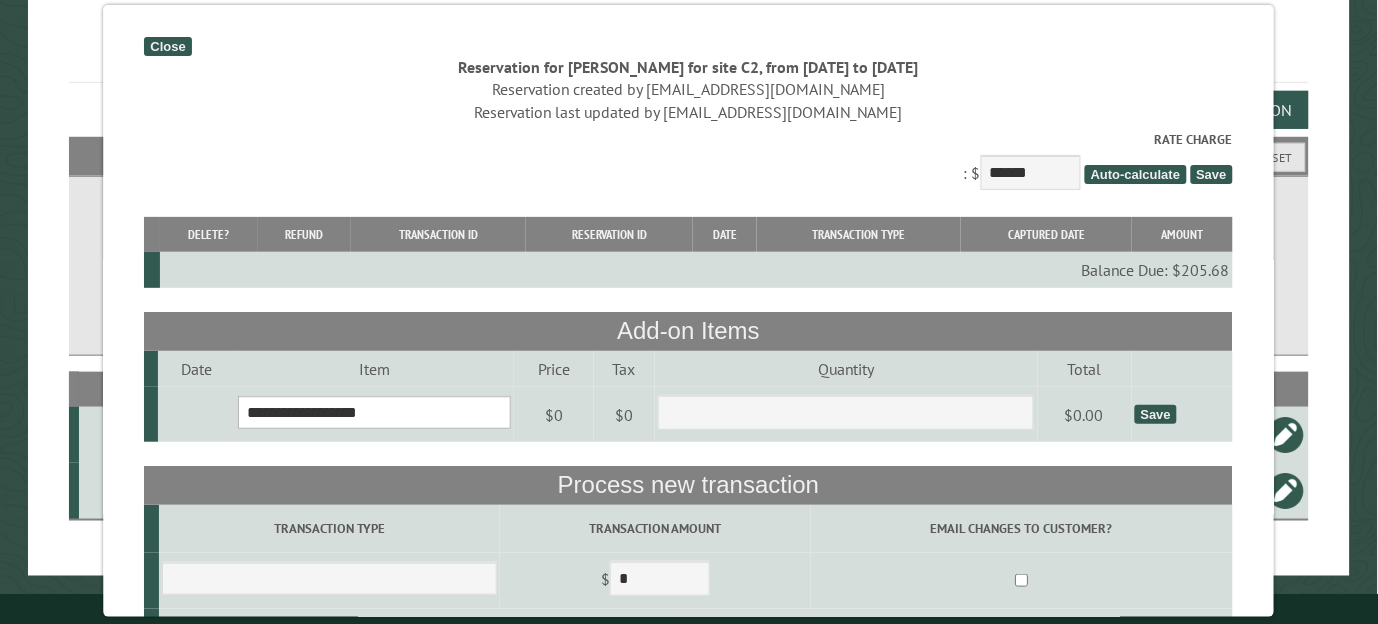 click on "**********" at bounding box center (375, 412) 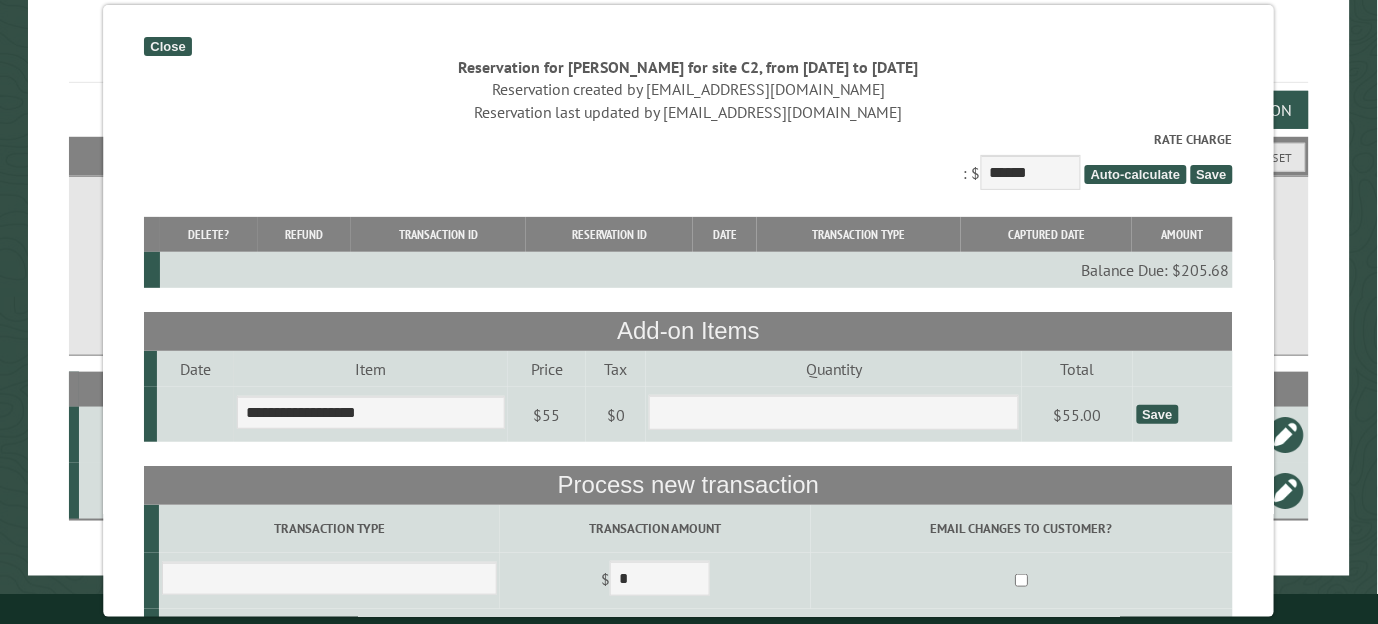 click on "Save" at bounding box center [1158, 414] 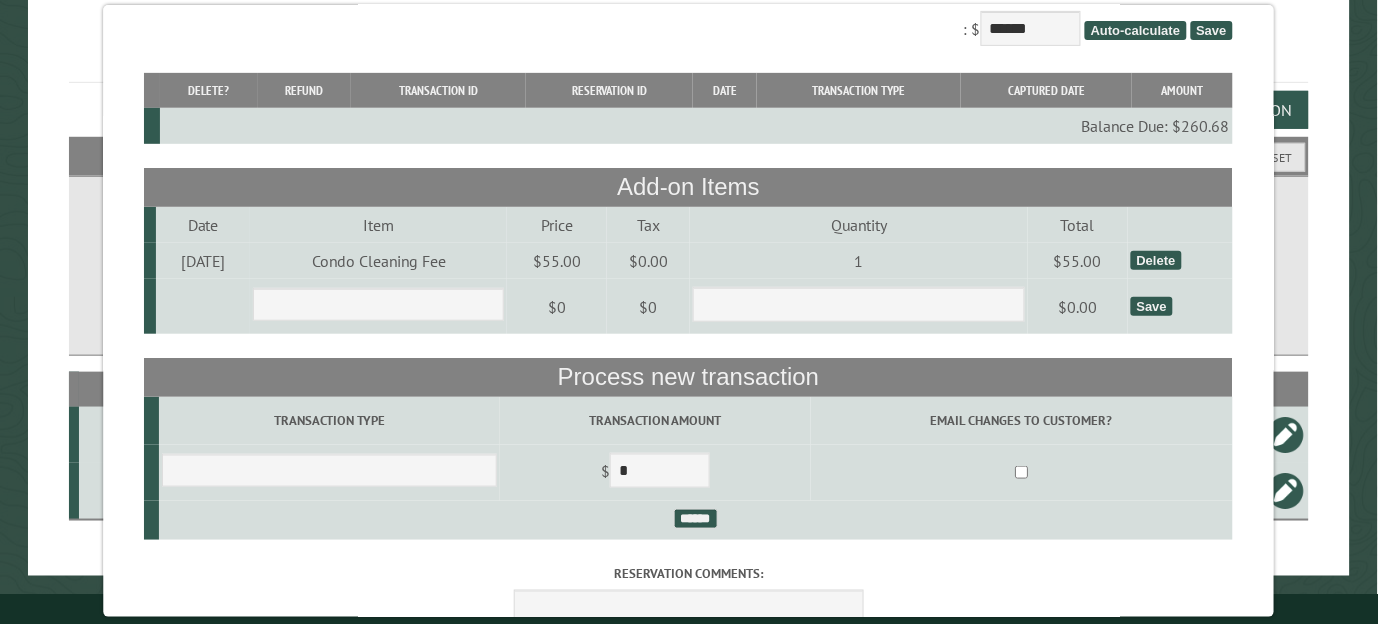 scroll, scrollTop: 267, scrollLeft: 0, axis: vertical 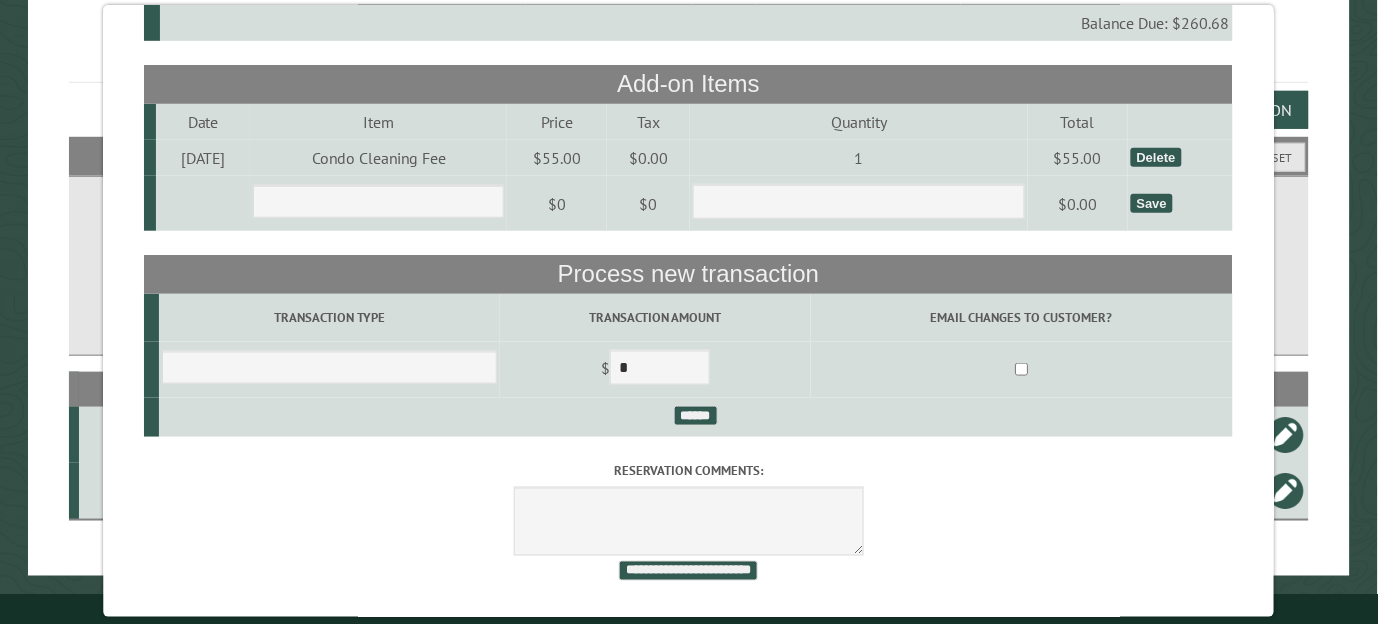click on "**********" at bounding box center [688, 571] 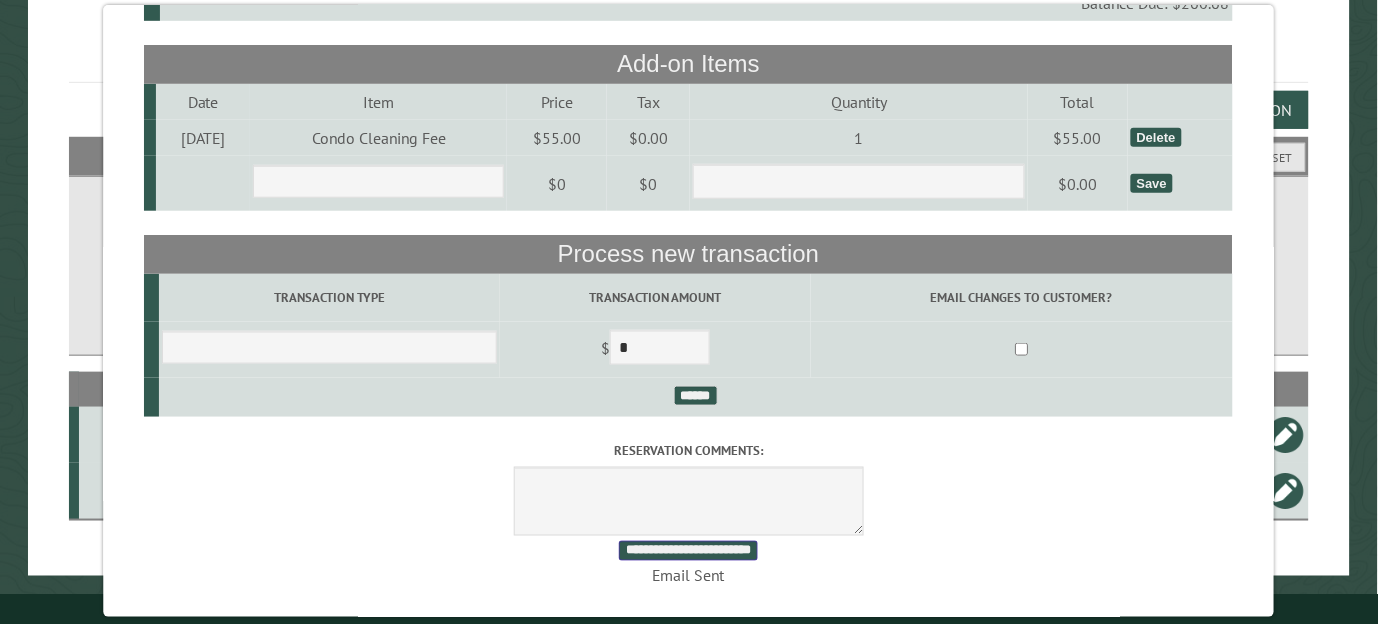 scroll, scrollTop: 0, scrollLeft: 0, axis: both 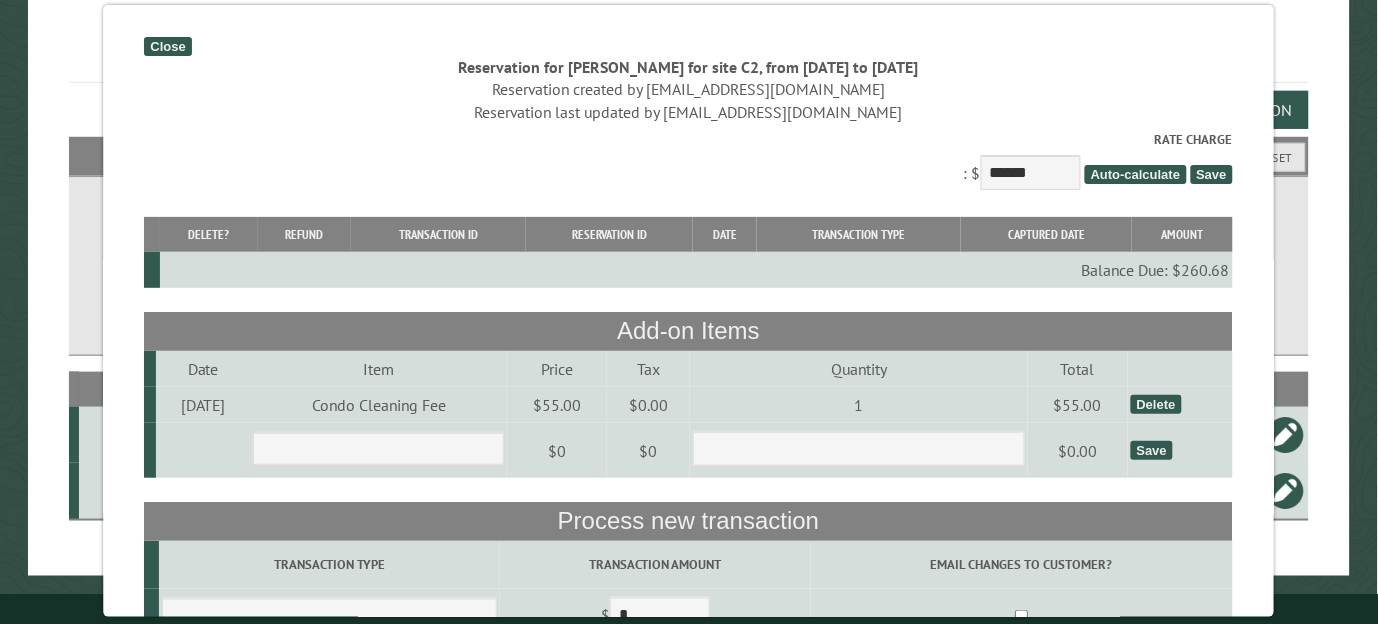 click on "Close" at bounding box center [168, 46] 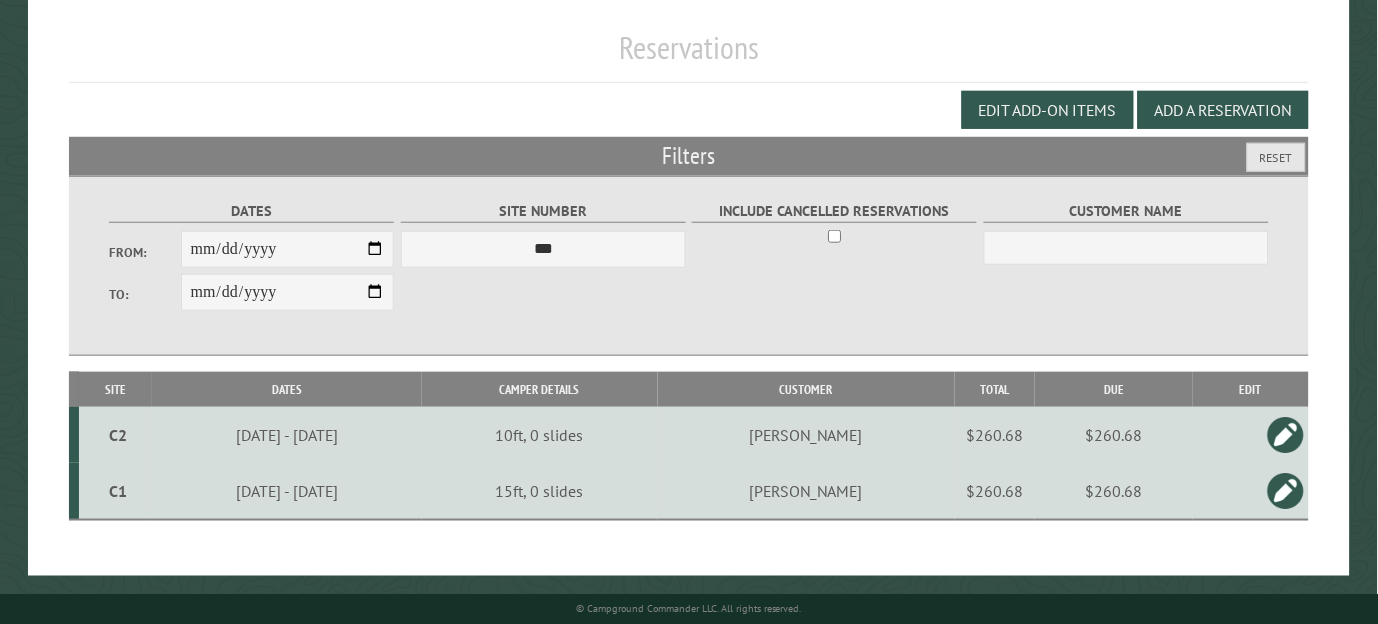 scroll, scrollTop: 0, scrollLeft: 0, axis: both 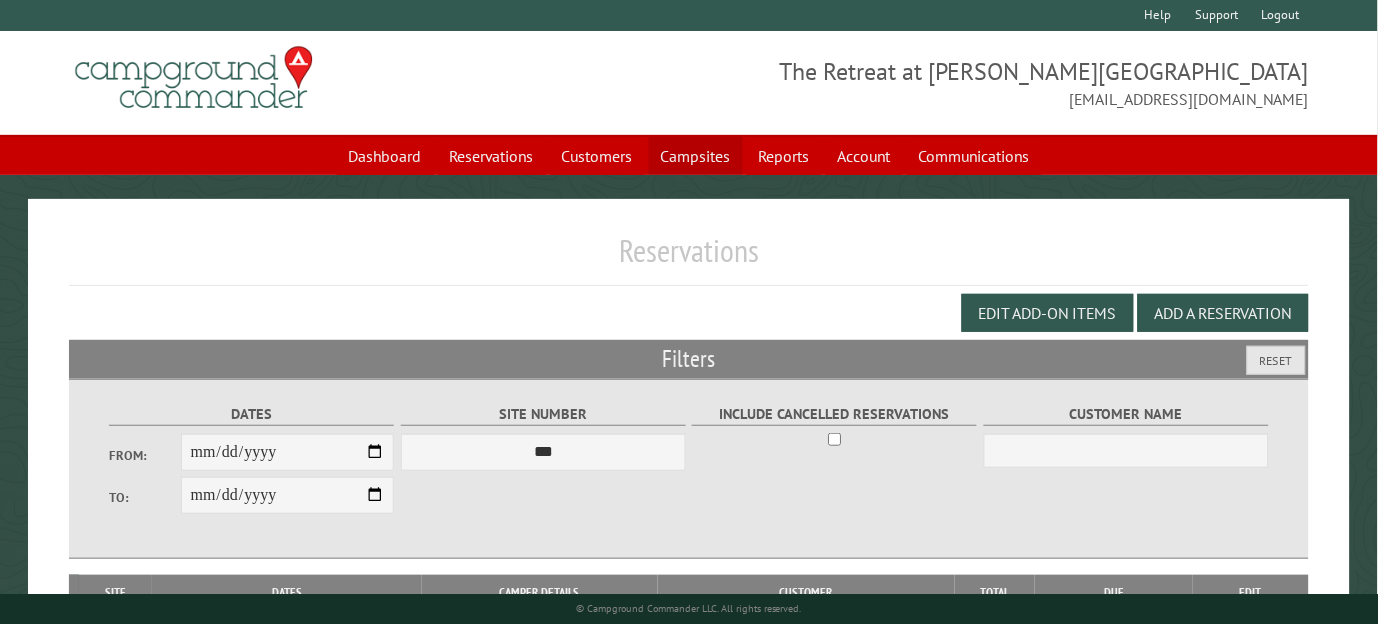 click on "Campsites" at bounding box center (696, 156) 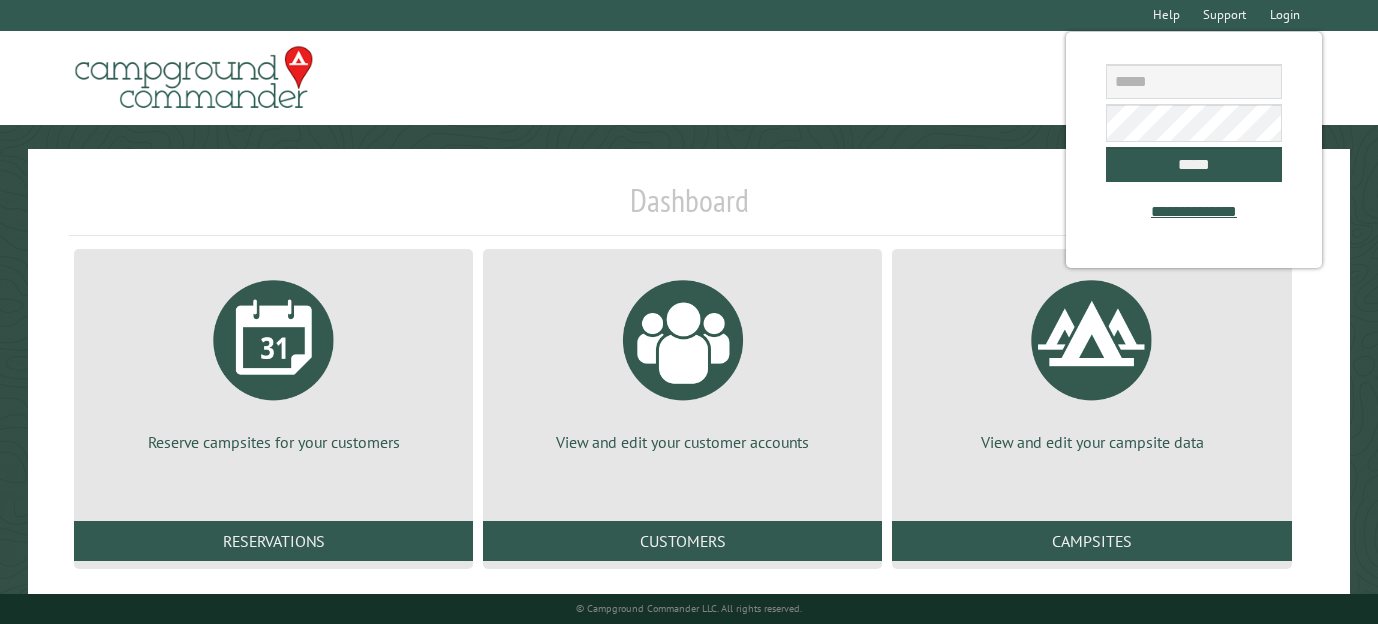 scroll, scrollTop: 0, scrollLeft: 0, axis: both 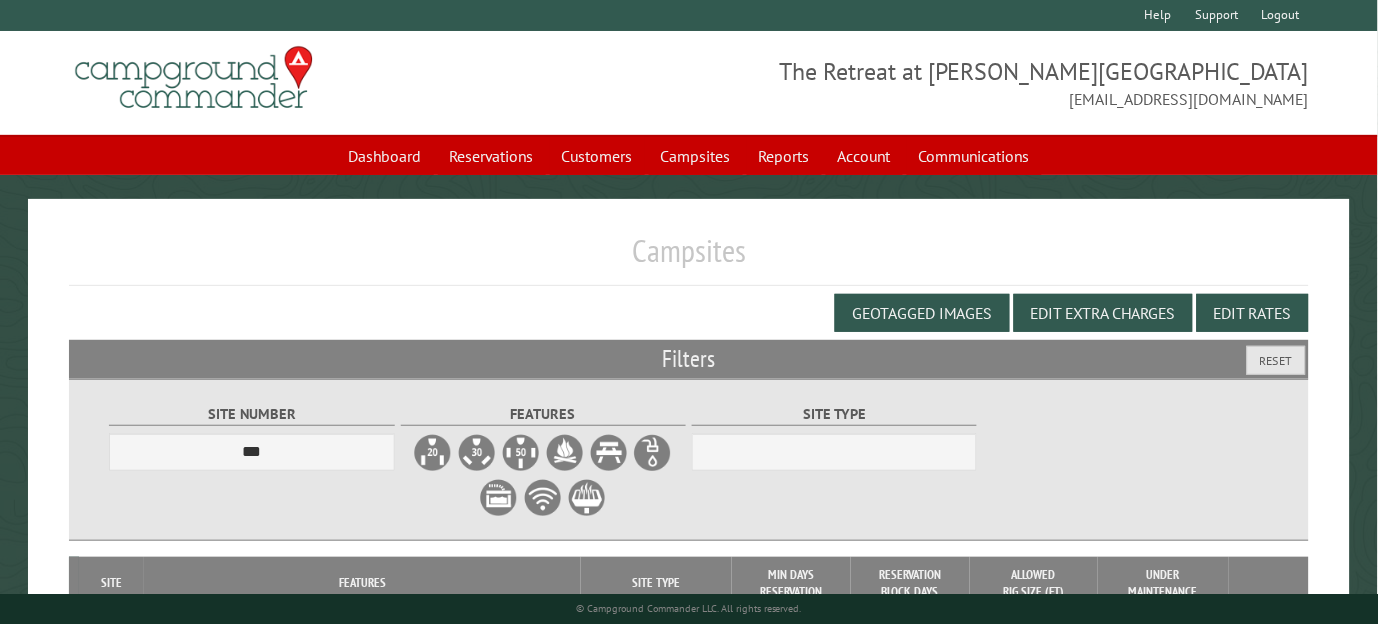 select on "***" 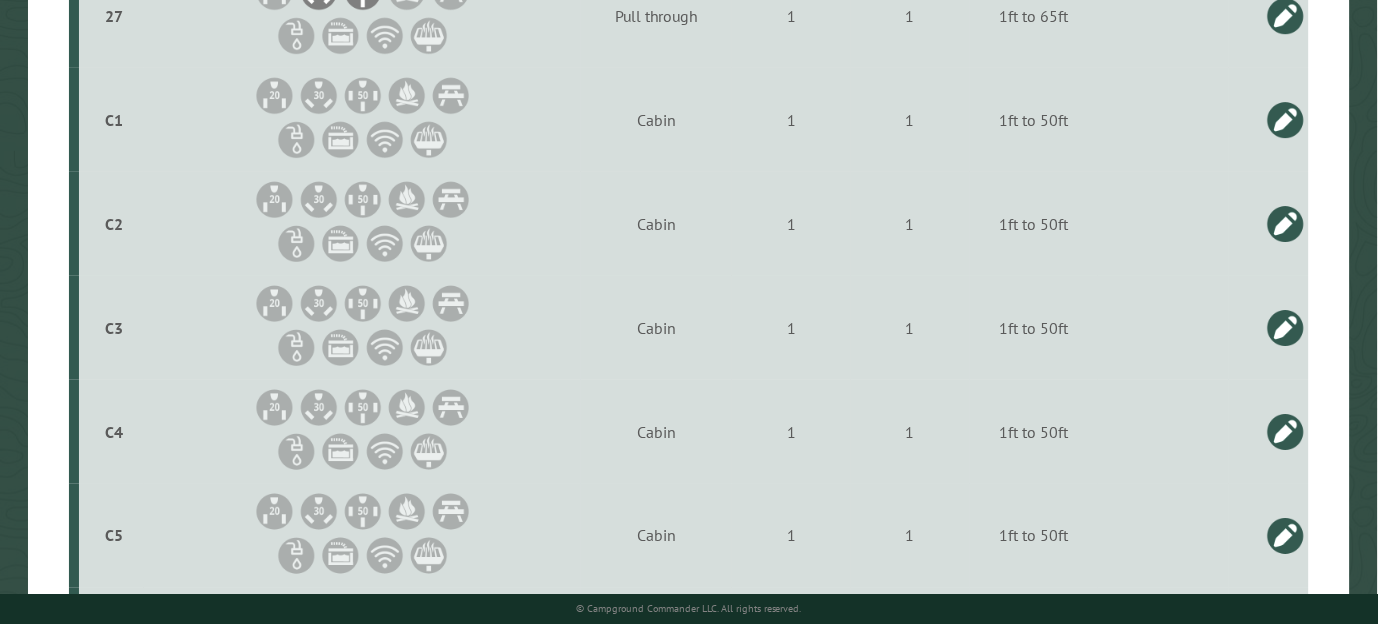 scroll, scrollTop: 3355, scrollLeft: 0, axis: vertical 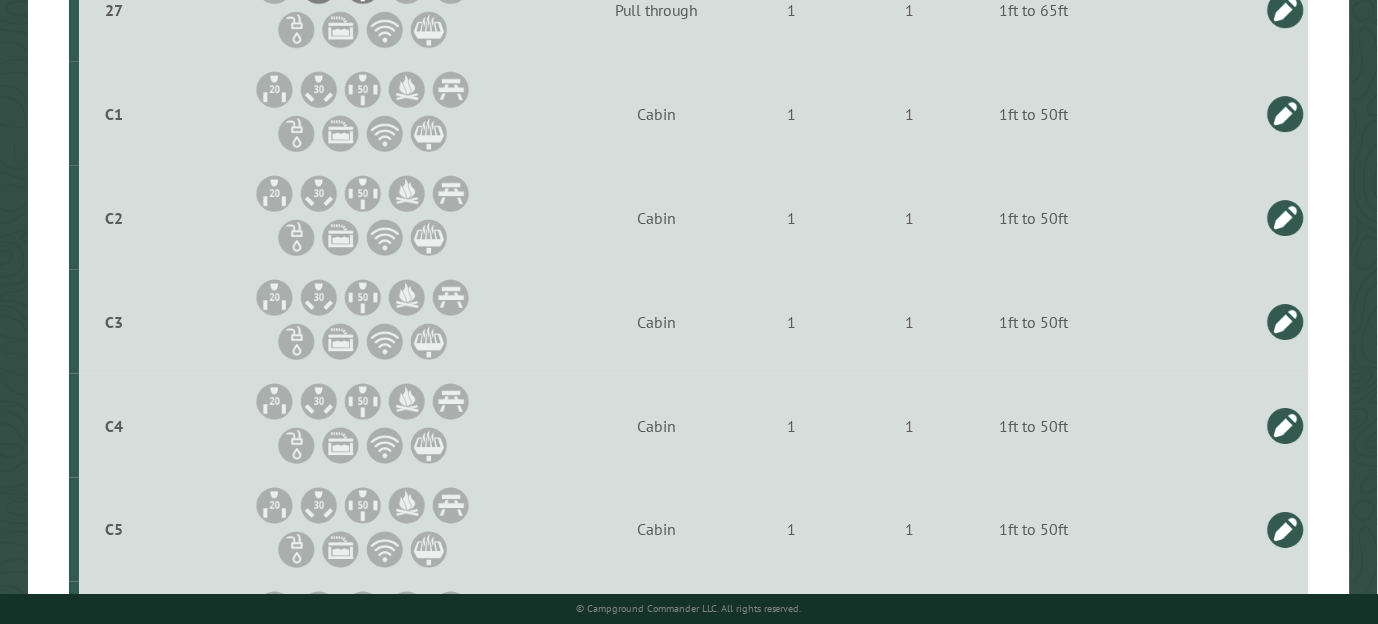 click at bounding box center (1286, 322) 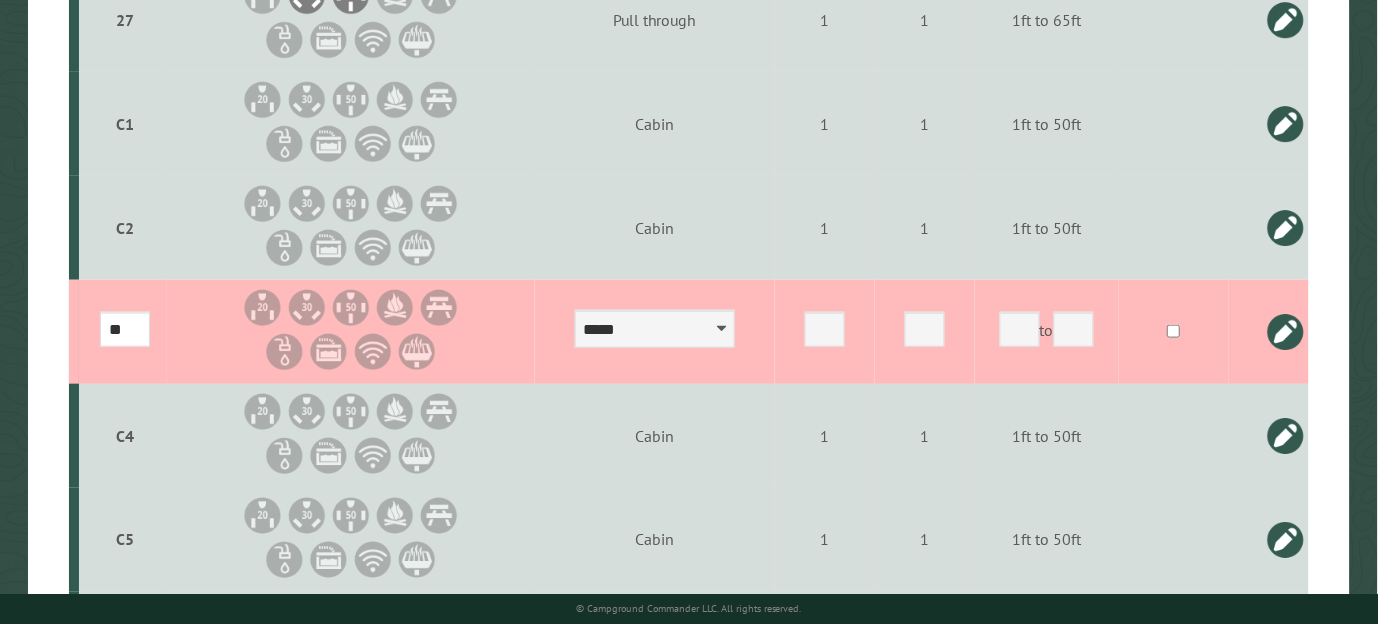 scroll, scrollTop: 3350, scrollLeft: 0, axis: vertical 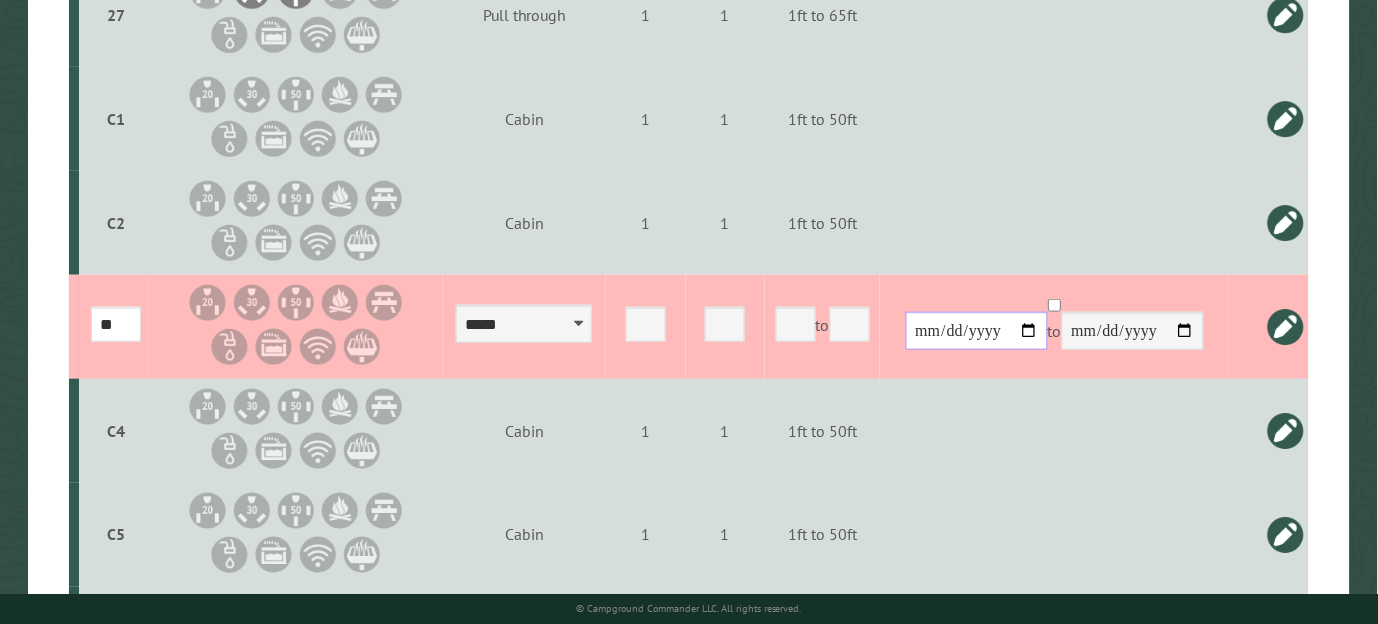 click at bounding box center (977, 331) 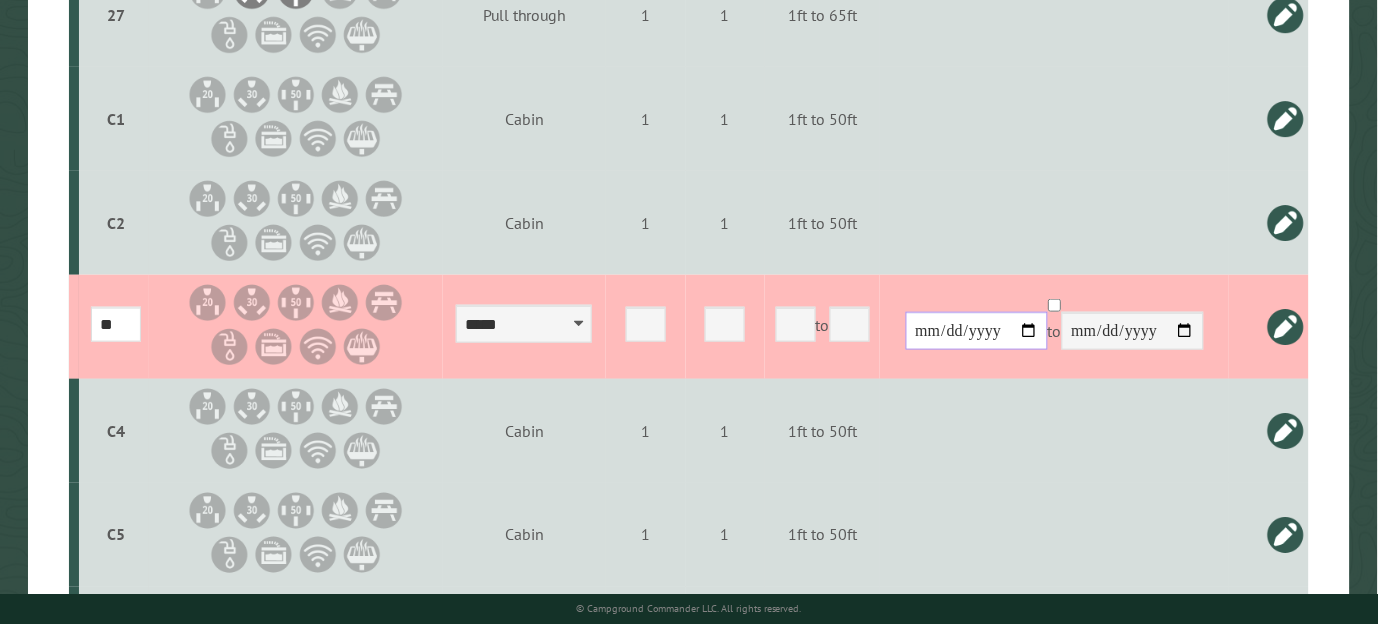 type on "**********" 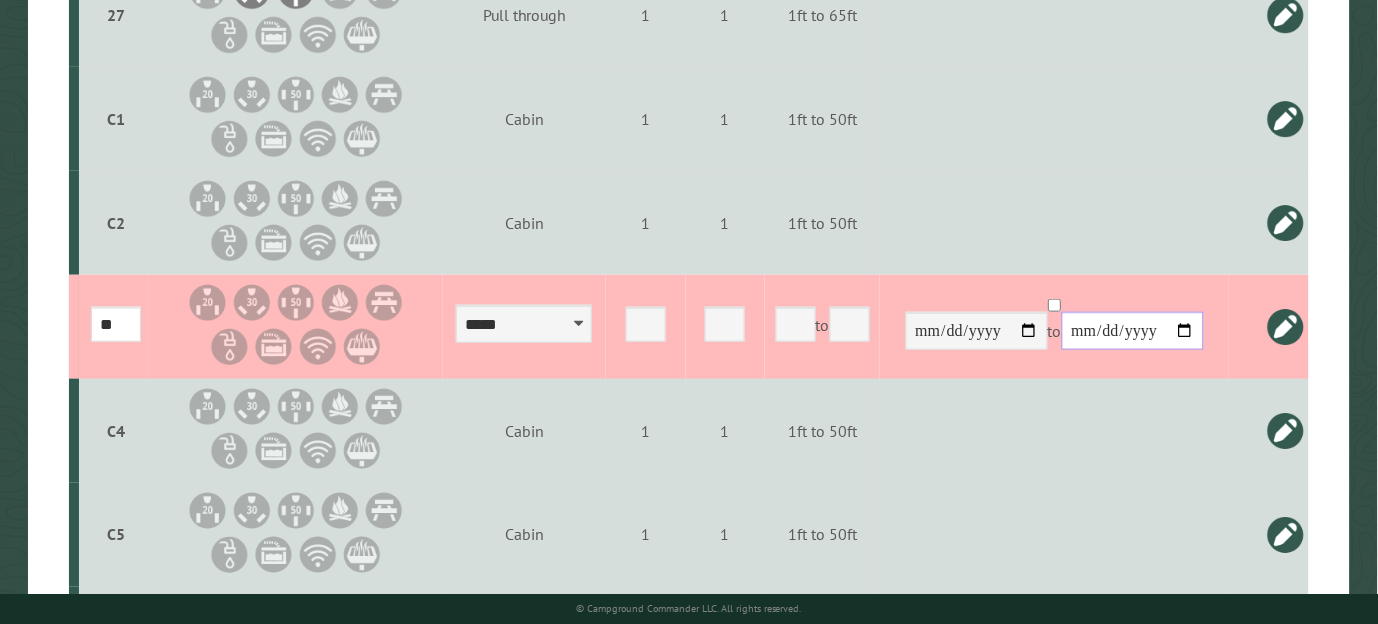 click at bounding box center [1133, 331] 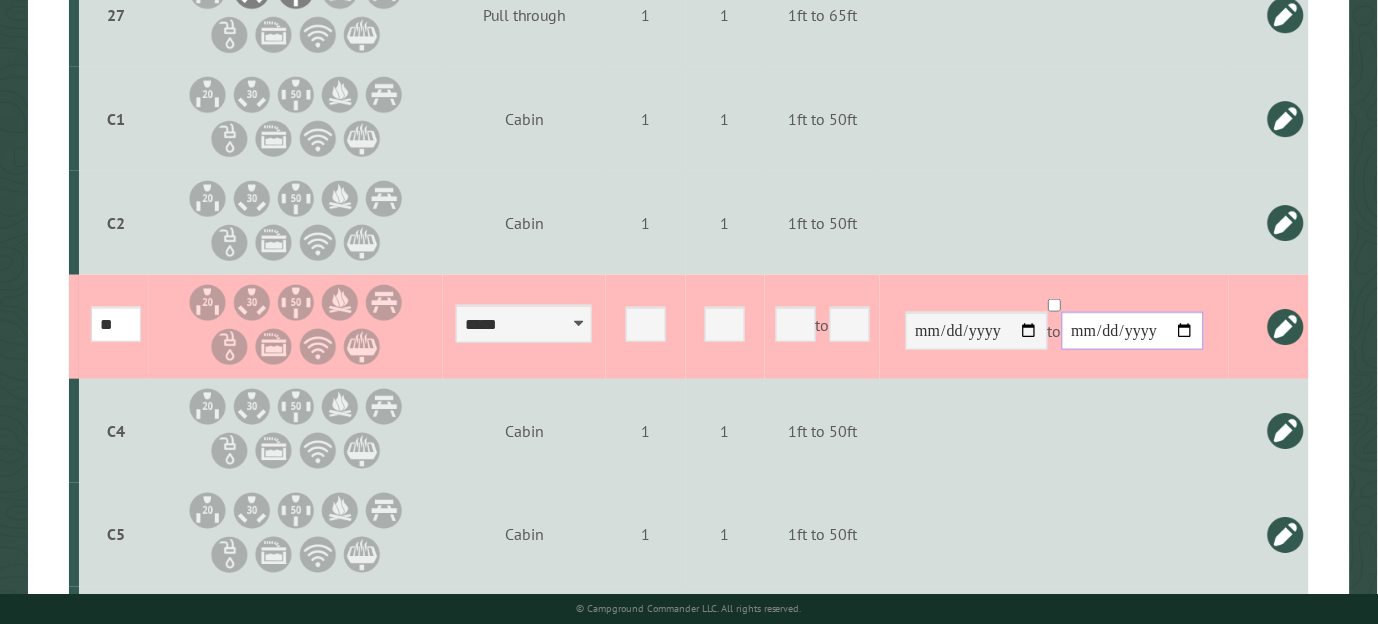 type on "**********" 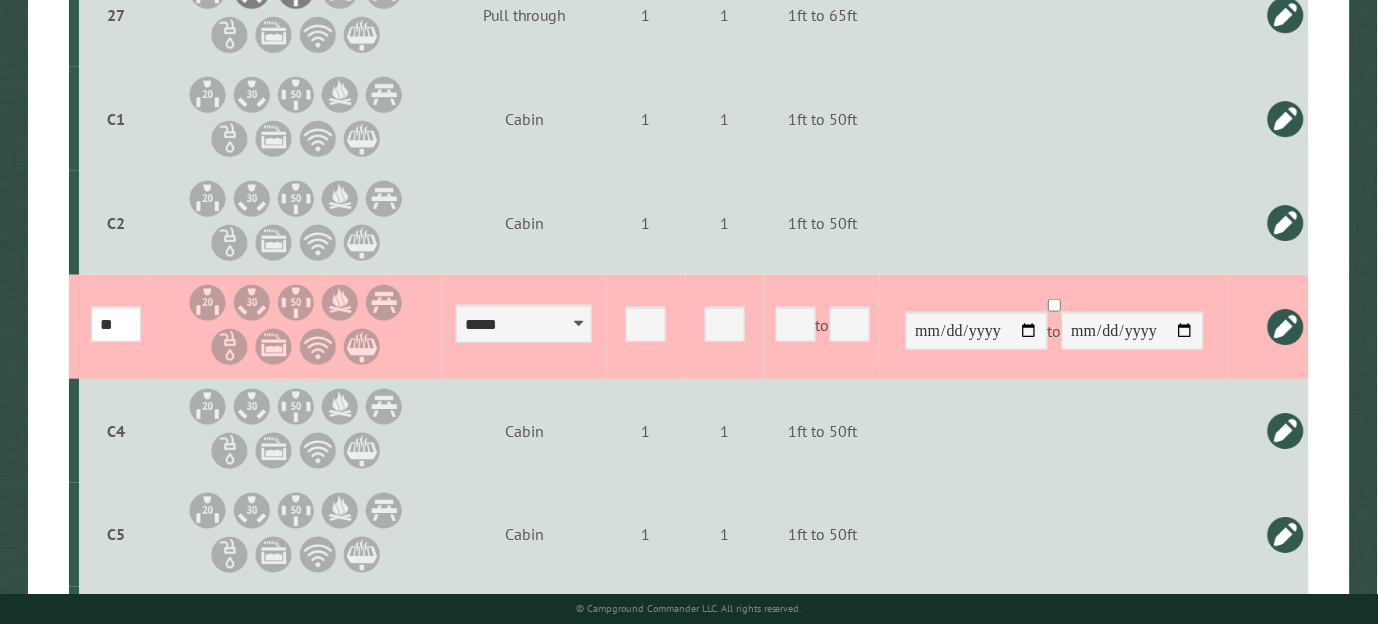 click at bounding box center (1286, 327) 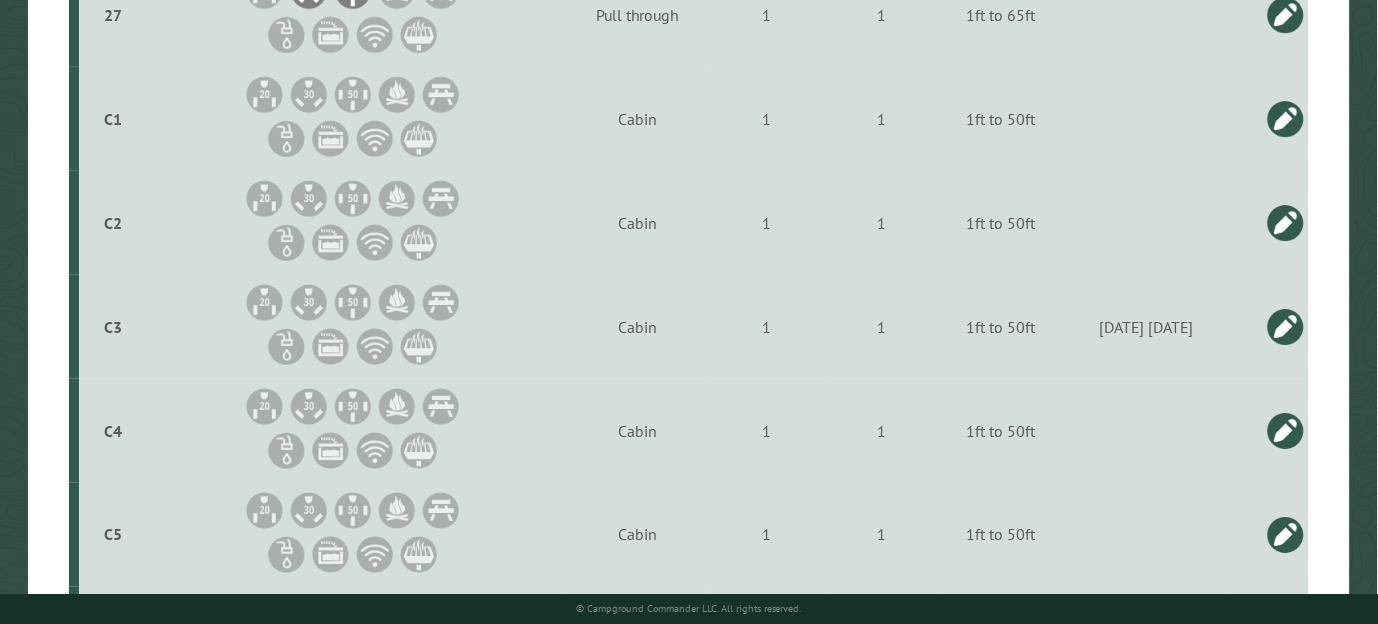 click at bounding box center (1286, 431) 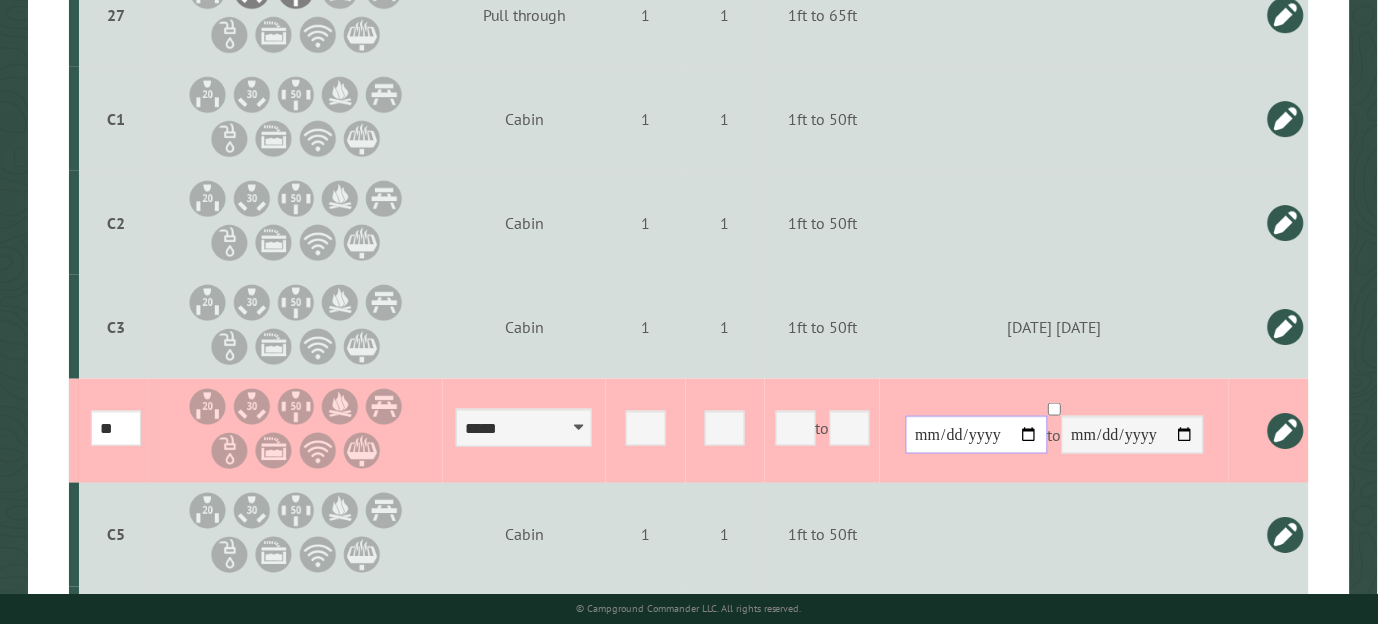 click at bounding box center [977, 435] 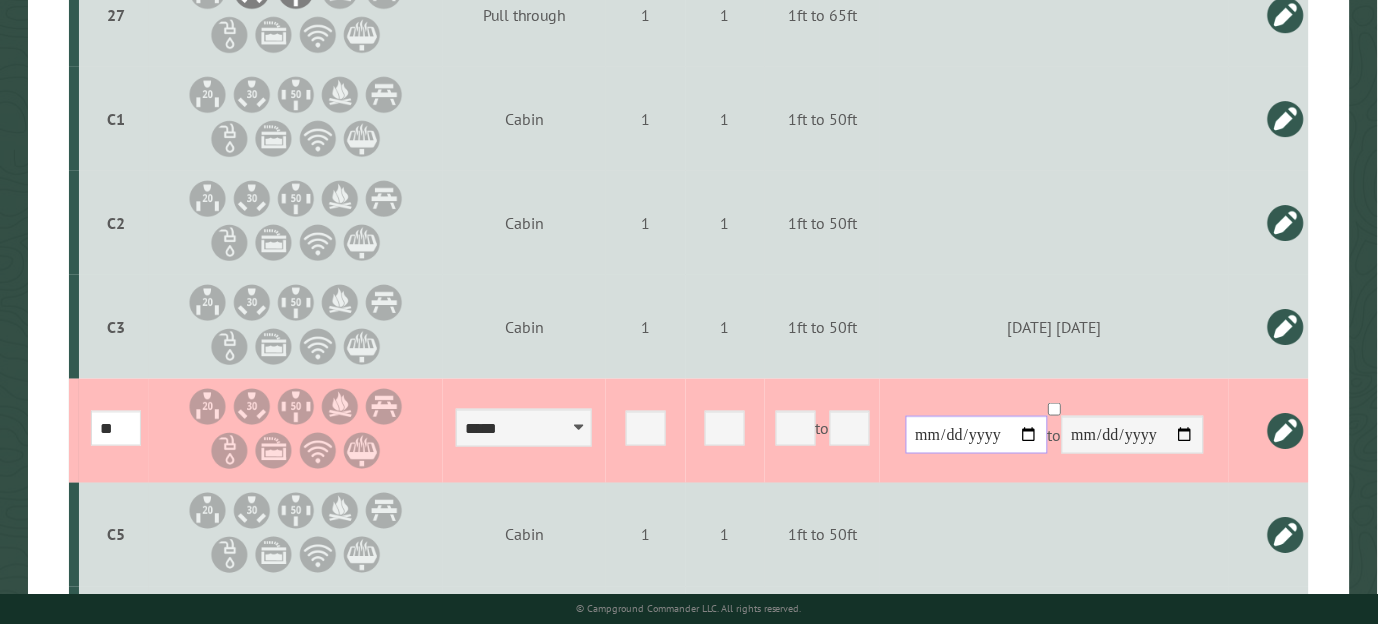 type on "**********" 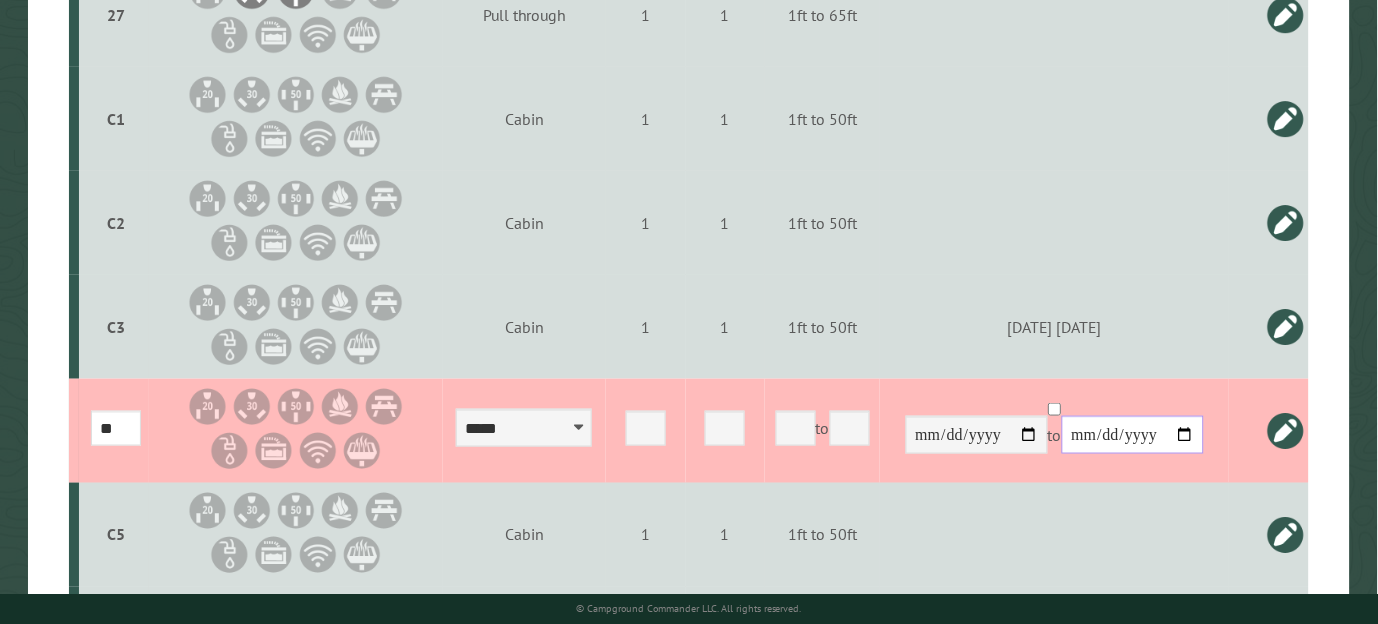 click at bounding box center (1133, 435) 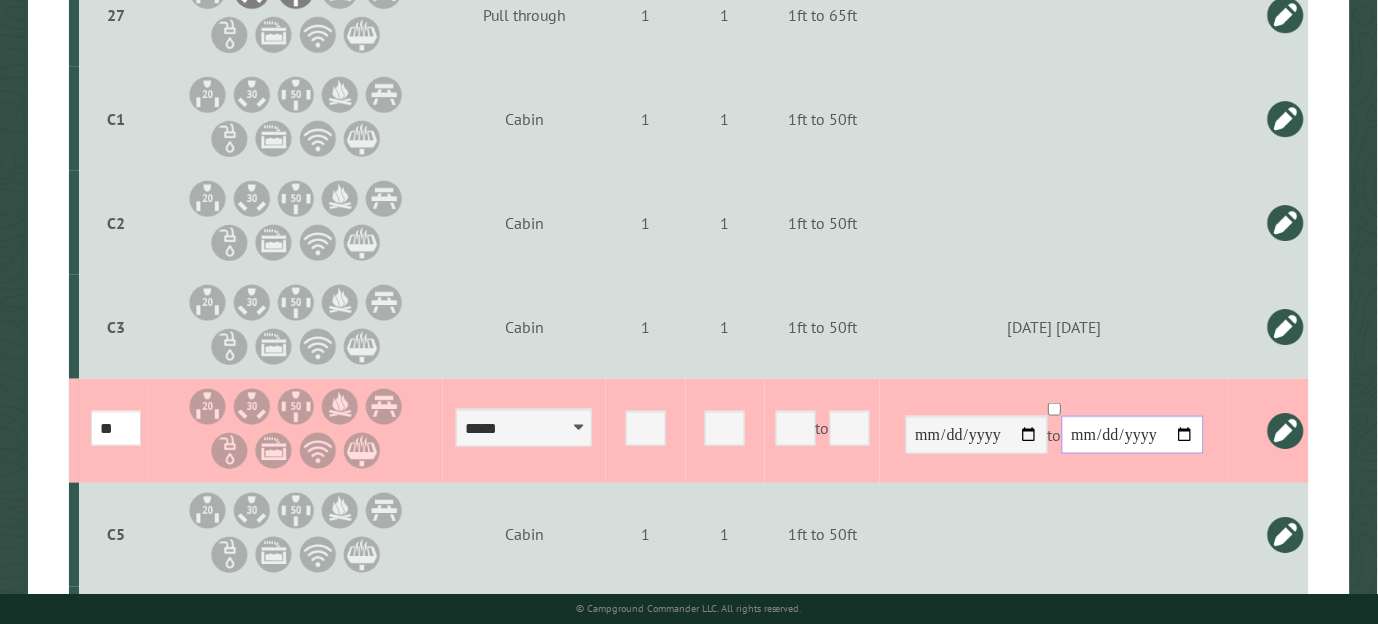 type on "**********" 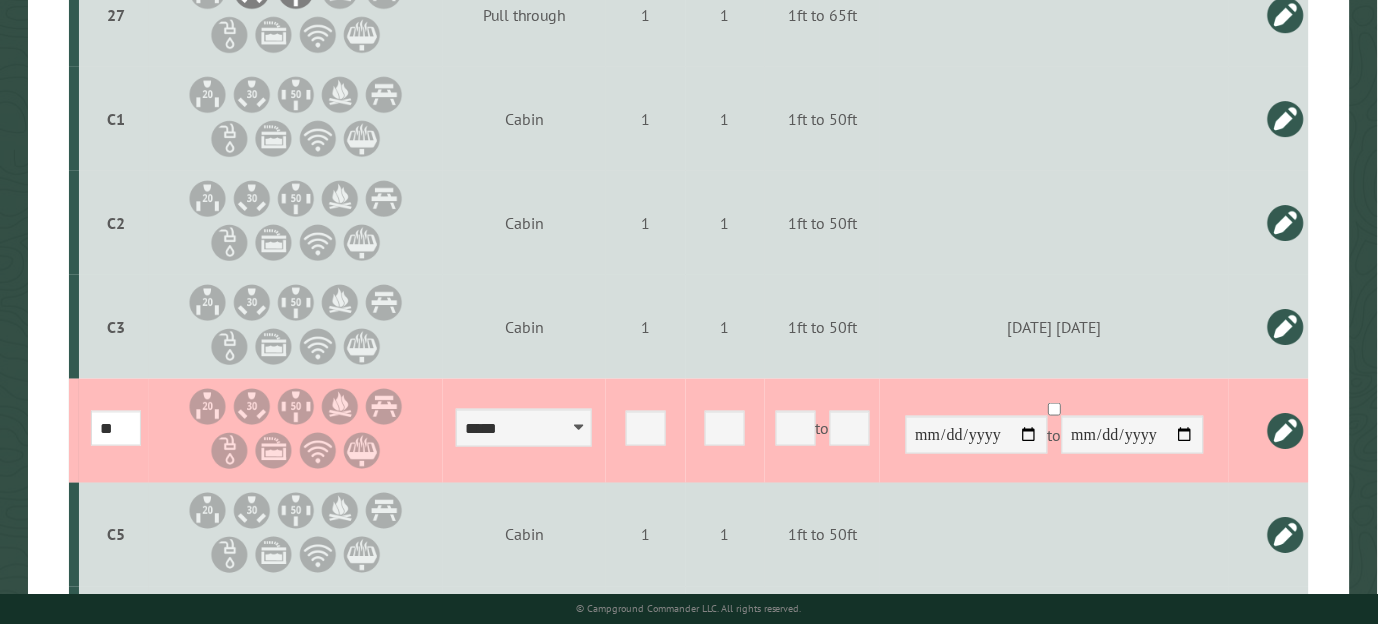 click at bounding box center [1286, 431] 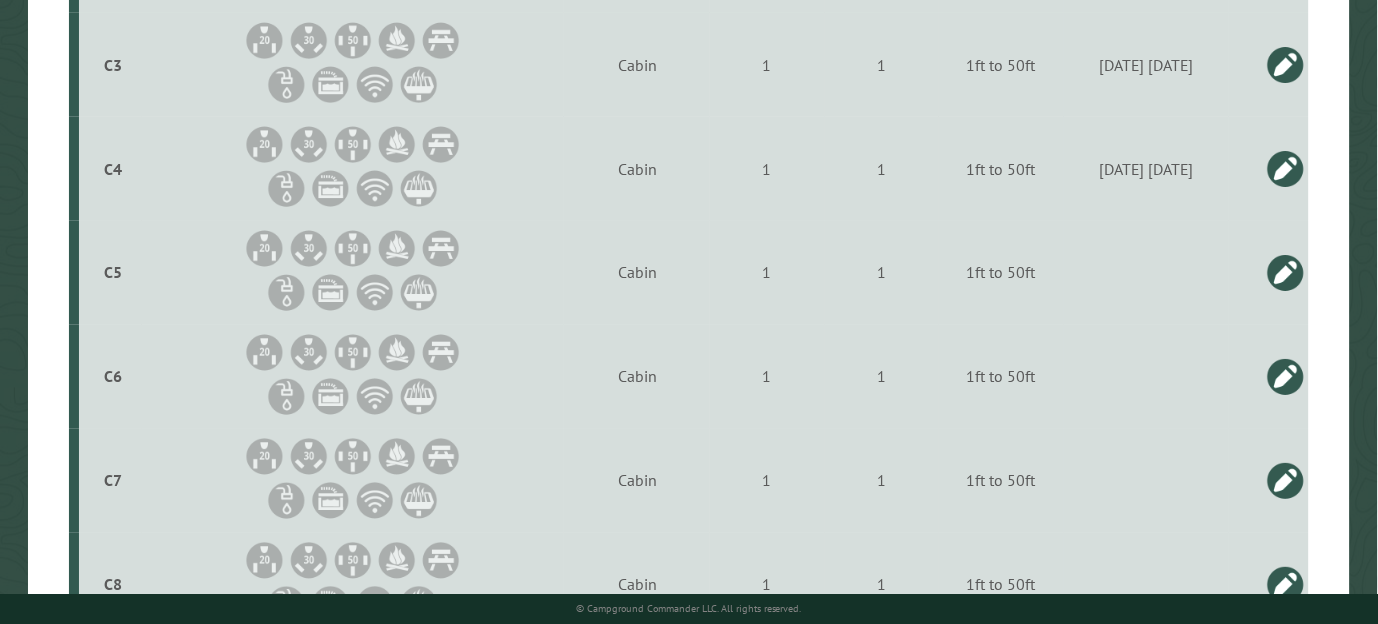scroll, scrollTop: 3618, scrollLeft: 0, axis: vertical 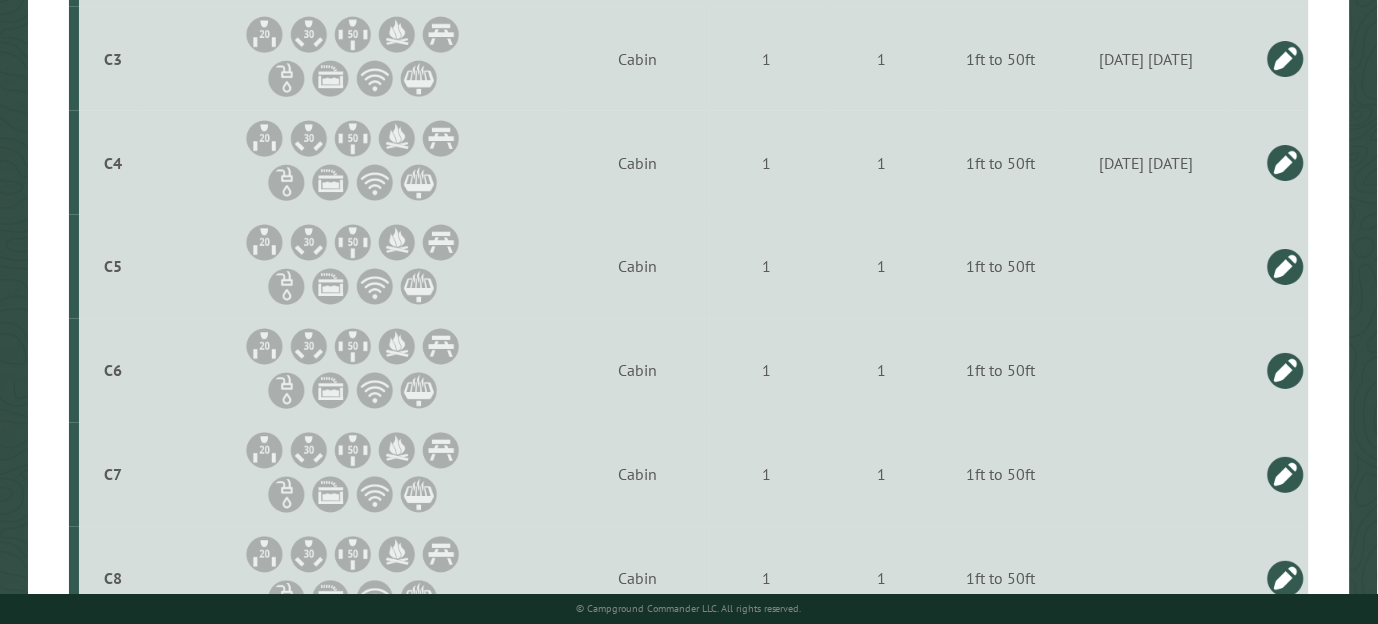 click at bounding box center (1286, 267) 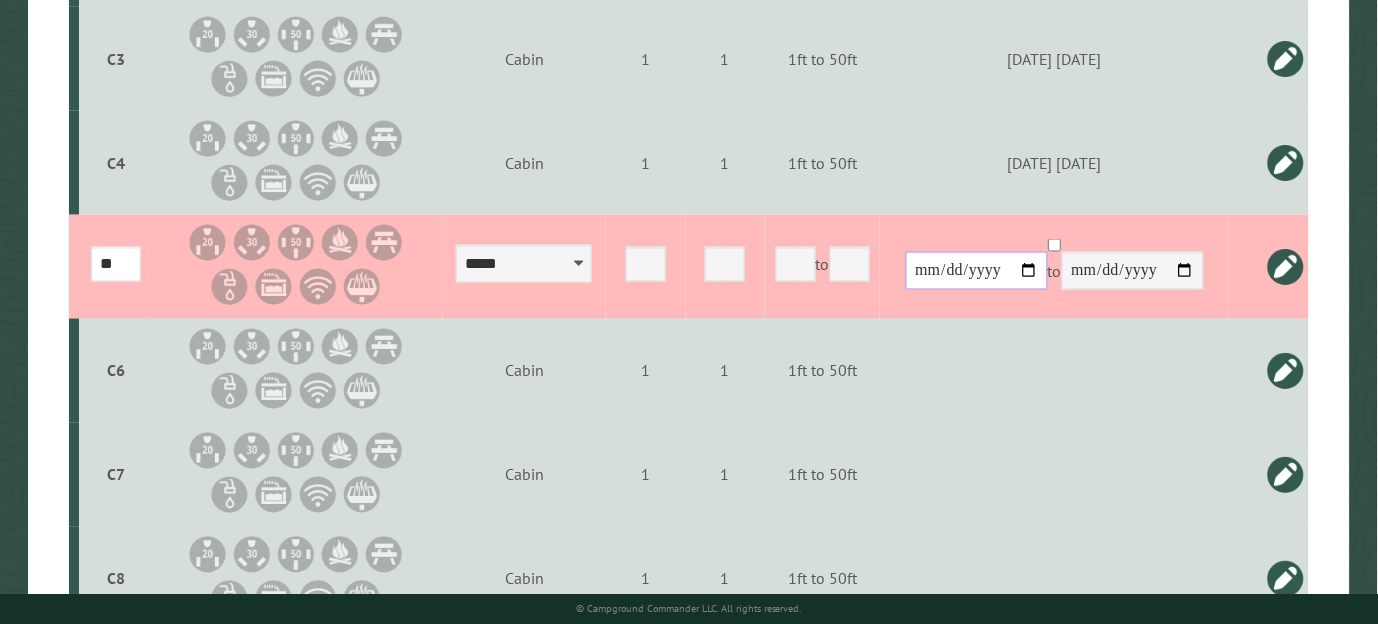 click at bounding box center [977, 271] 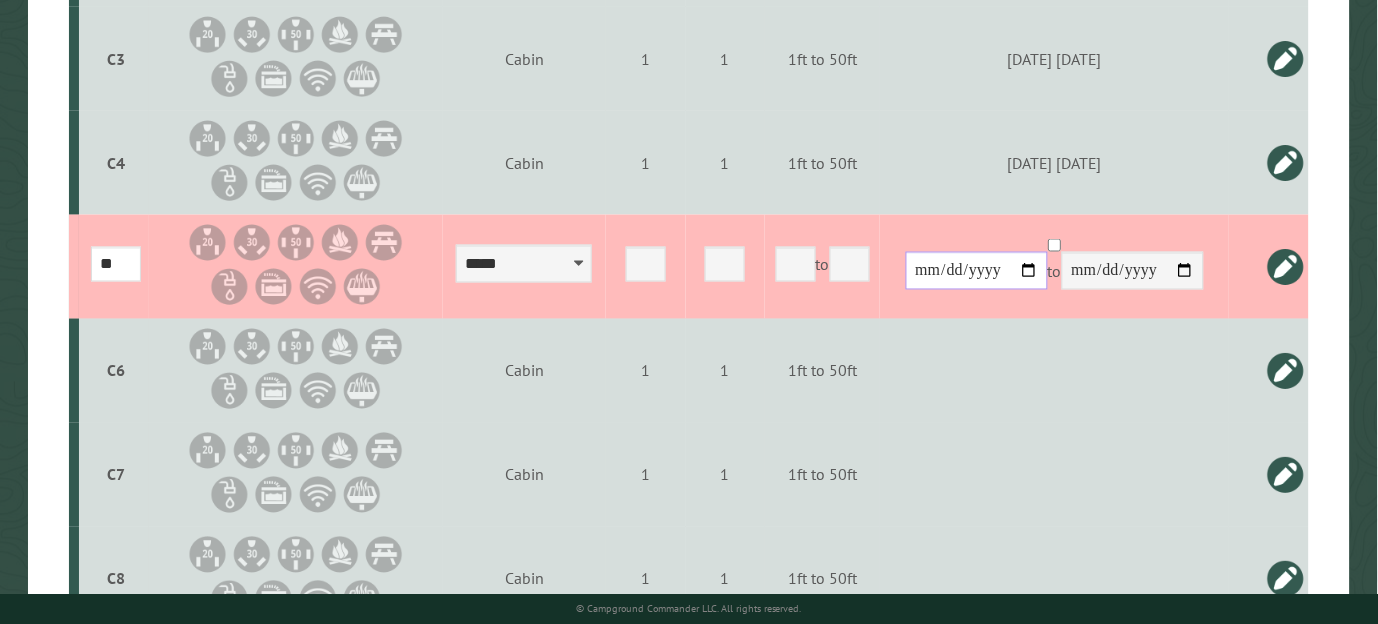 type on "**********" 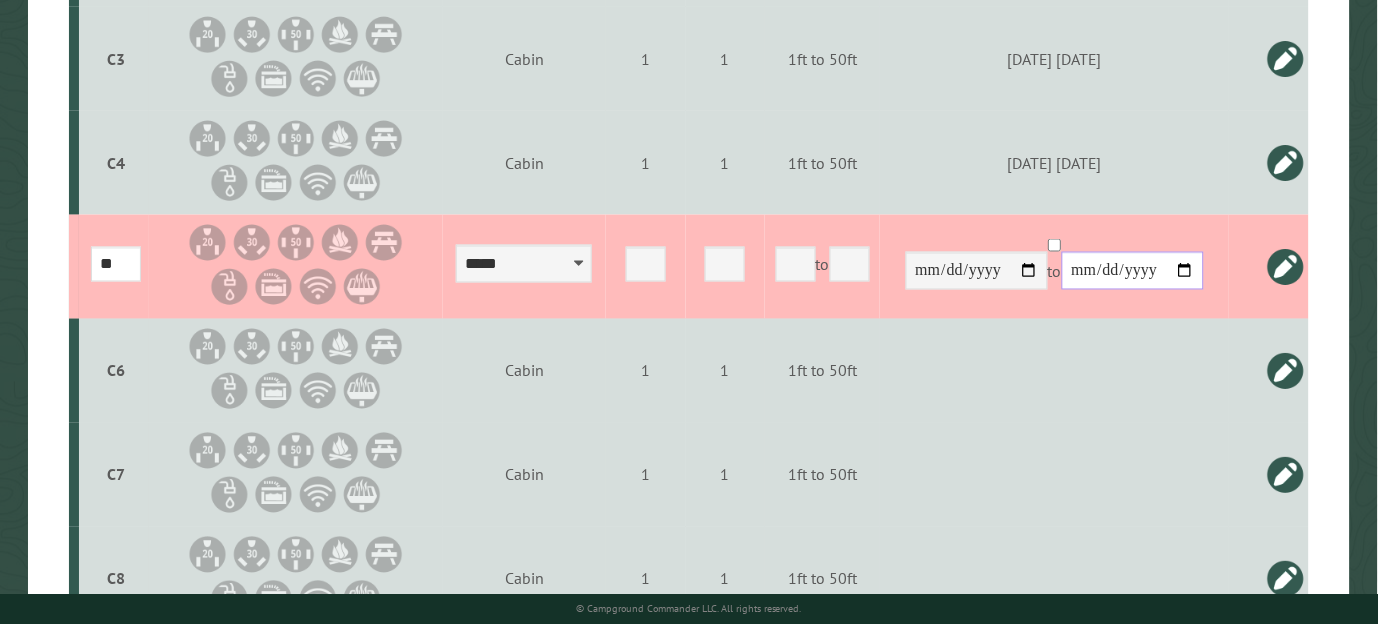 click at bounding box center [1133, 271] 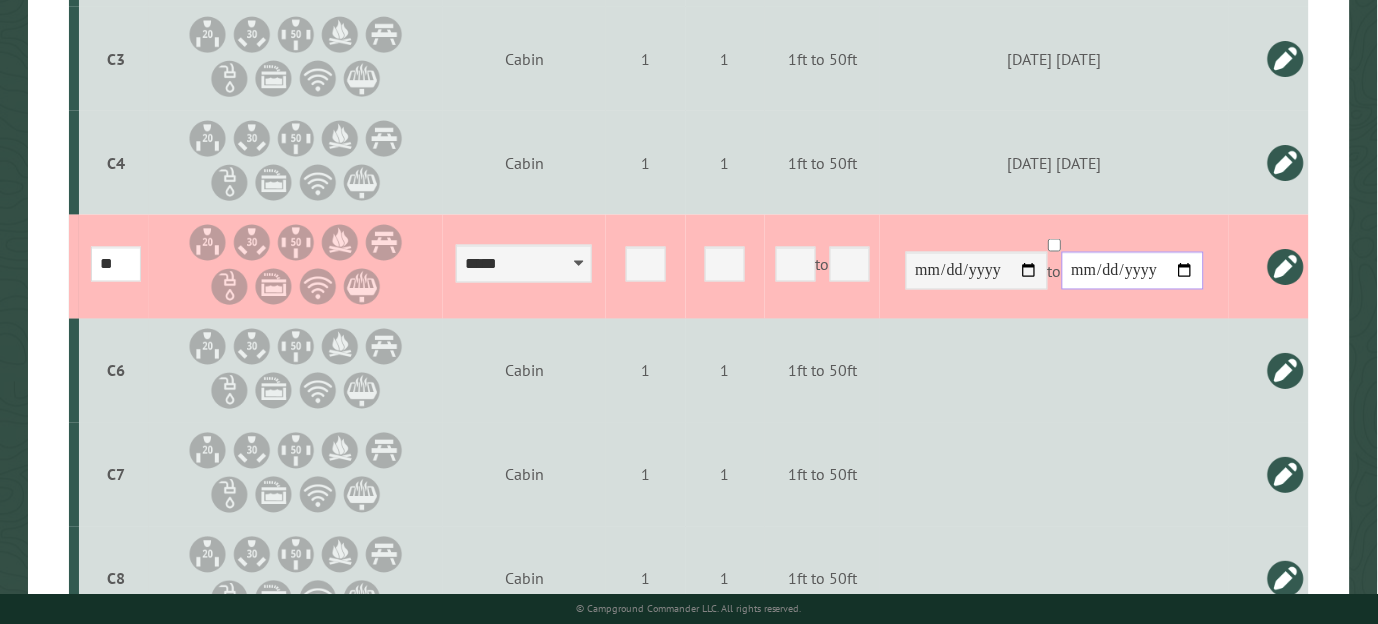 type on "**********" 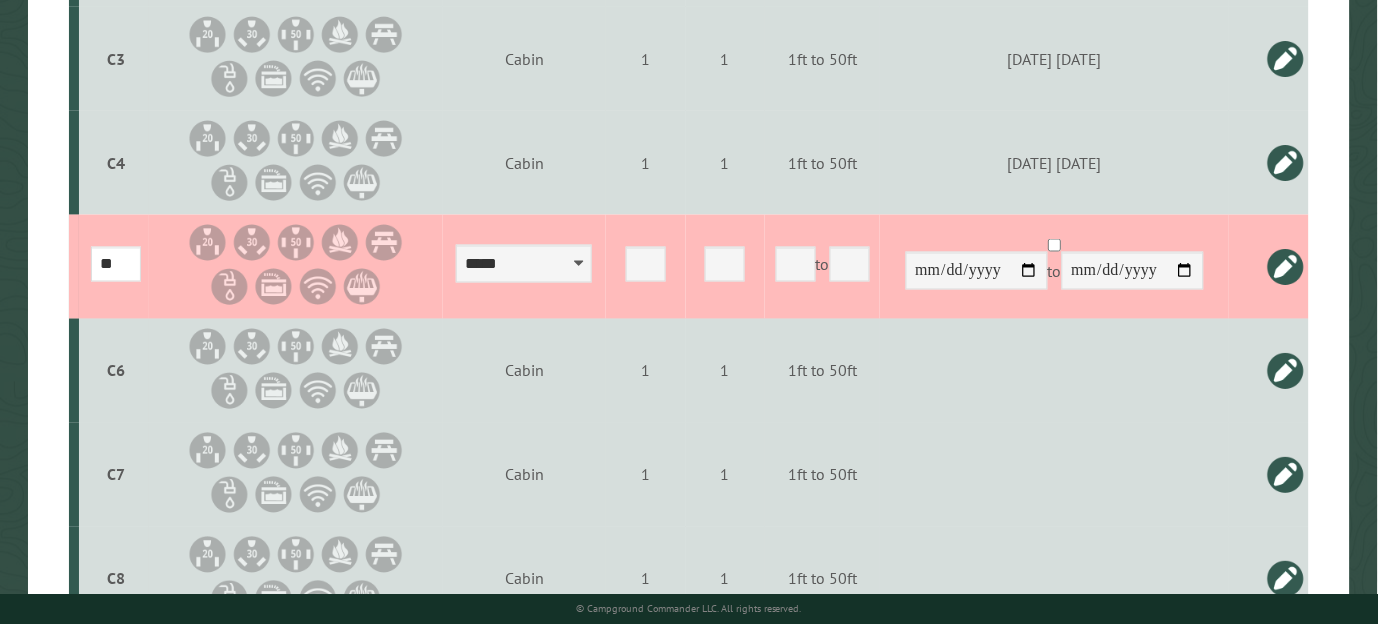 click at bounding box center (1286, 267) 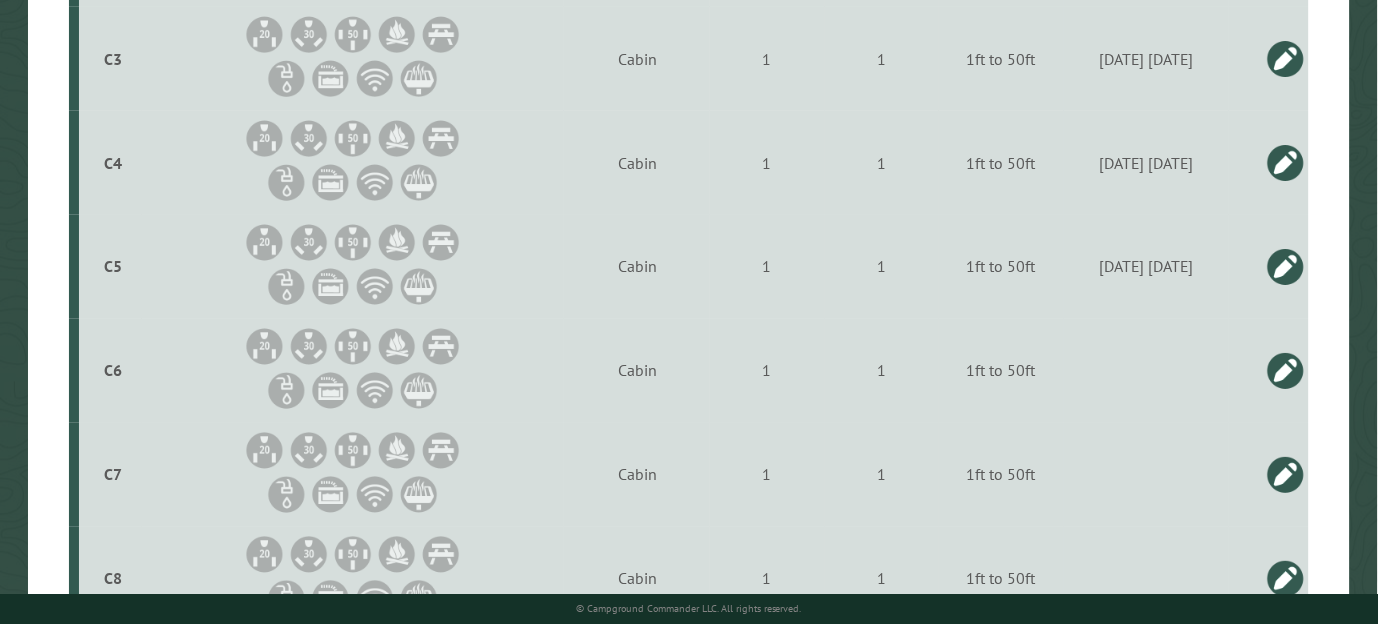 click at bounding box center [1286, 371] 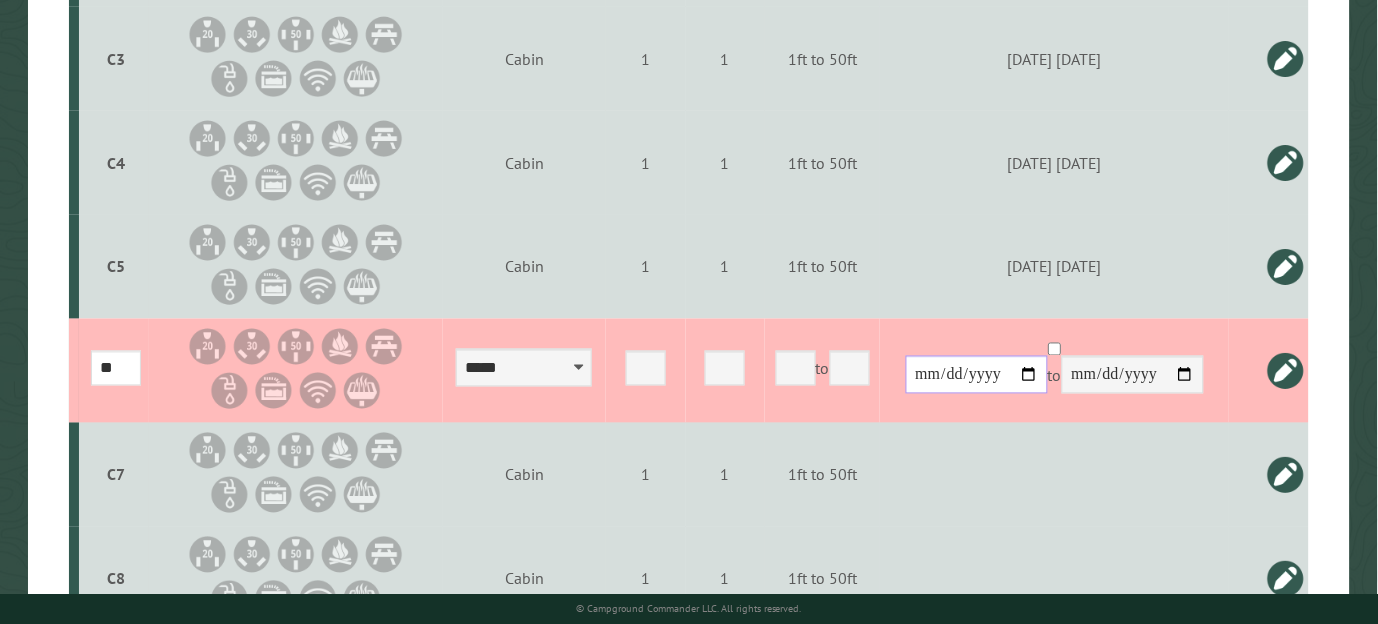 click at bounding box center [977, 375] 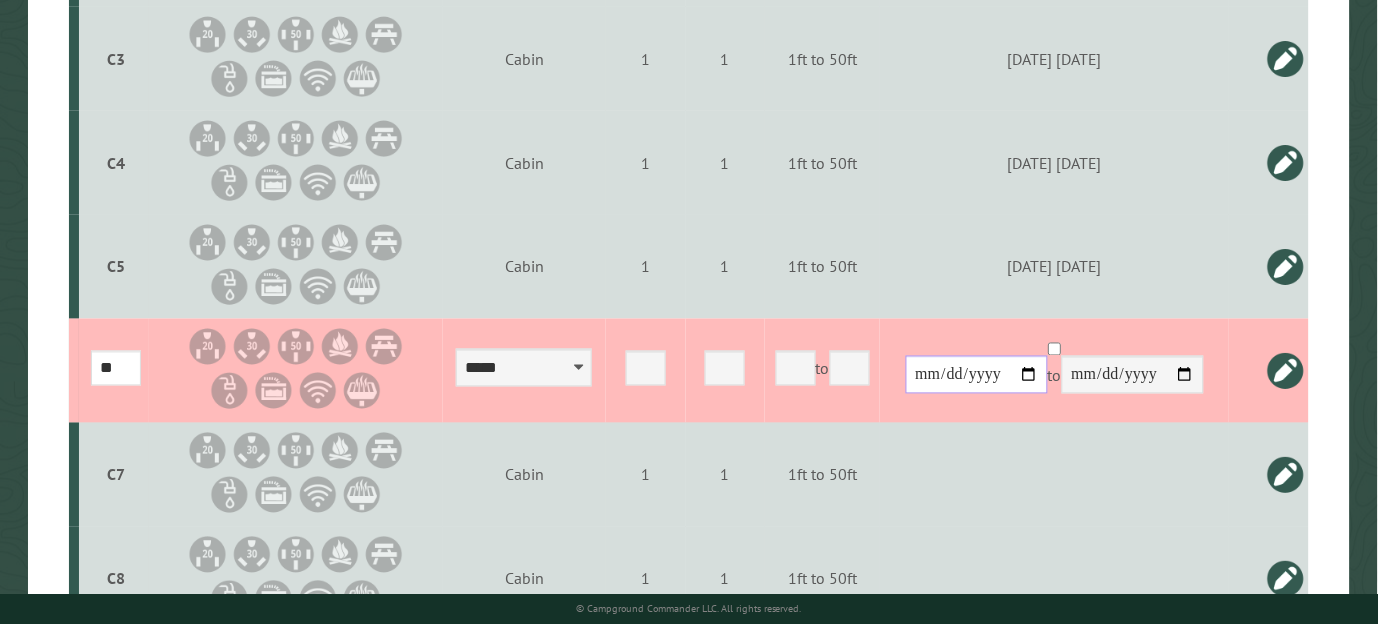 type on "**********" 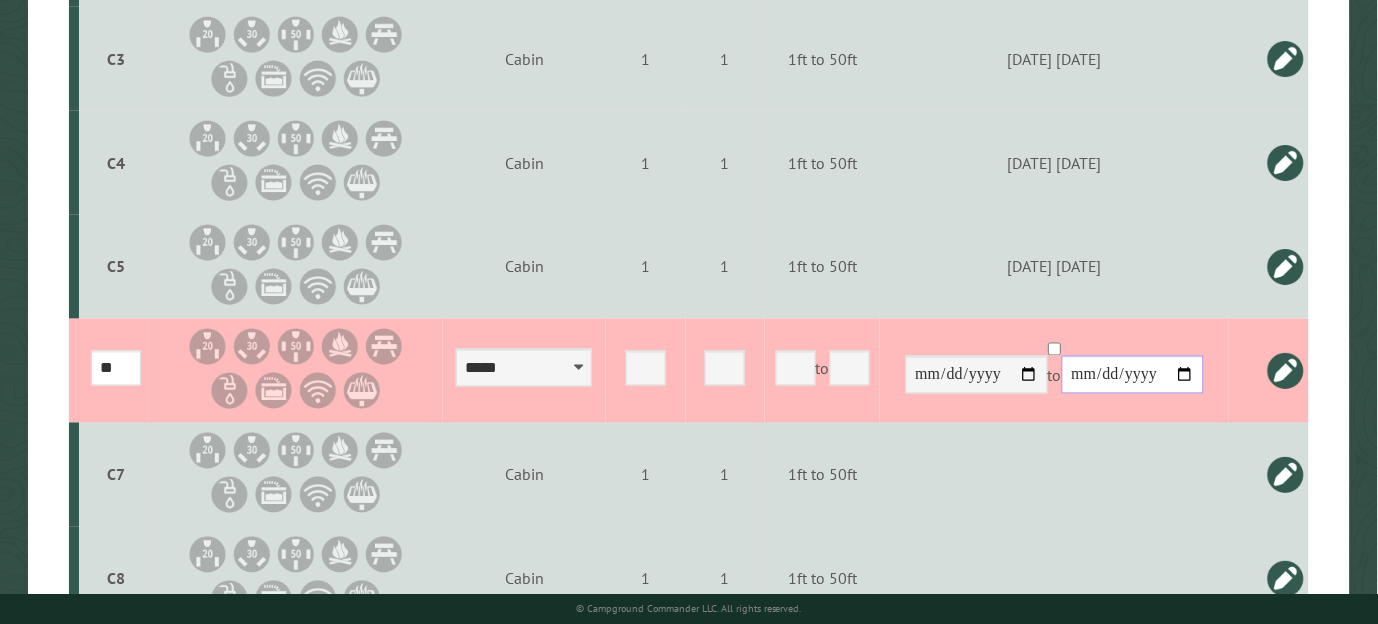 click at bounding box center (1133, 375) 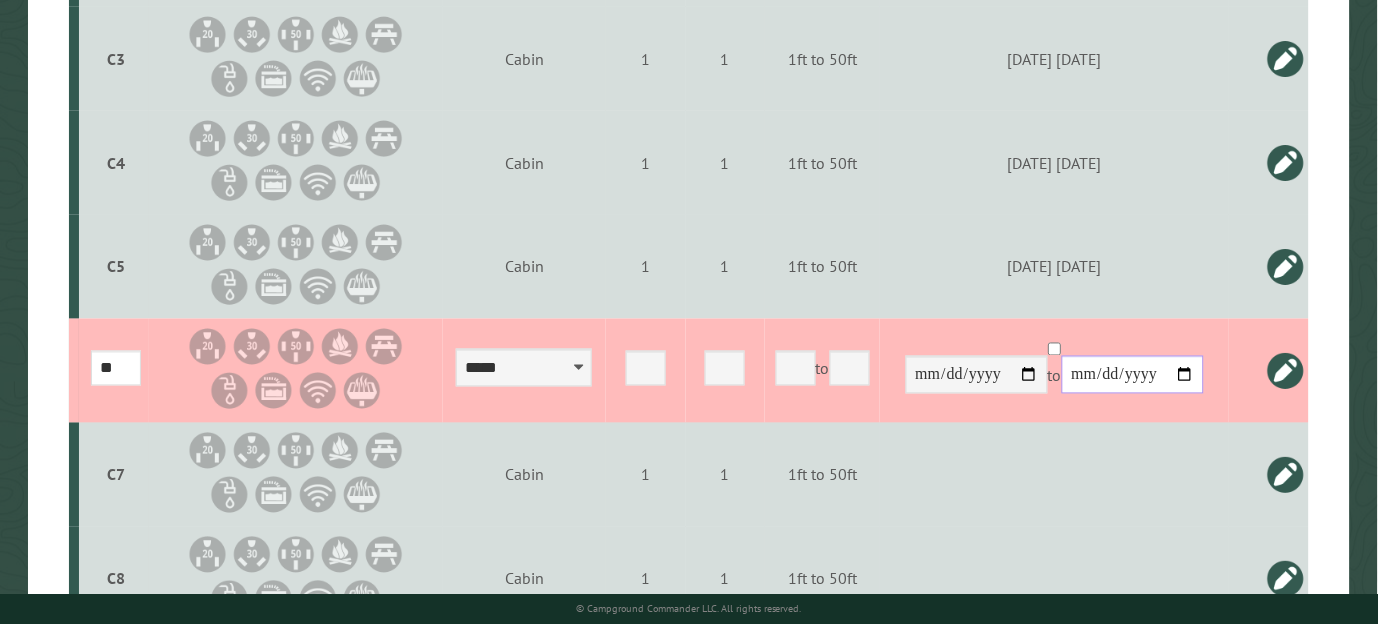 type on "**********" 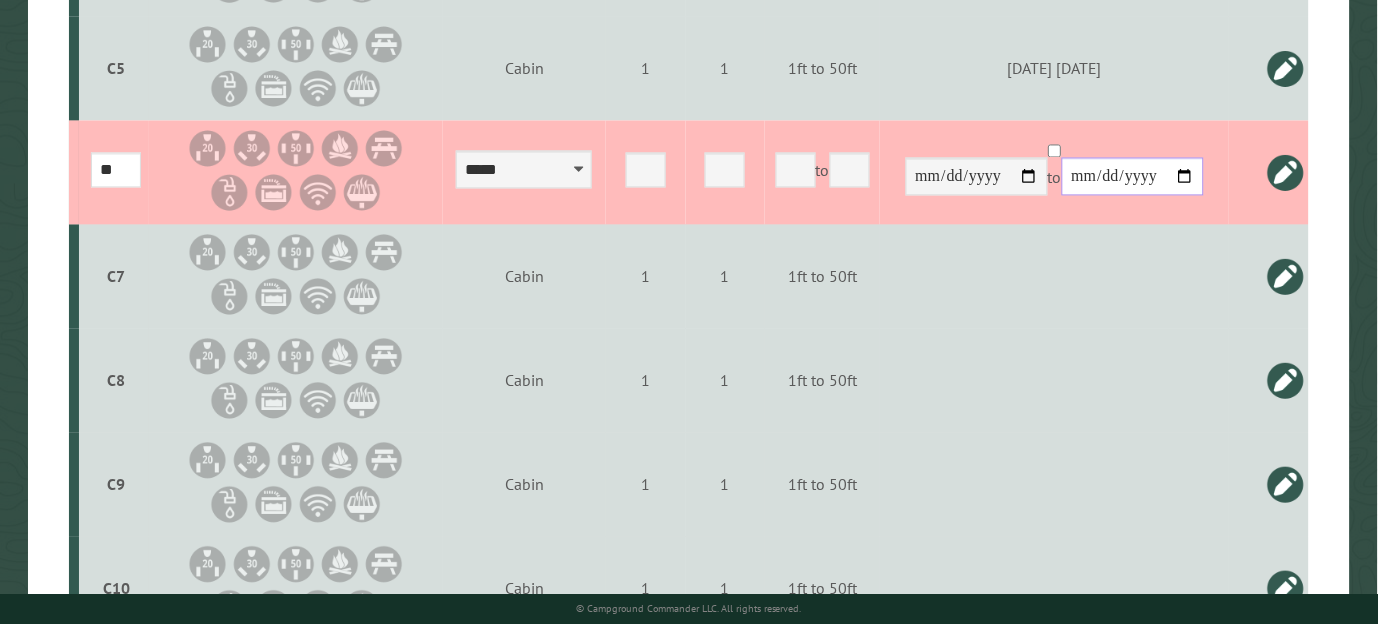scroll, scrollTop: 3821, scrollLeft: 0, axis: vertical 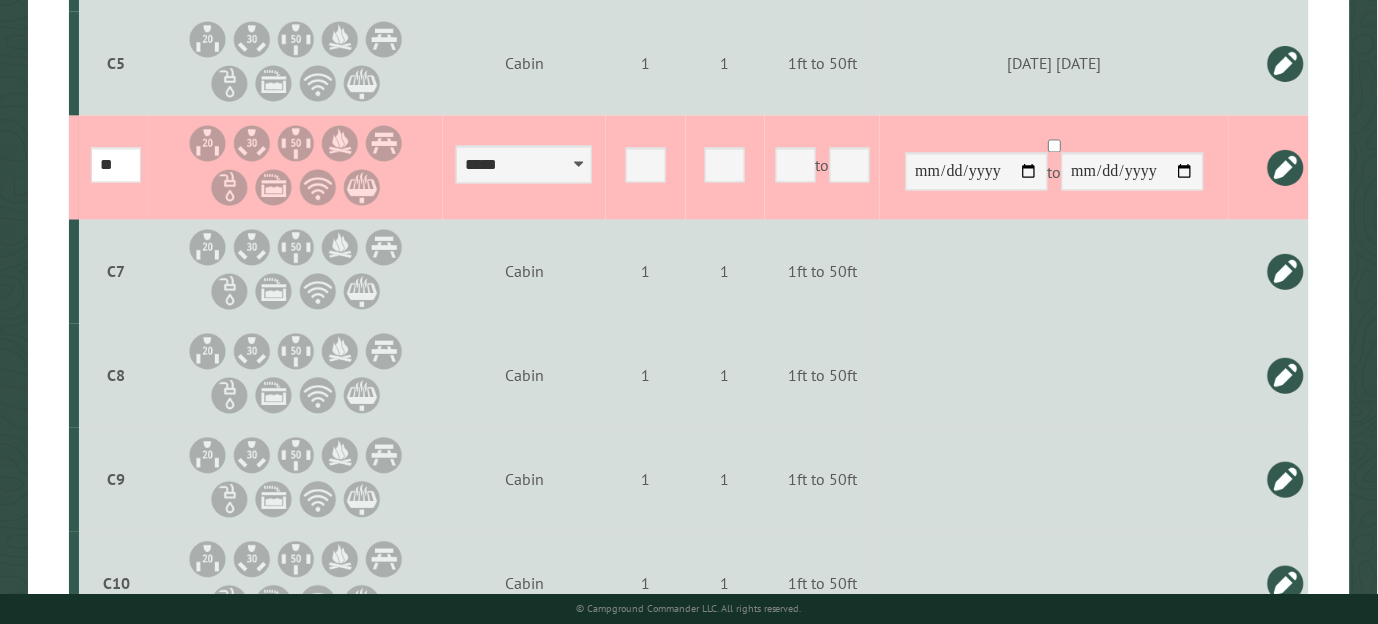 click at bounding box center (1286, 168) 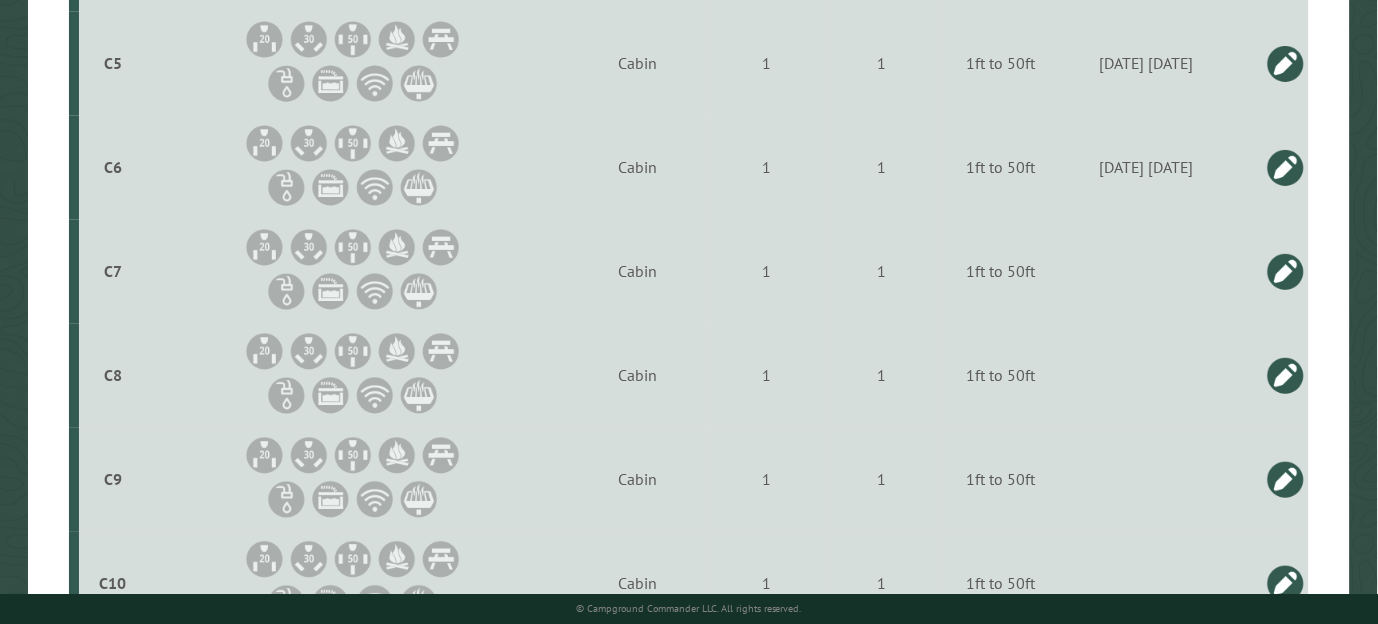 click at bounding box center (1286, 272) 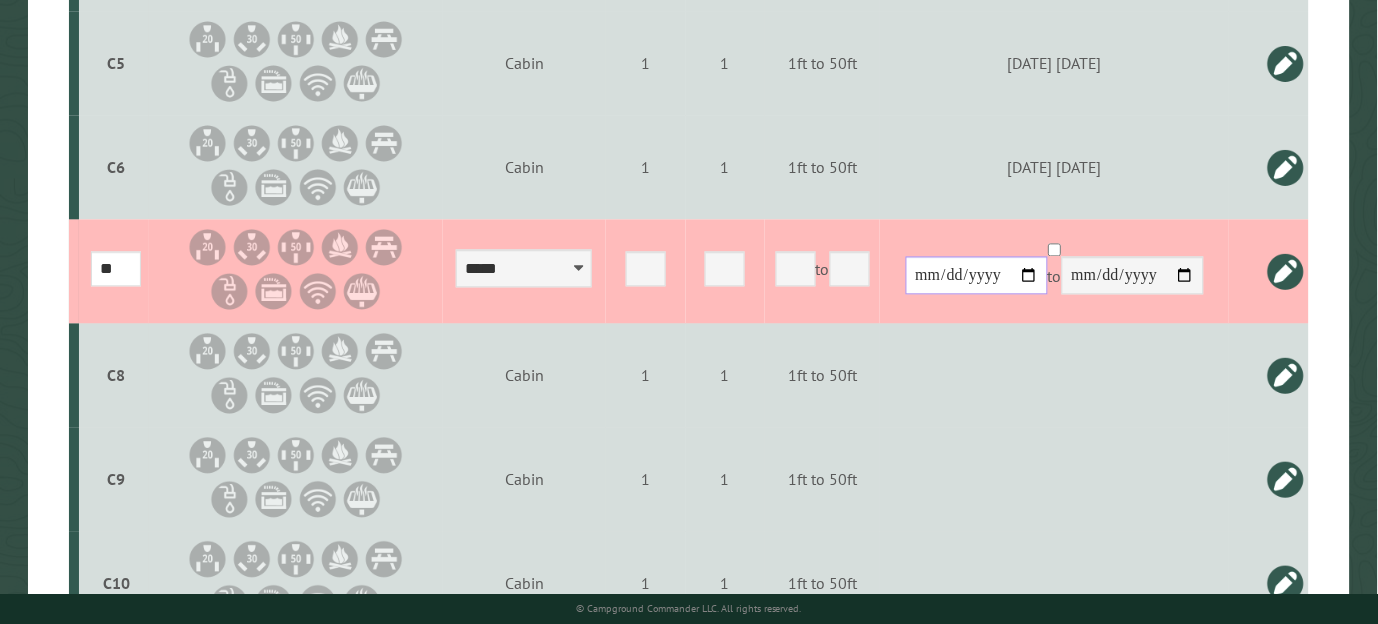 click at bounding box center (977, 276) 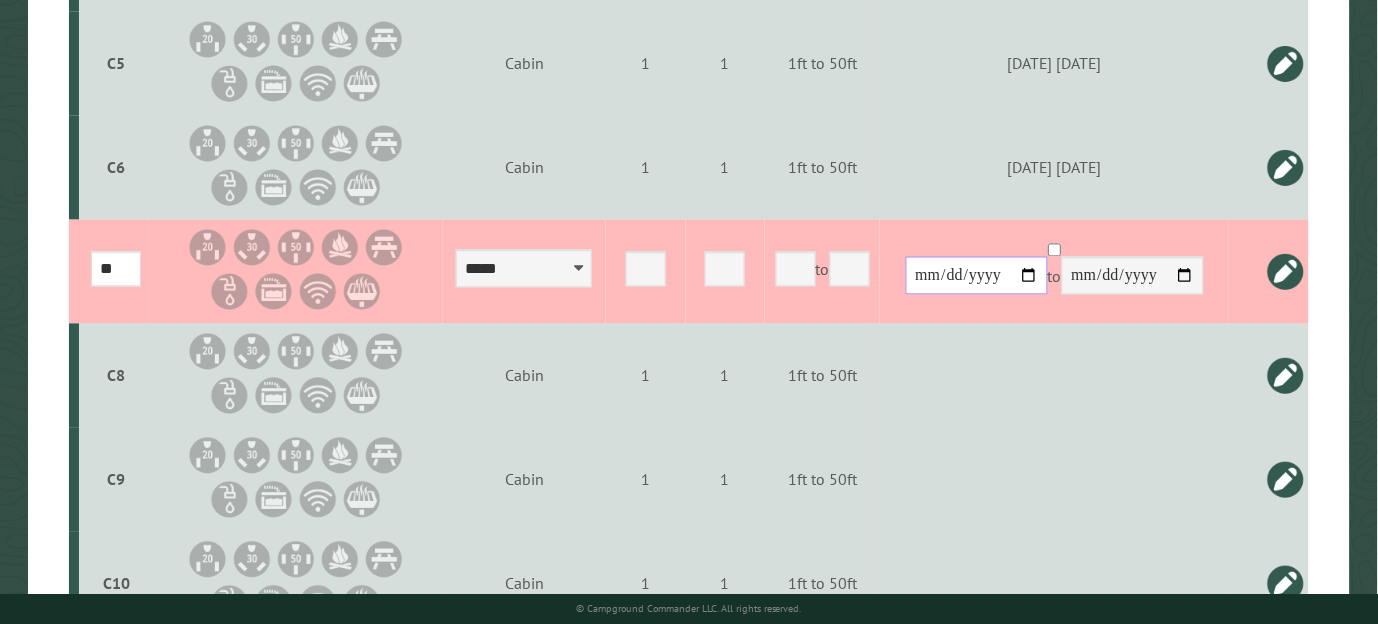 type on "**********" 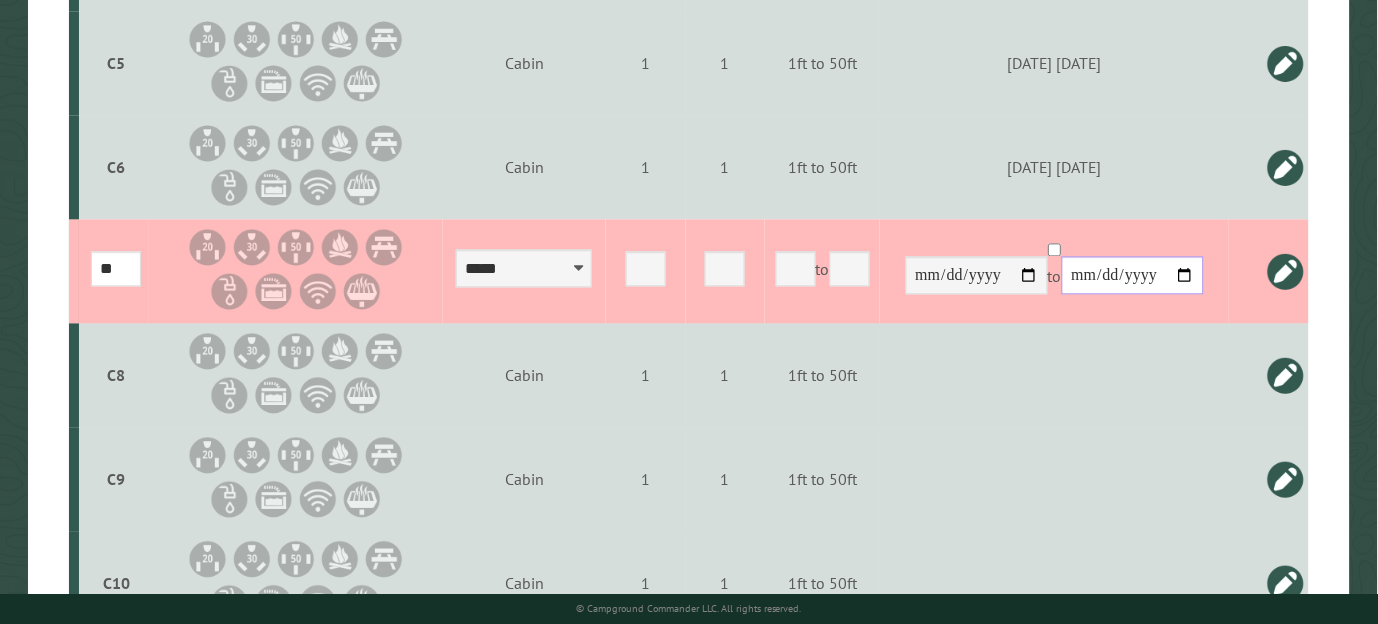click at bounding box center (1133, 276) 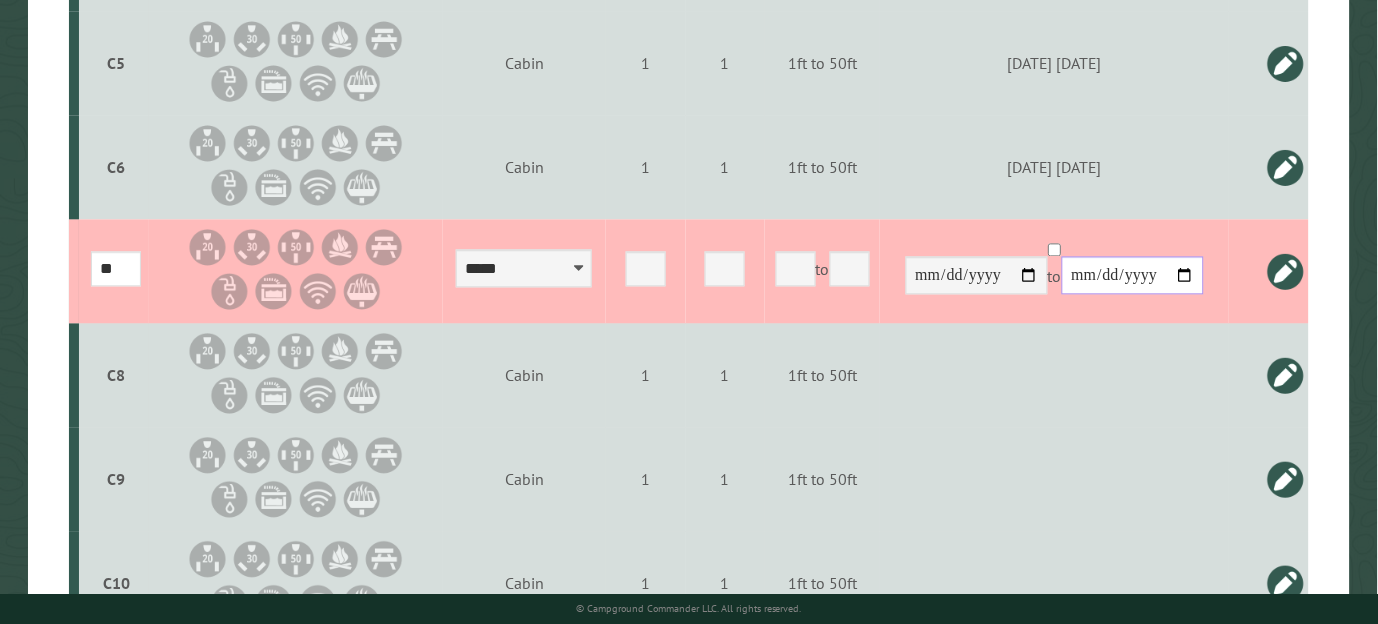 type on "**********" 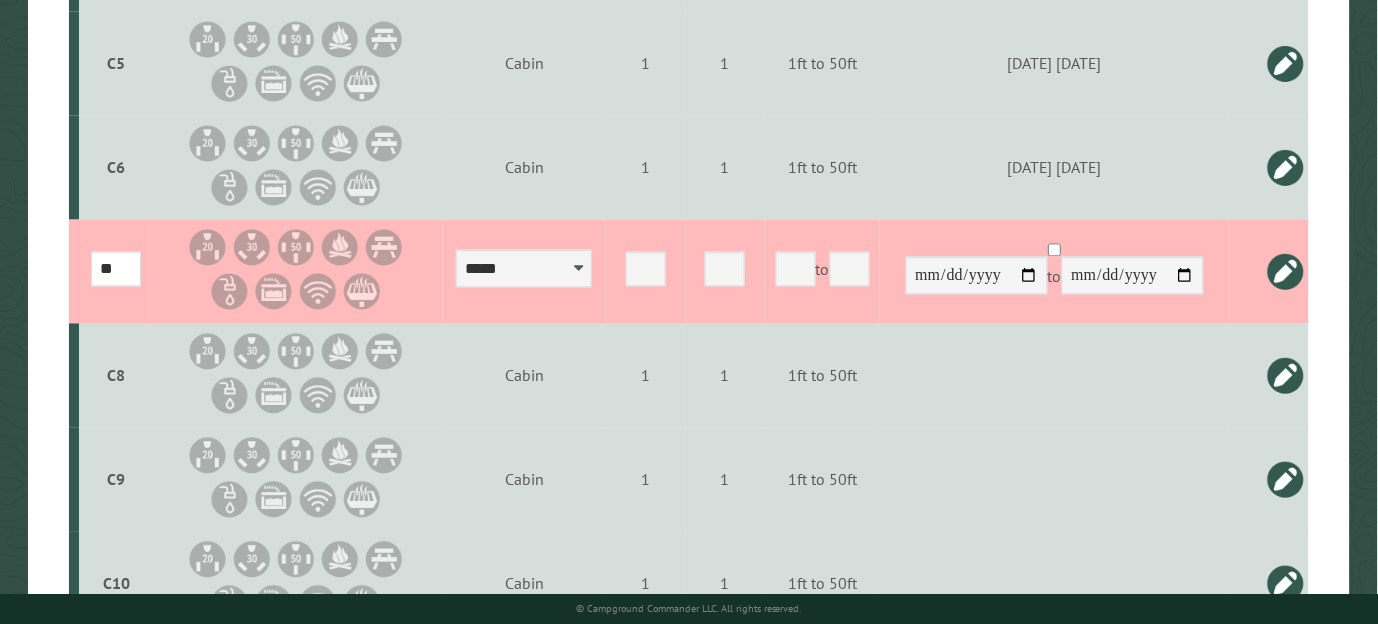click at bounding box center (1286, 272) 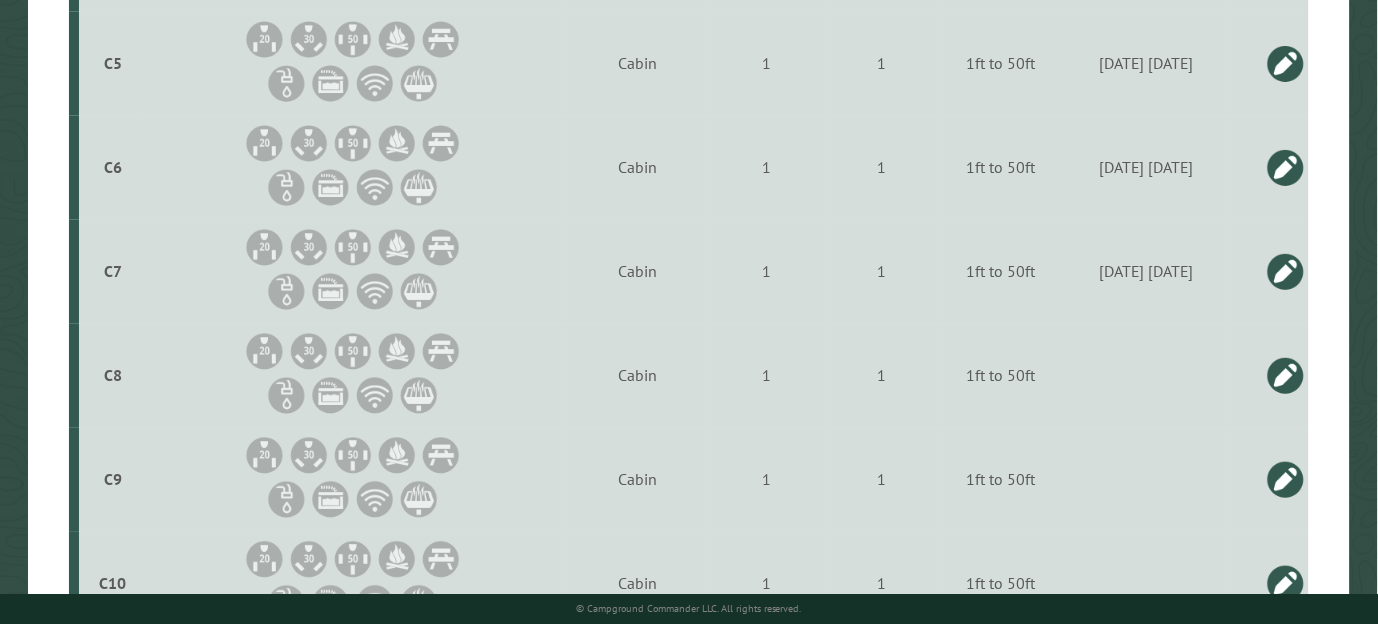 click at bounding box center [1286, 376] 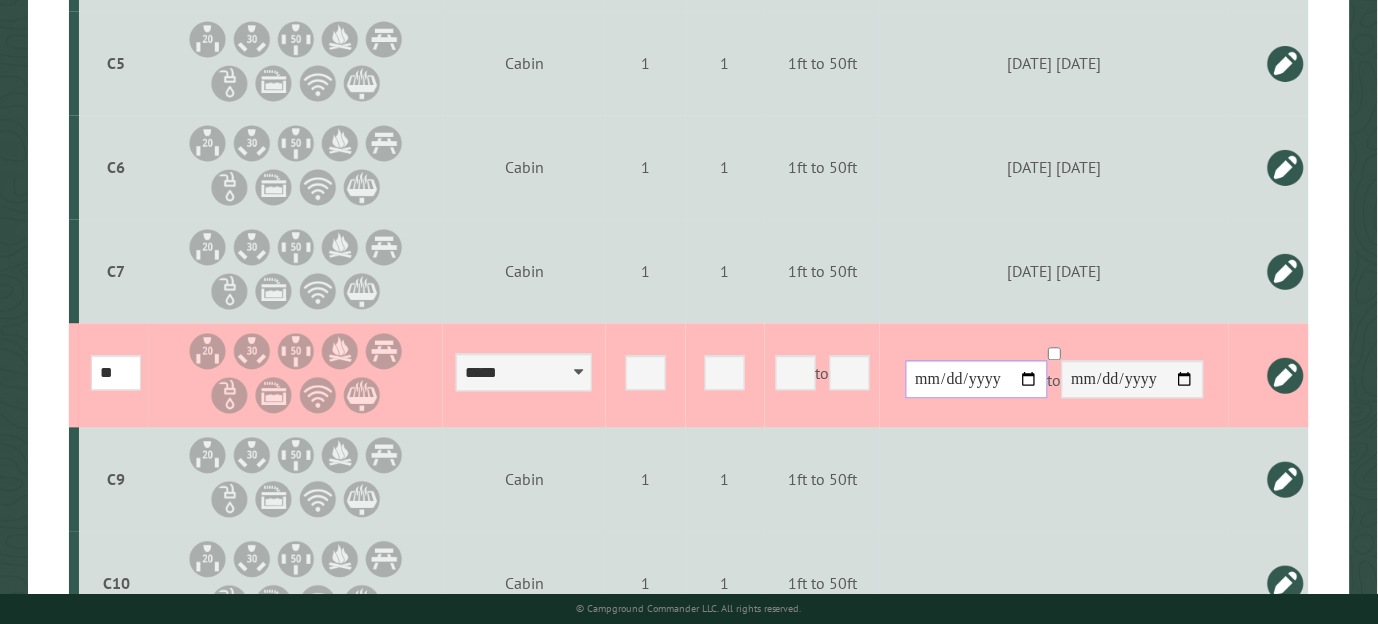 click at bounding box center [977, 380] 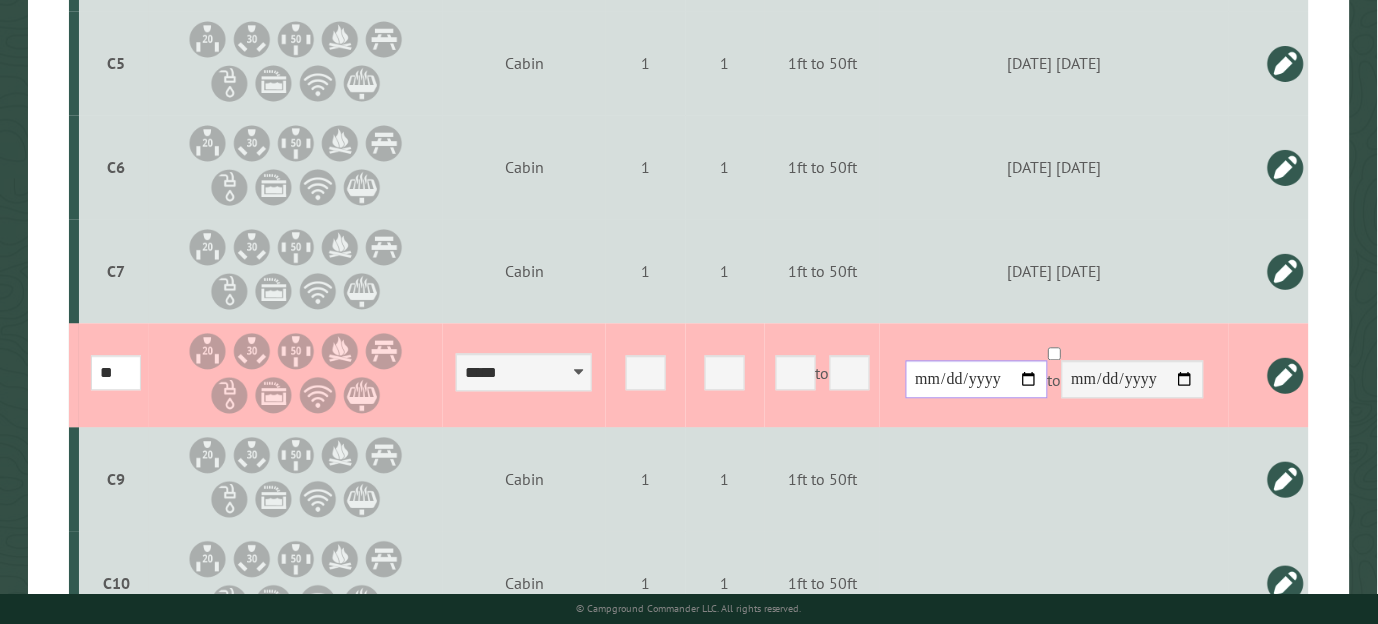 type on "**********" 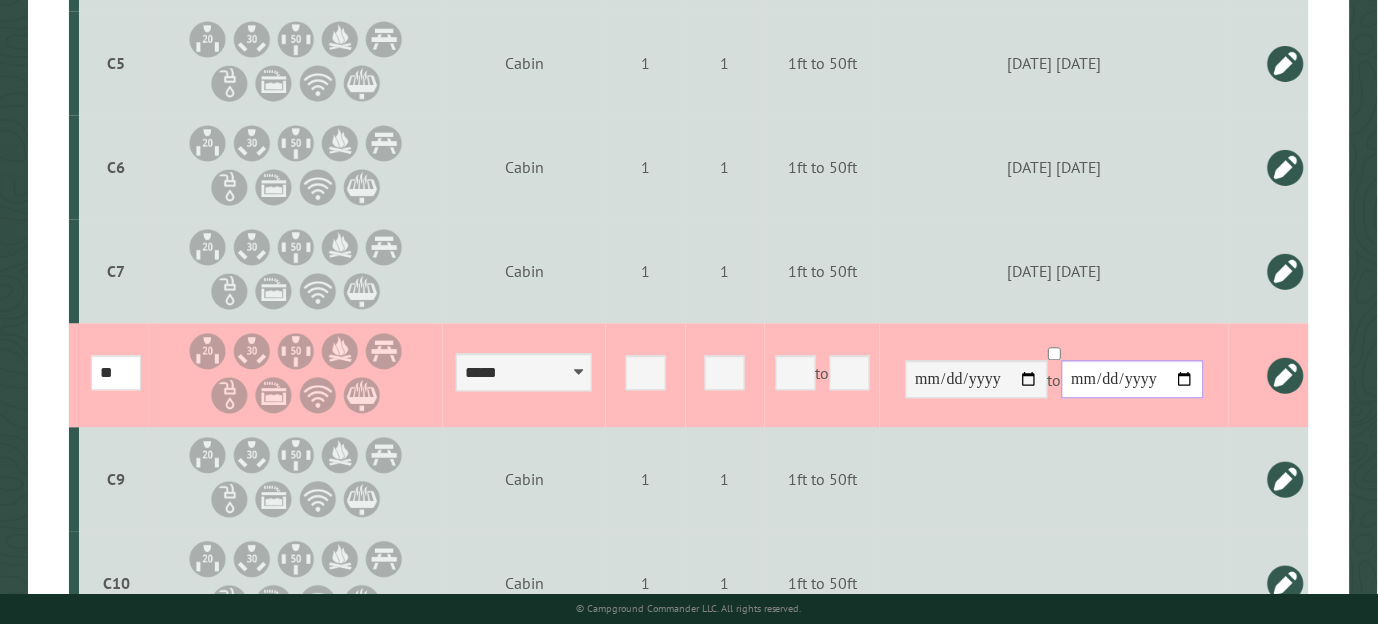 click at bounding box center (1133, 380) 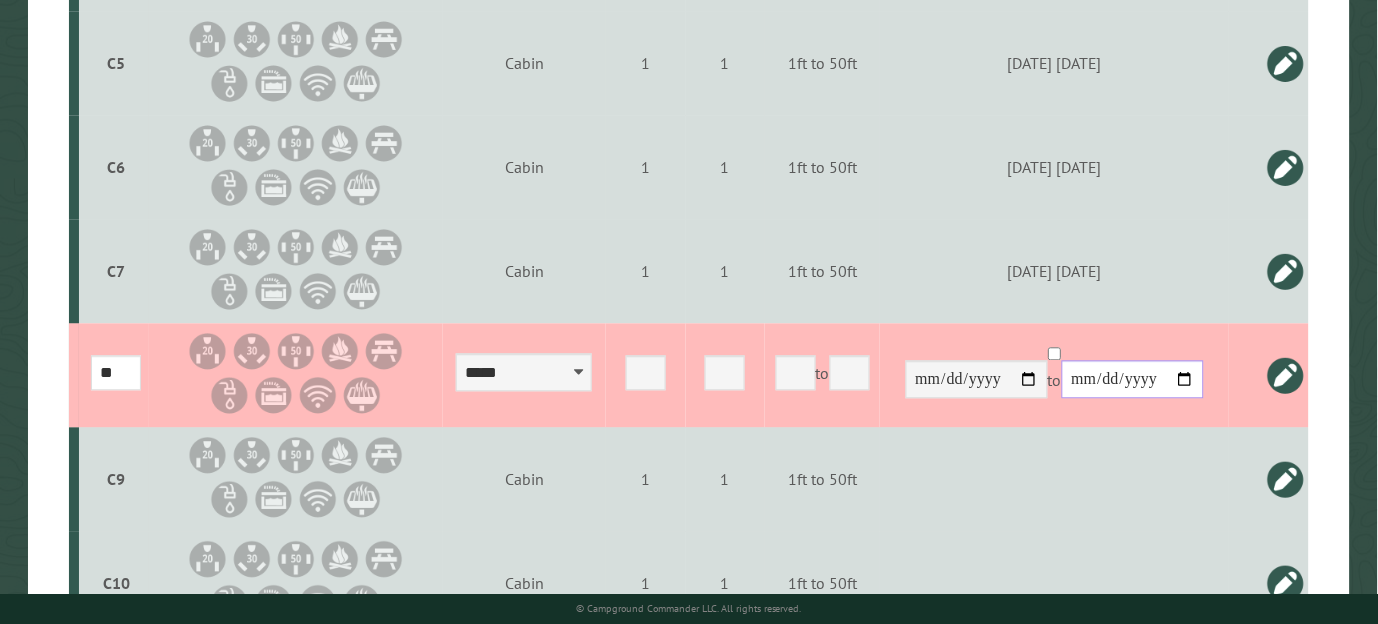 type on "**********" 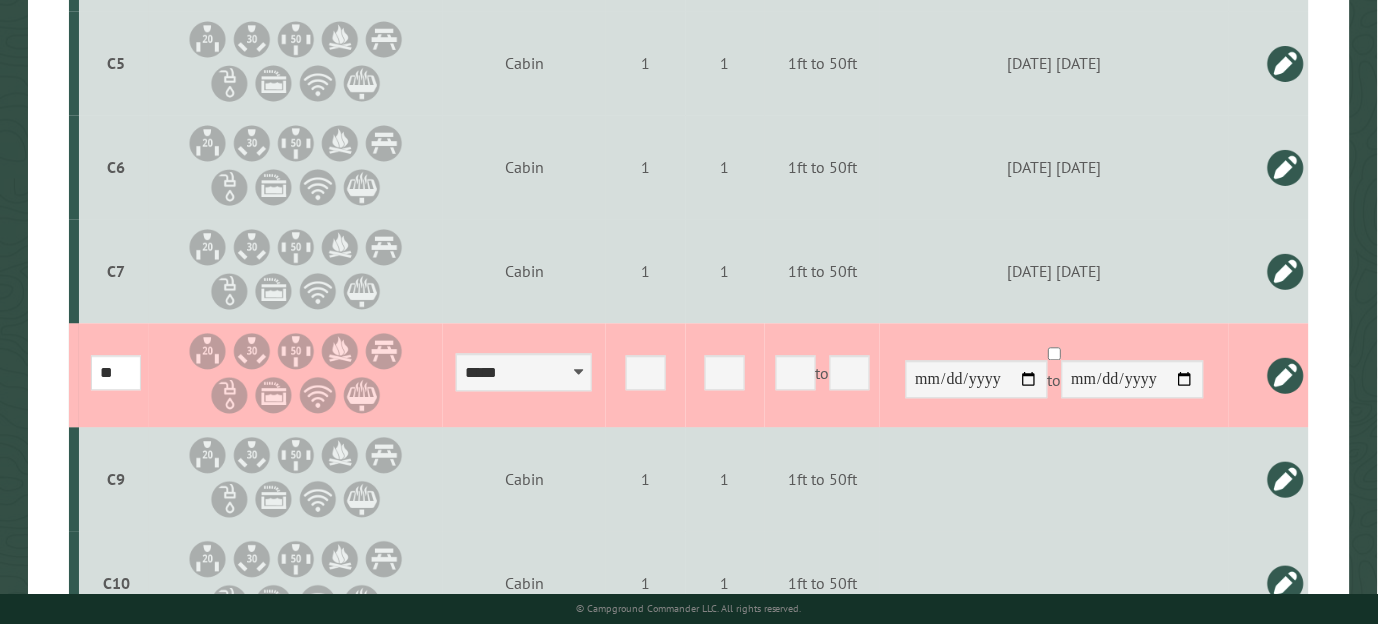 click at bounding box center (1286, 376) 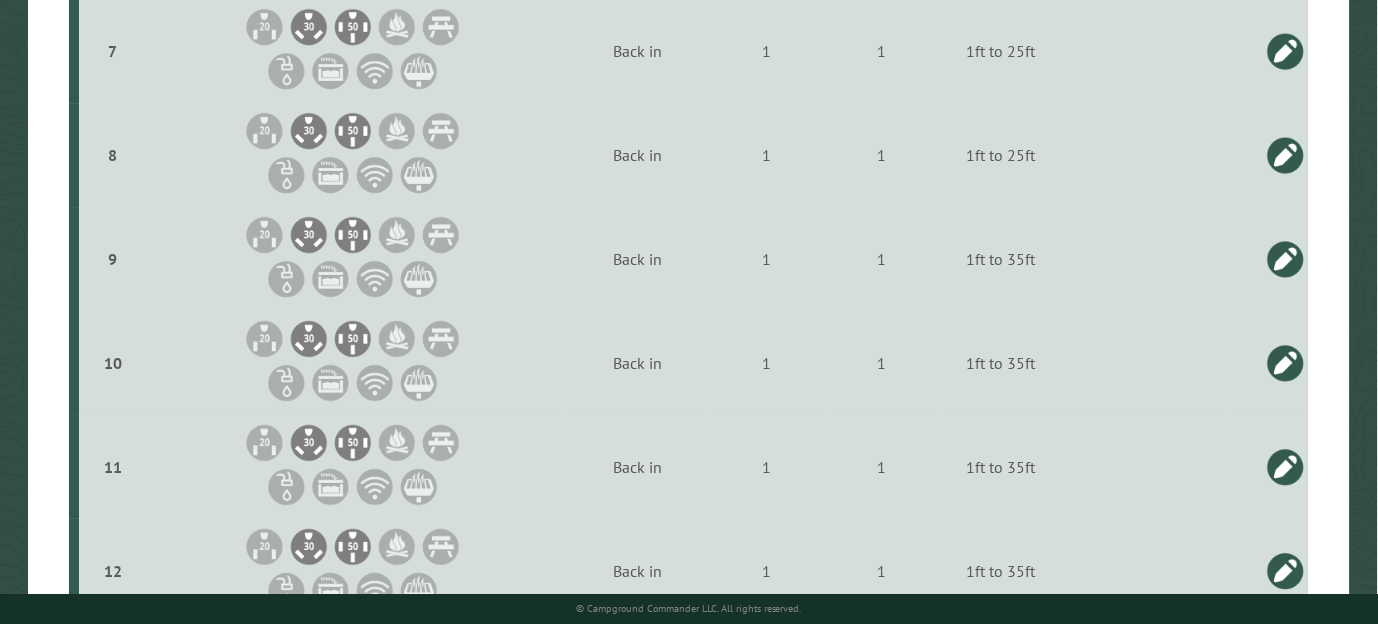 scroll, scrollTop: 0, scrollLeft: 0, axis: both 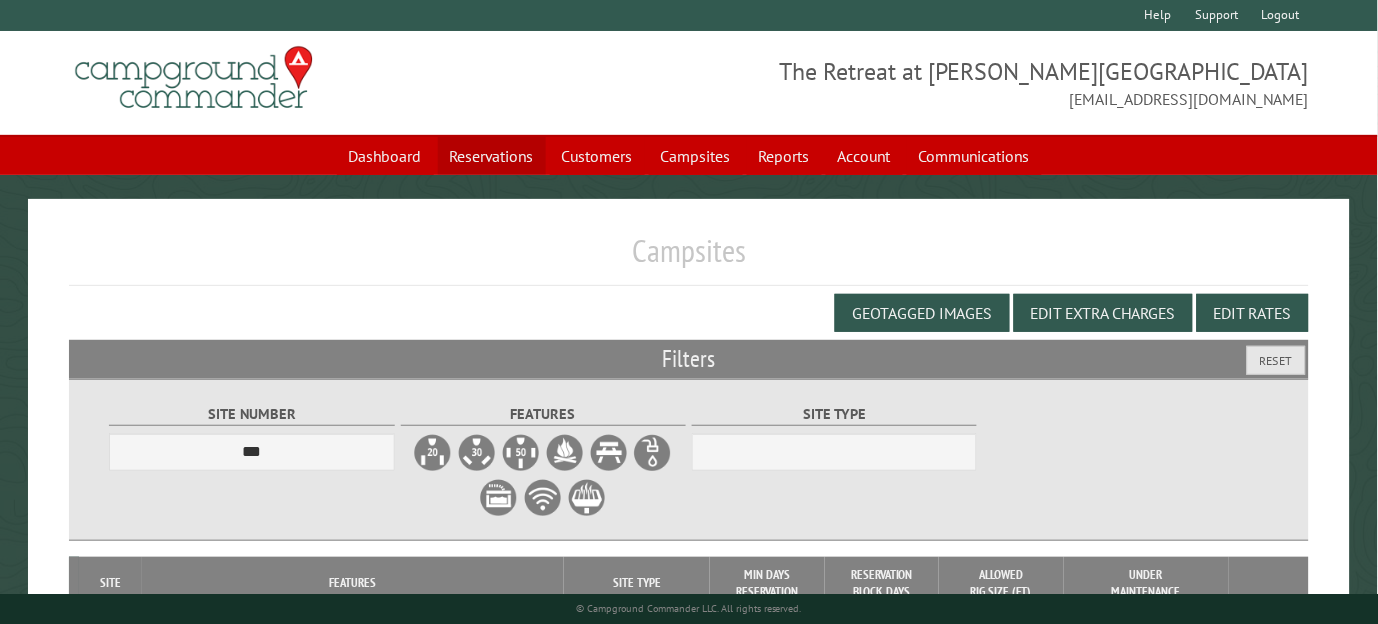 click on "Reservations" at bounding box center (492, 156) 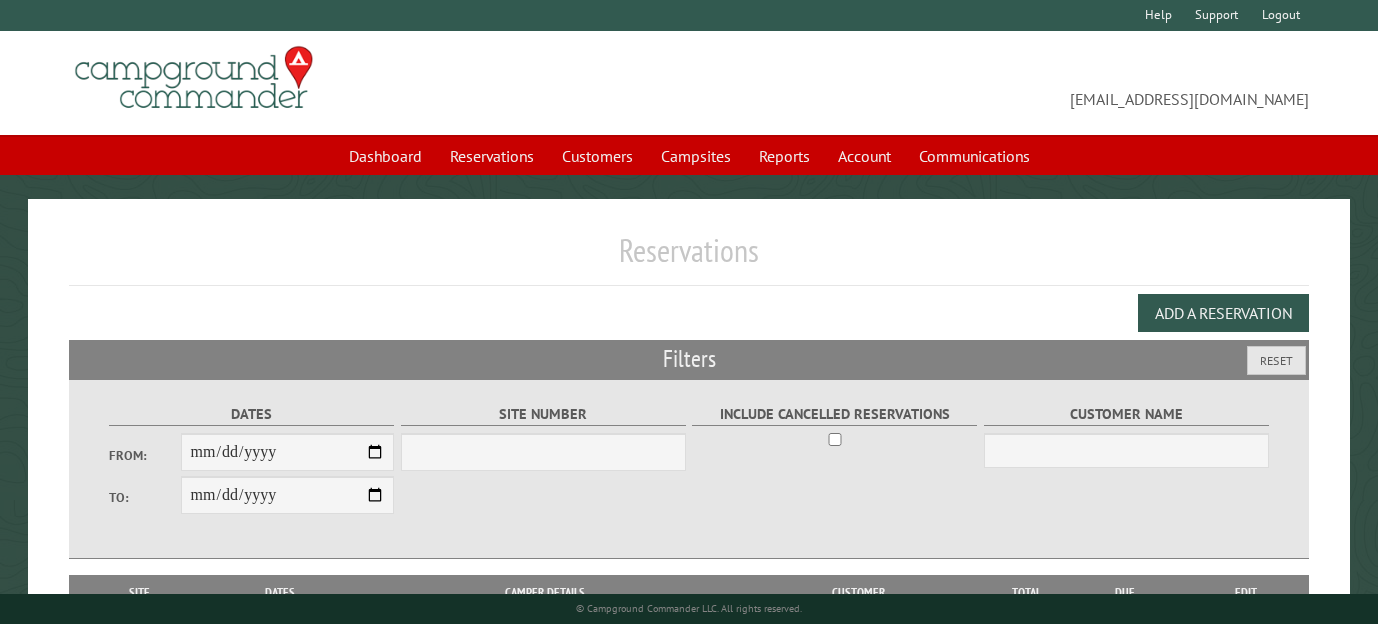 scroll, scrollTop: 0, scrollLeft: 0, axis: both 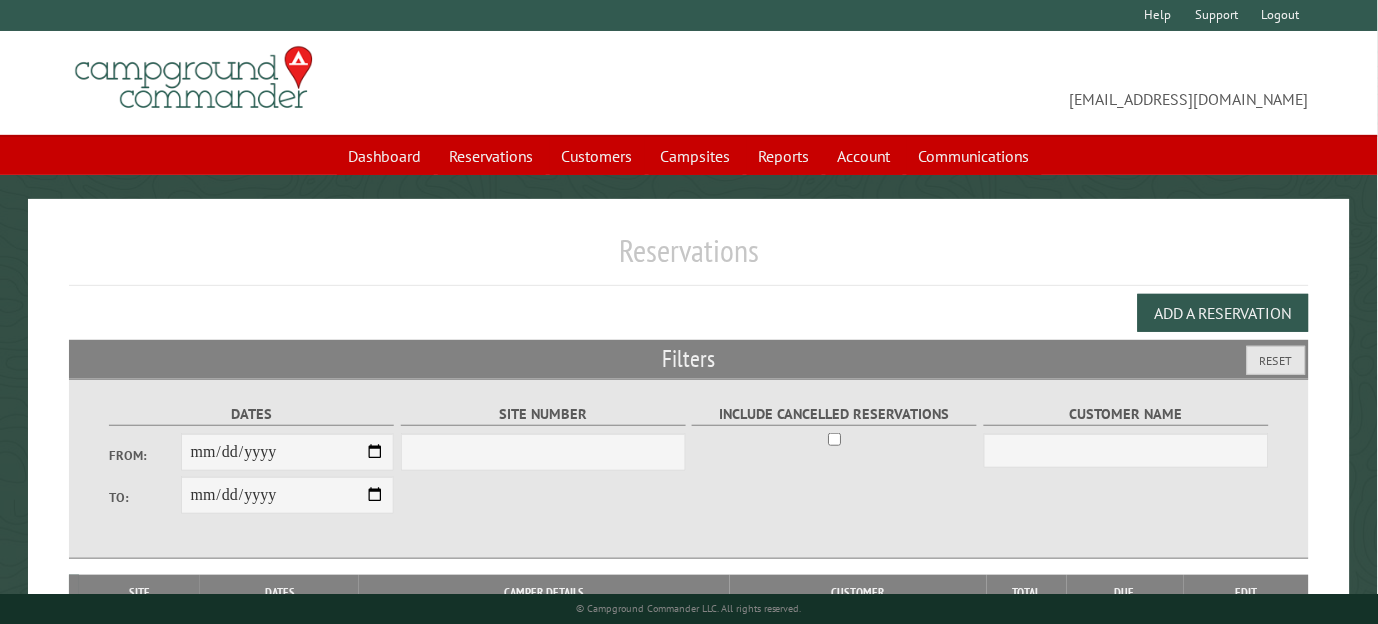 select on "***" 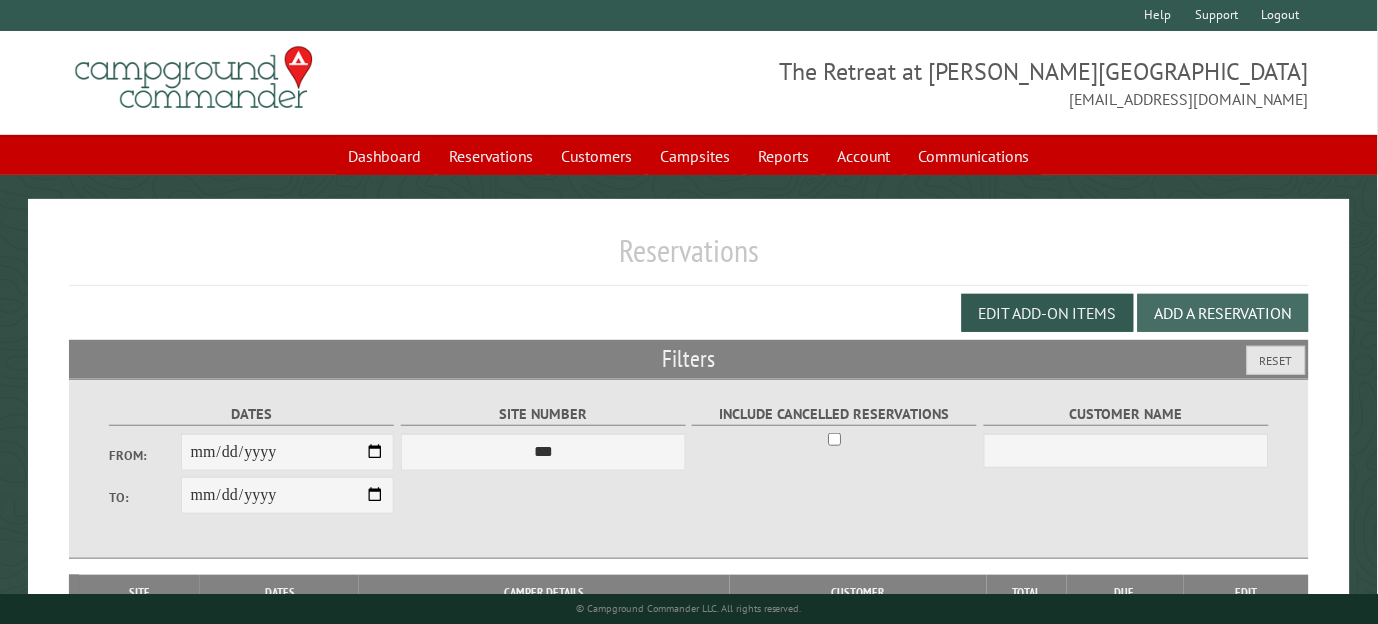 click on "Add a Reservation" at bounding box center (1223, 313) 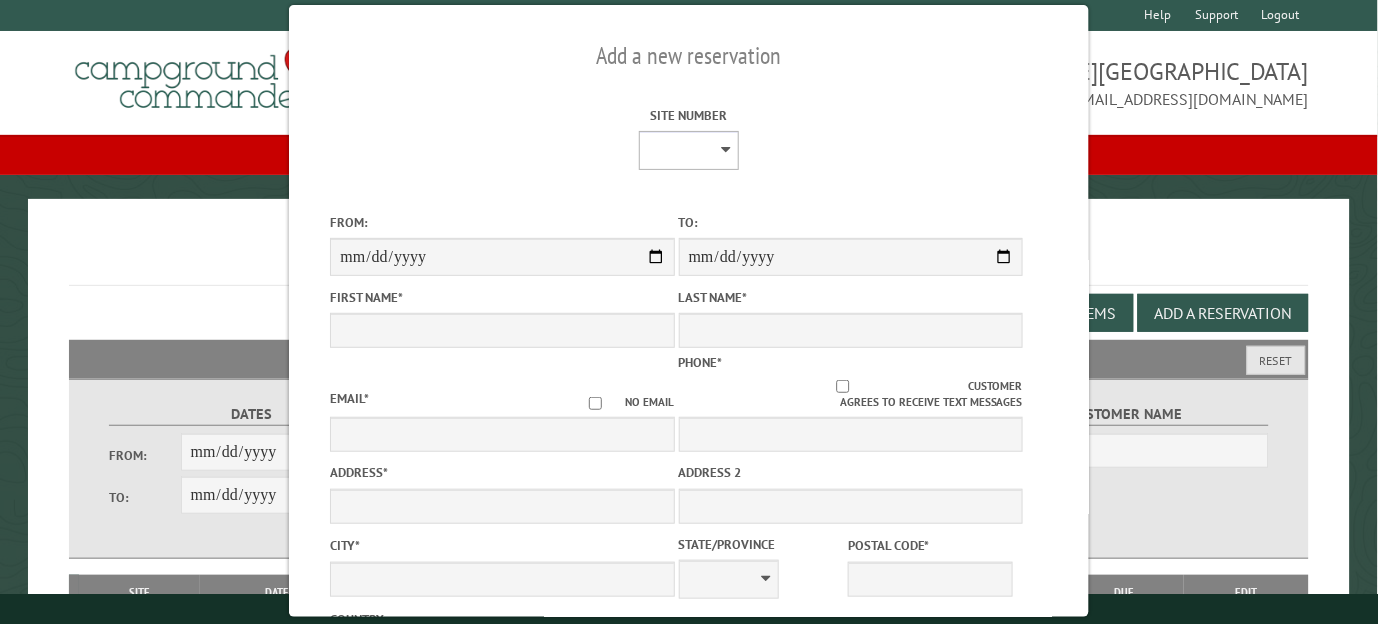 click on "* * * * * * * * * ** ** ** ** ** ** ** ** ** ** ** ** ** ** ** ** ** ** ** ** ** ** ** ** ** ** ** *** *** *** *** *** *** ***" at bounding box center (689, 150) 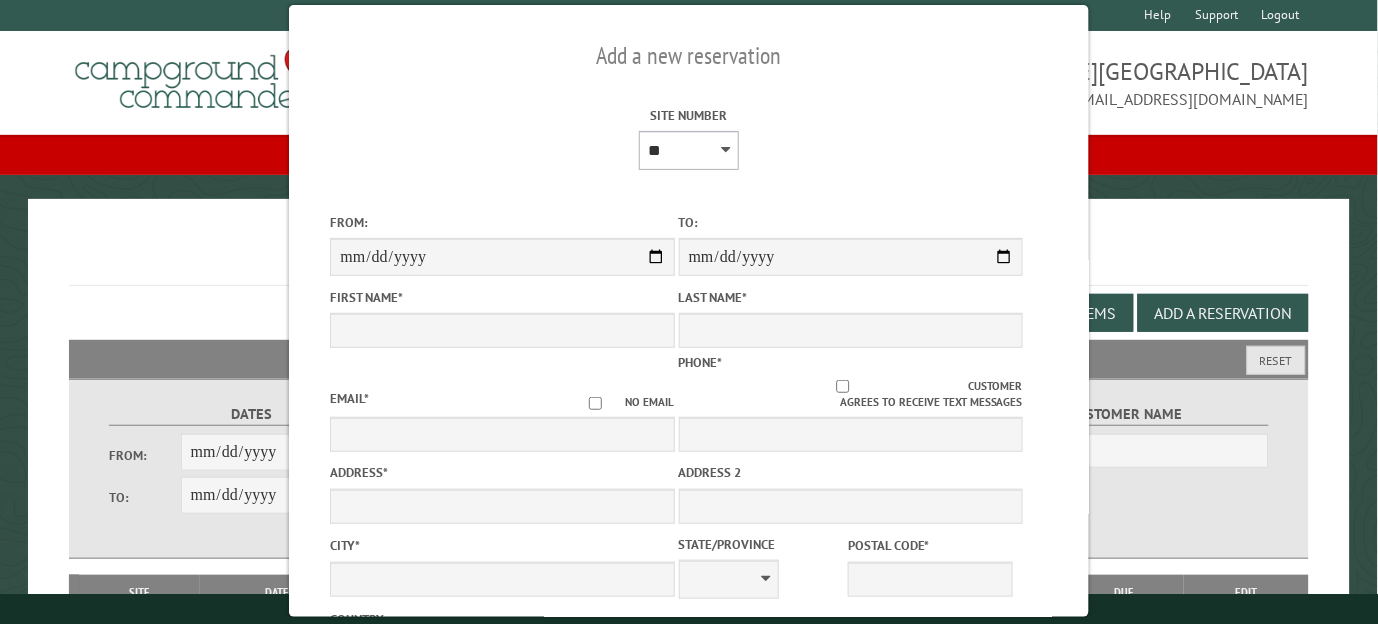click on "* * * * * * * * * ** ** ** ** ** ** ** ** ** ** ** ** ** ** ** ** ** ** ** ** ** ** ** ** ** ** ** *** *** *** *** *** *** ***" at bounding box center (689, 150) 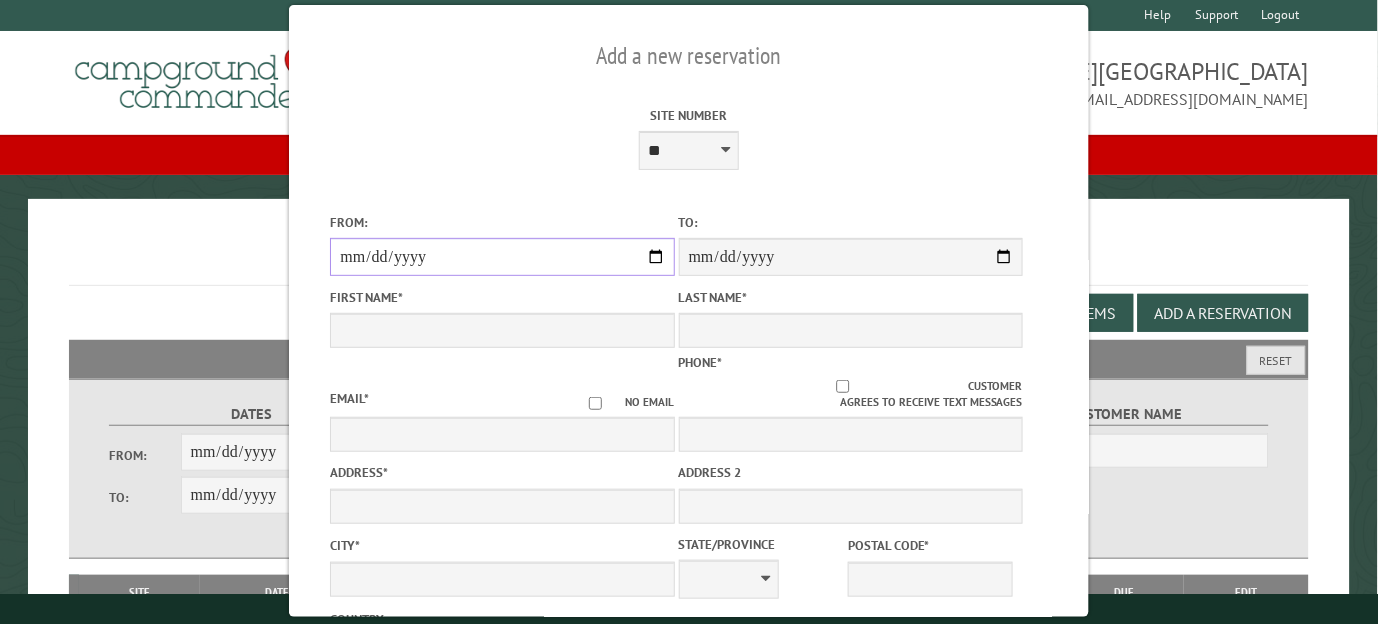 click on "From:" at bounding box center [502, 257] 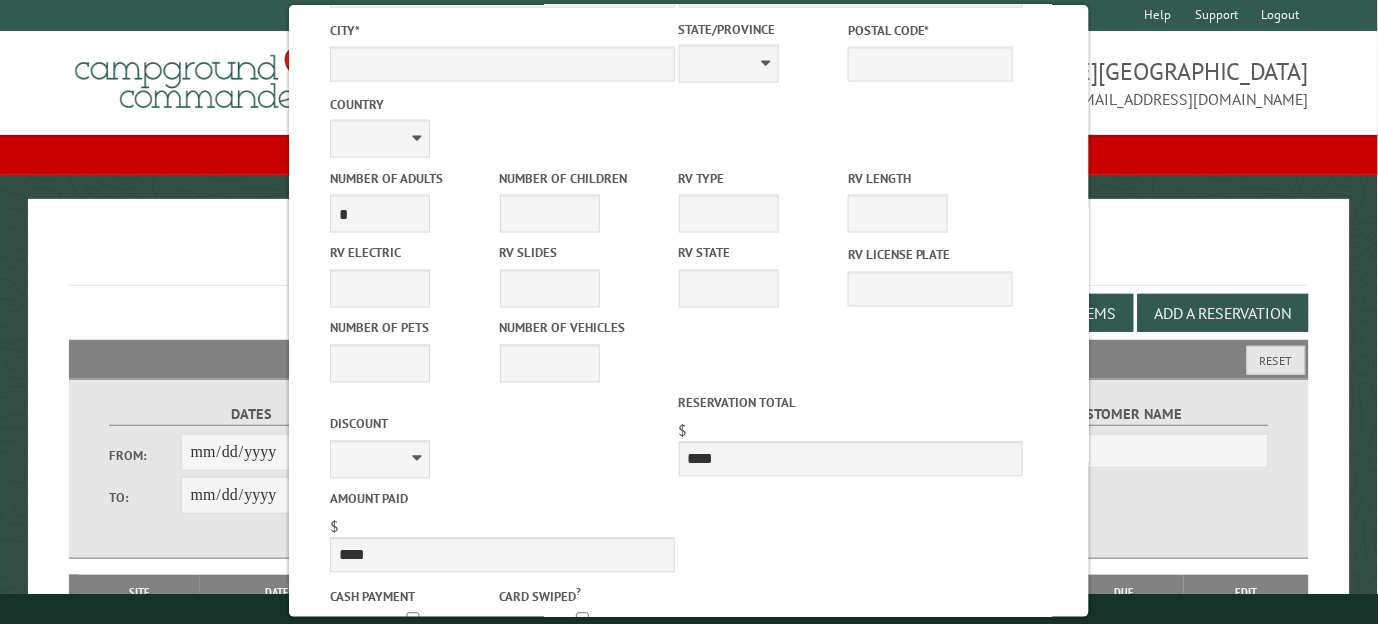 scroll, scrollTop: 681, scrollLeft: 0, axis: vertical 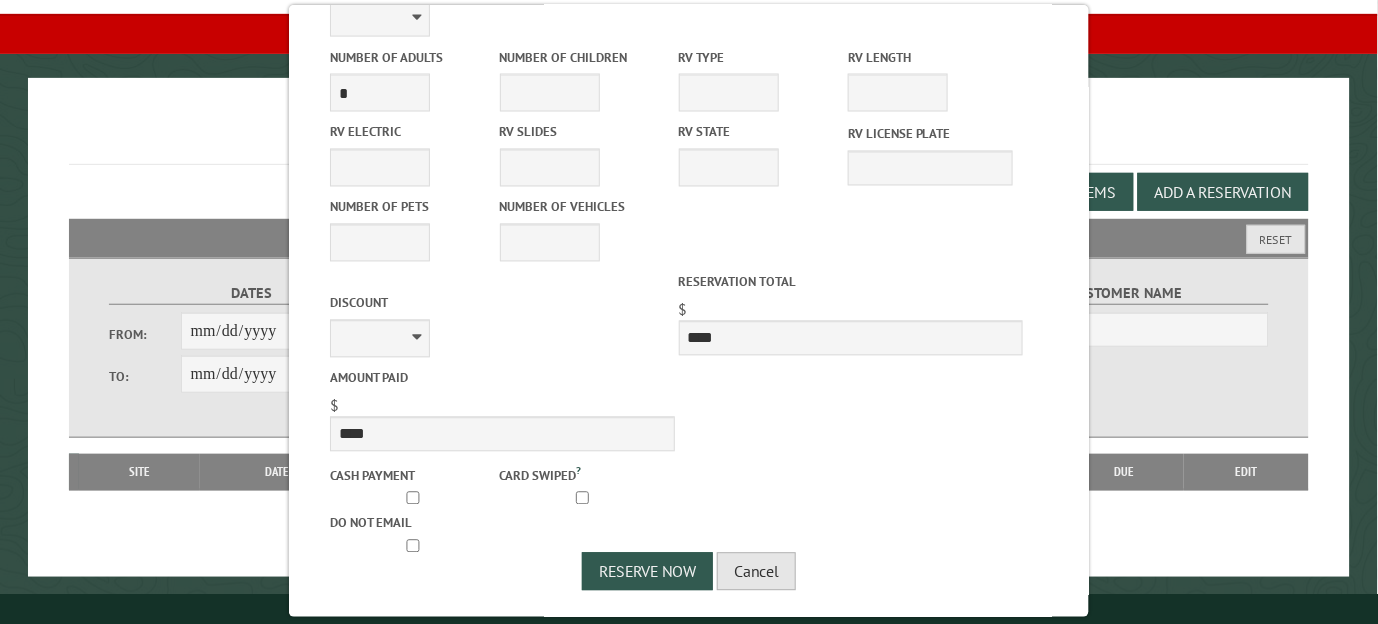 click on "Cancel" at bounding box center [756, 572] 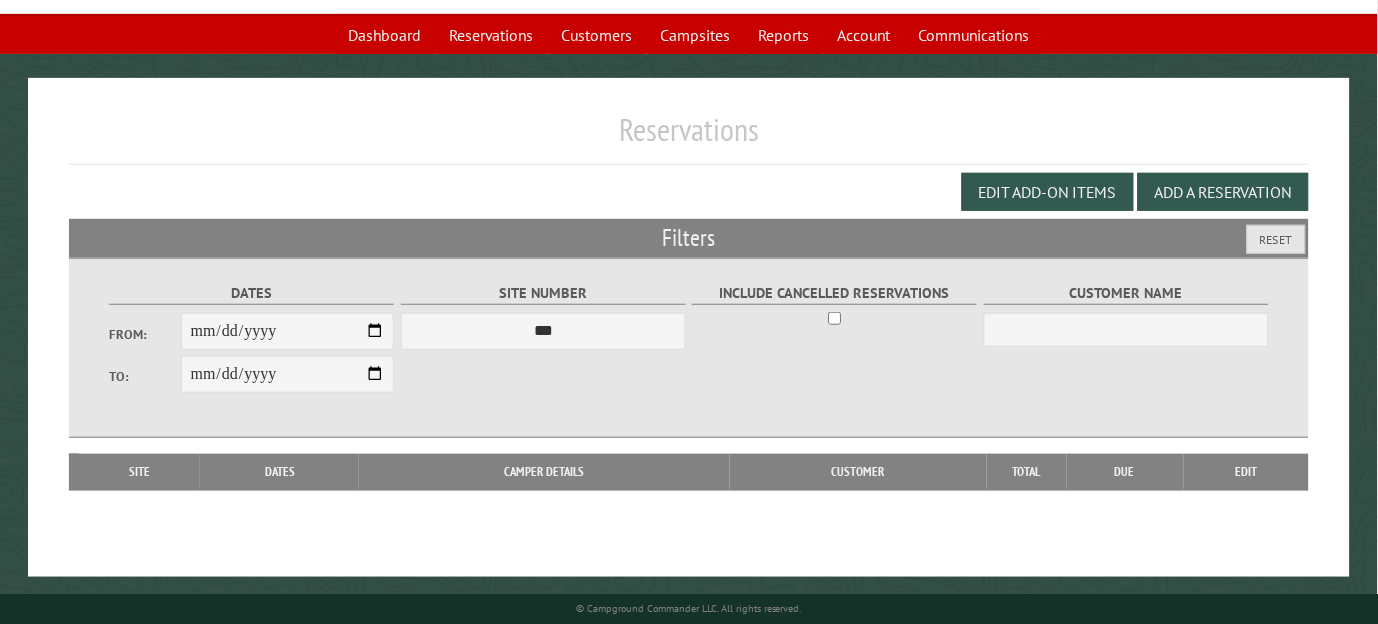 scroll, scrollTop: 0, scrollLeft: 0, axis: both 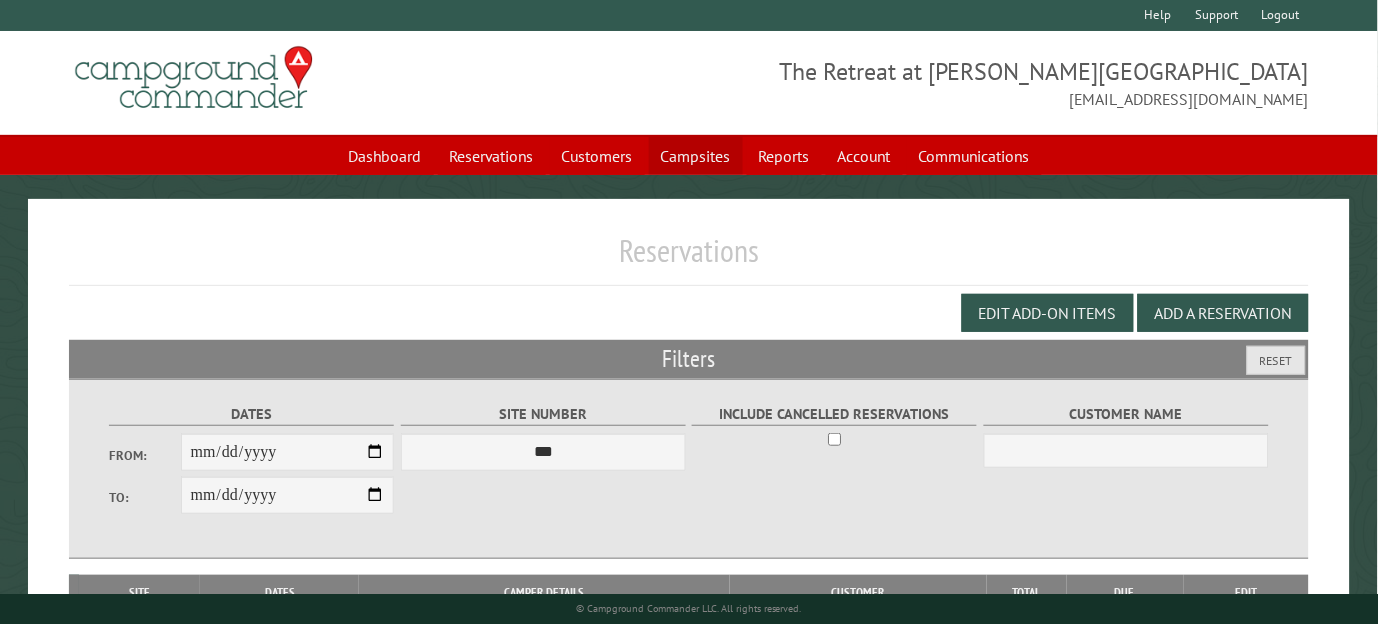 click on "Campsites" at bounding box center (696, 156) 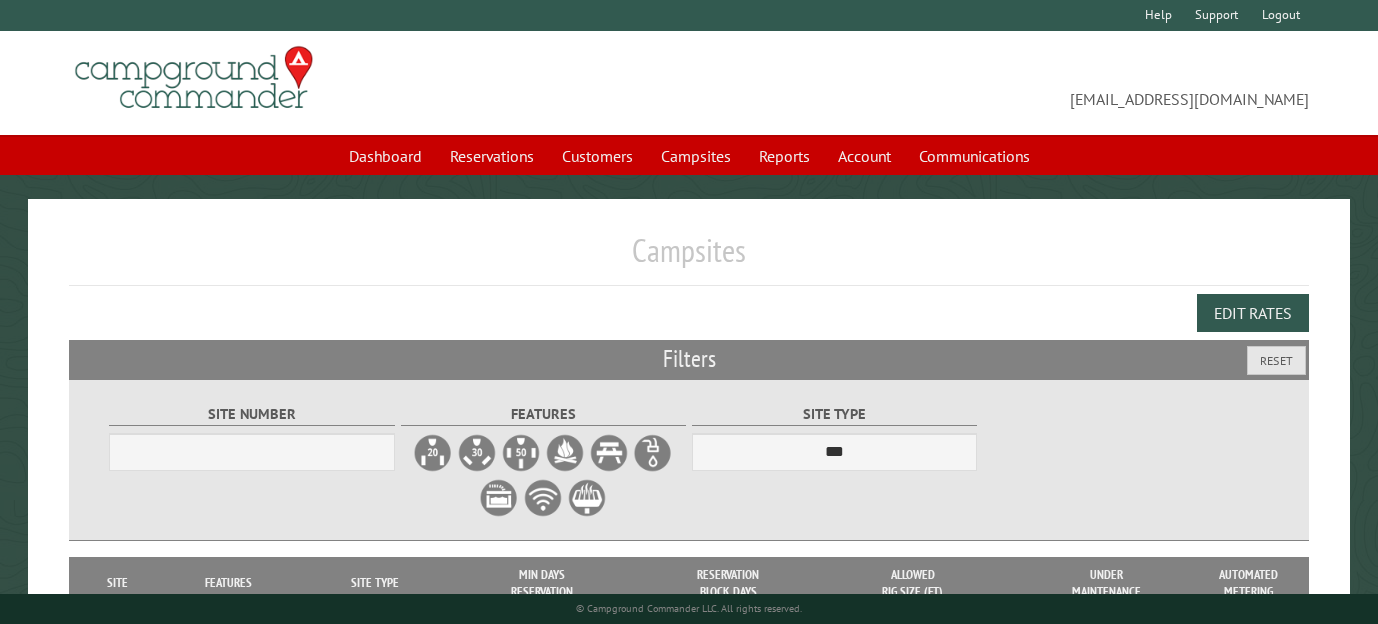 scroll, scrollTop: 0, scrollLeft: 0, axis: both 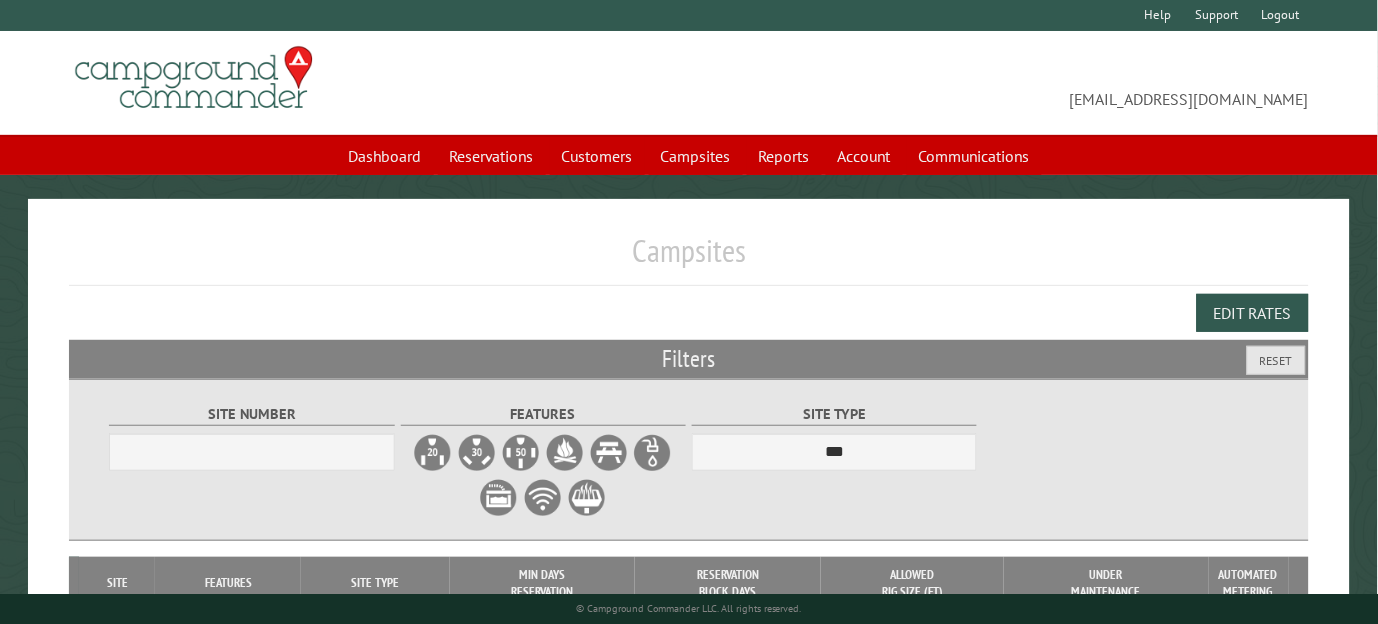 select on "***" 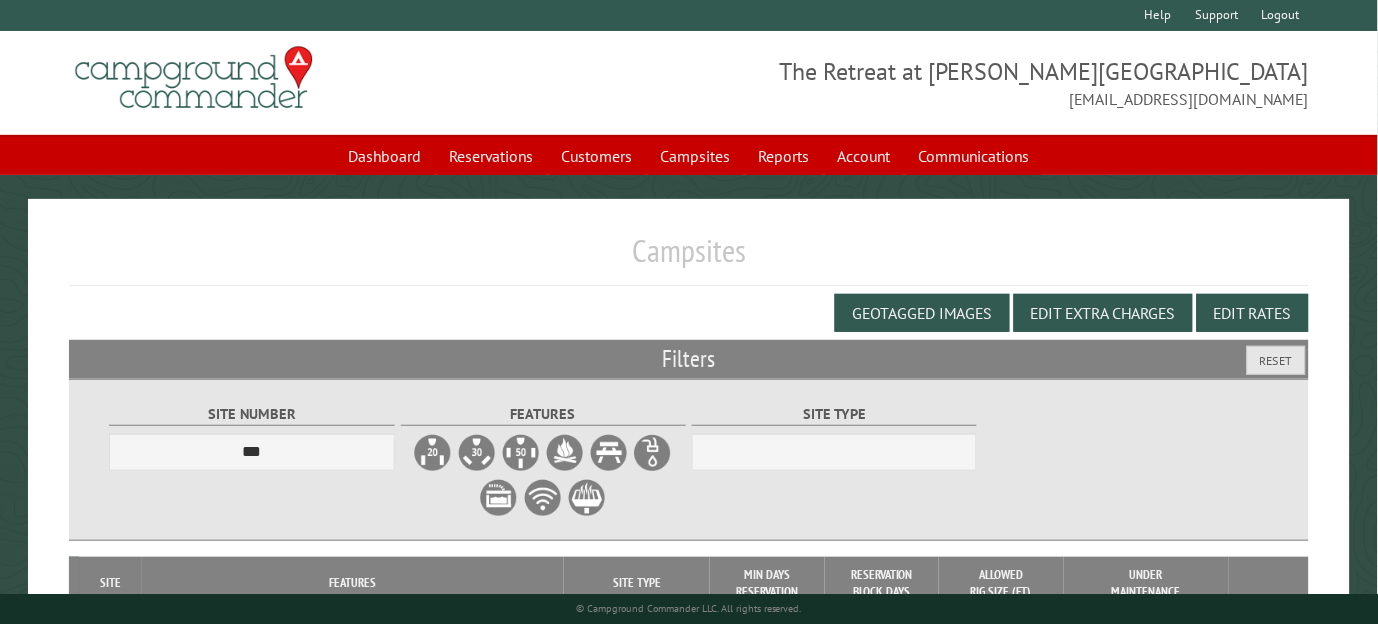 scroll, scrollTop: 4625, scrollLeft: 0, axis: vertical 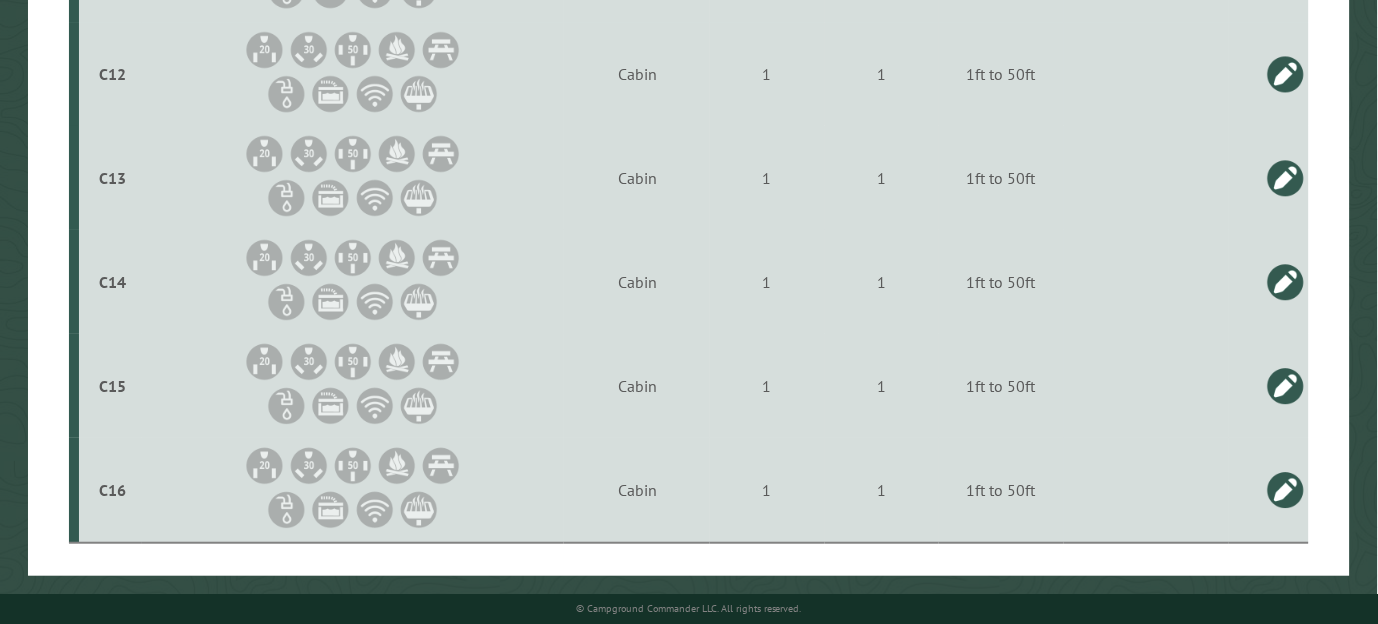 click at bounding box center (1286, 490) 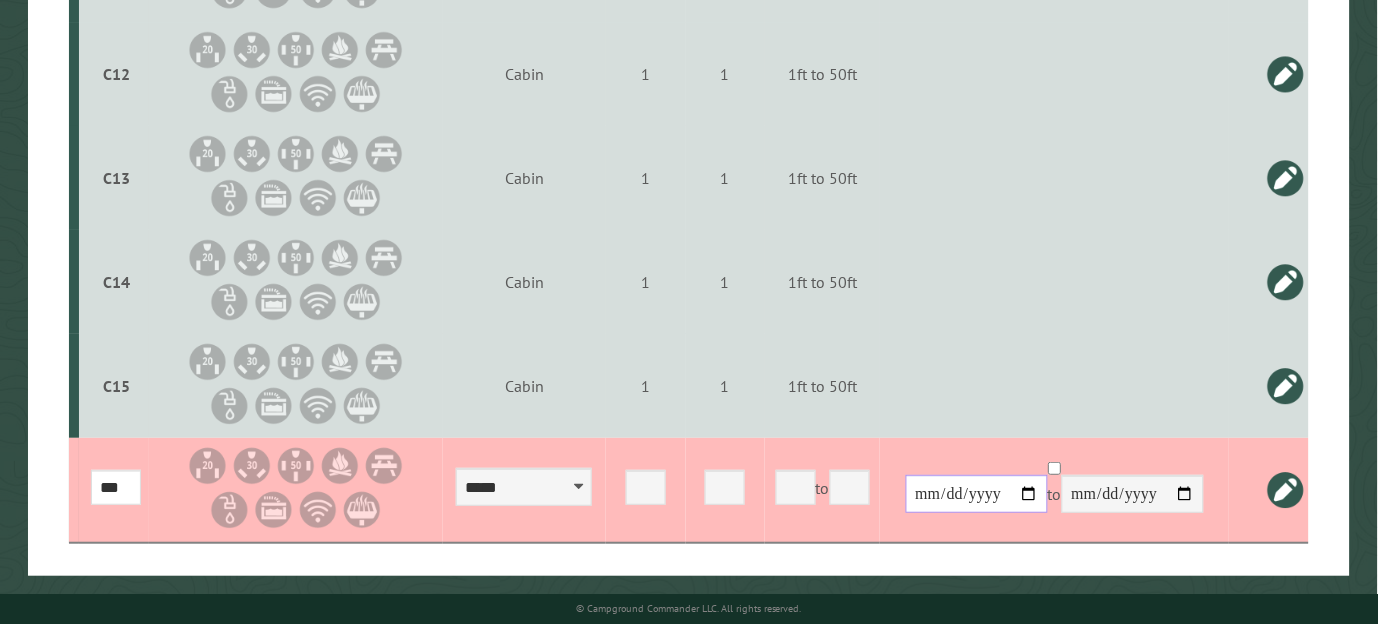 click at bounding box center (977, 494) 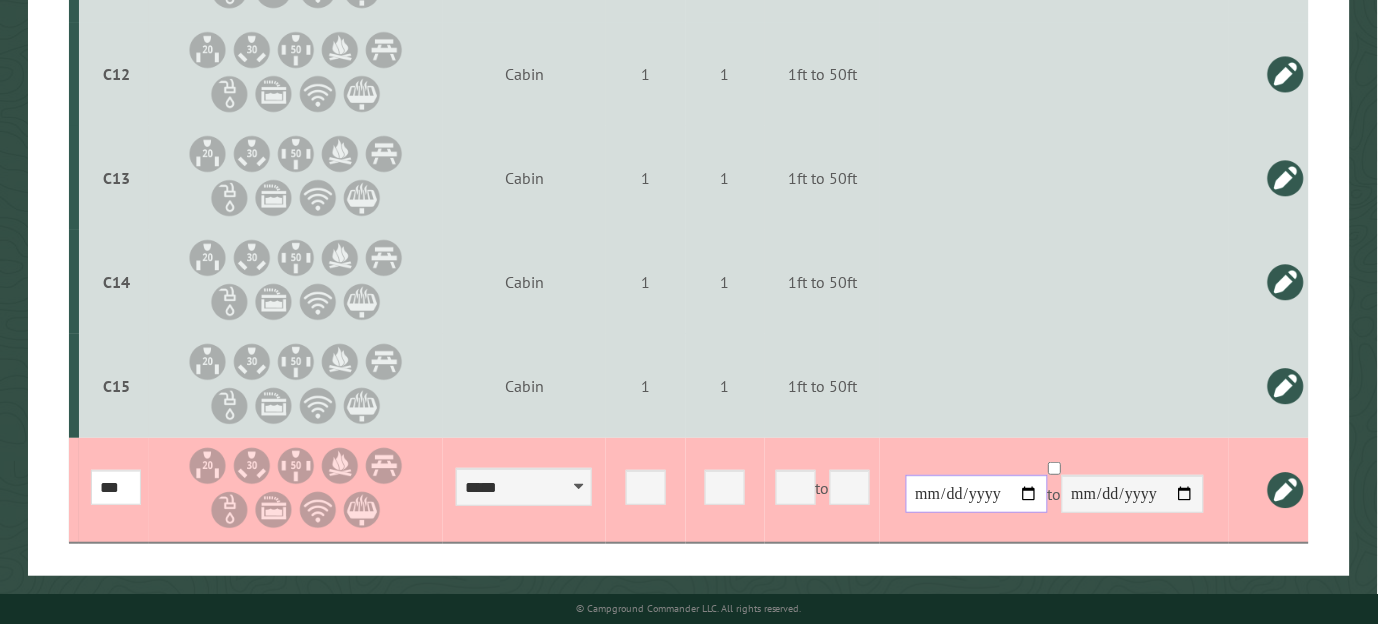 type on "**********" 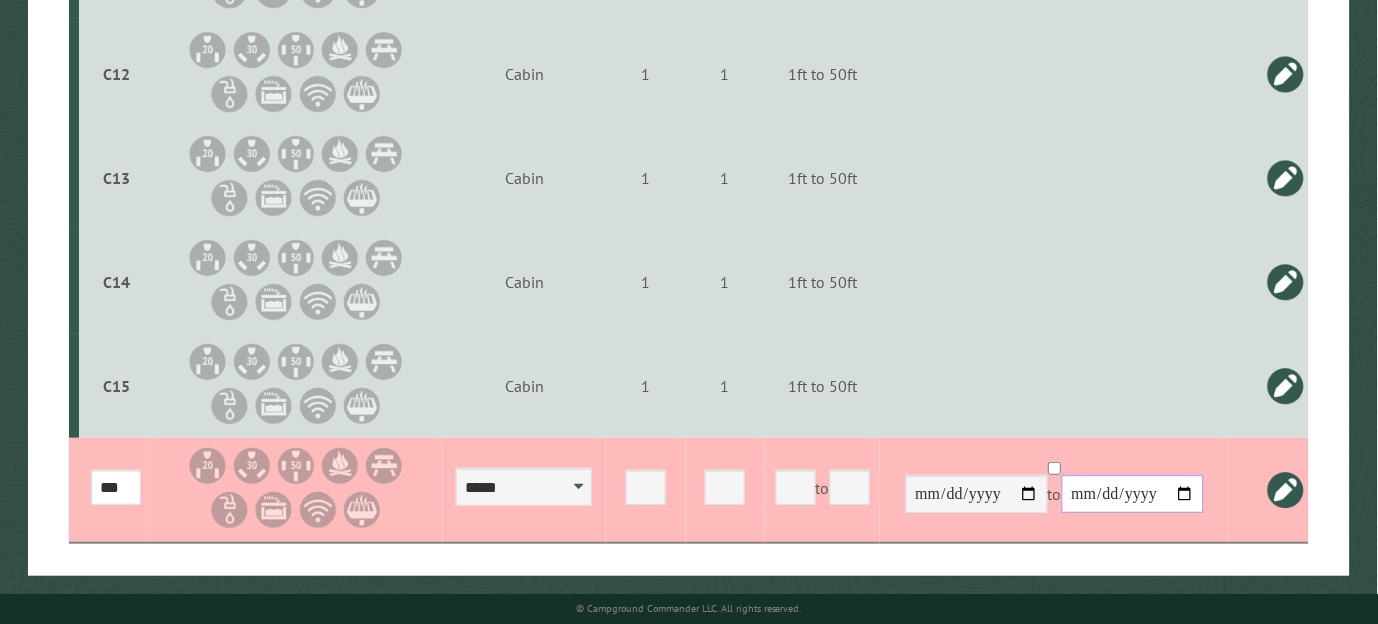 click at bounding box center (1133, 494) 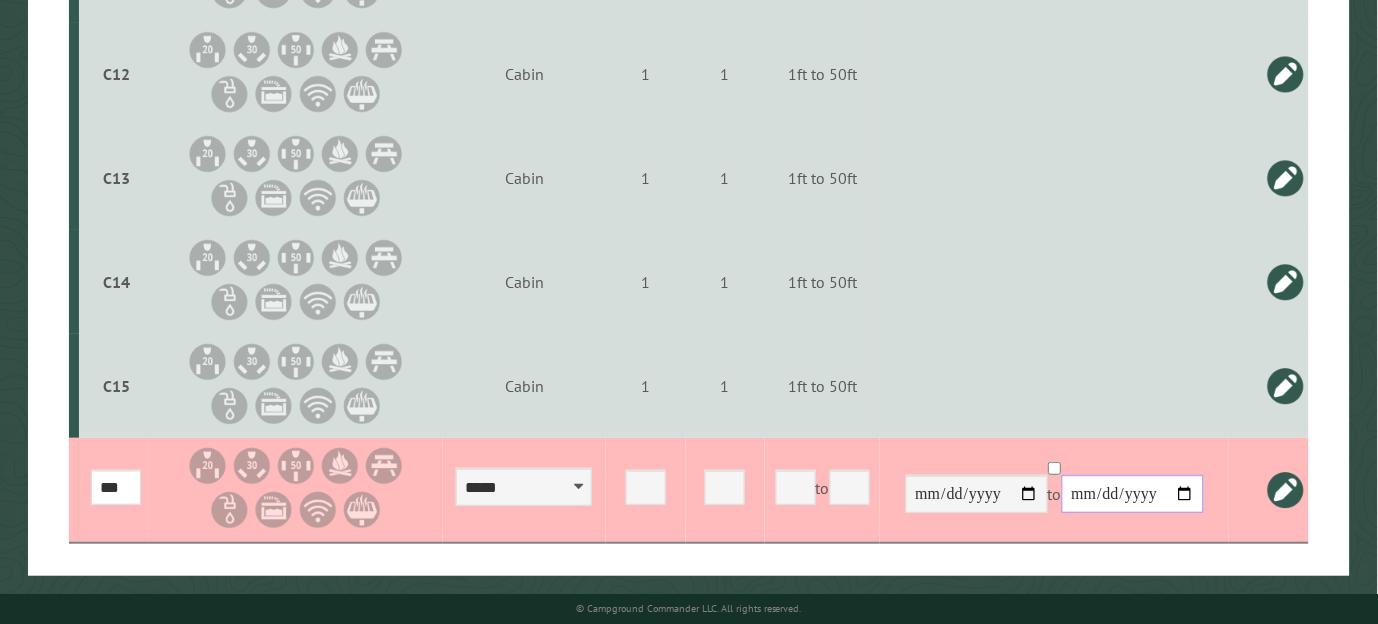type on "**********" 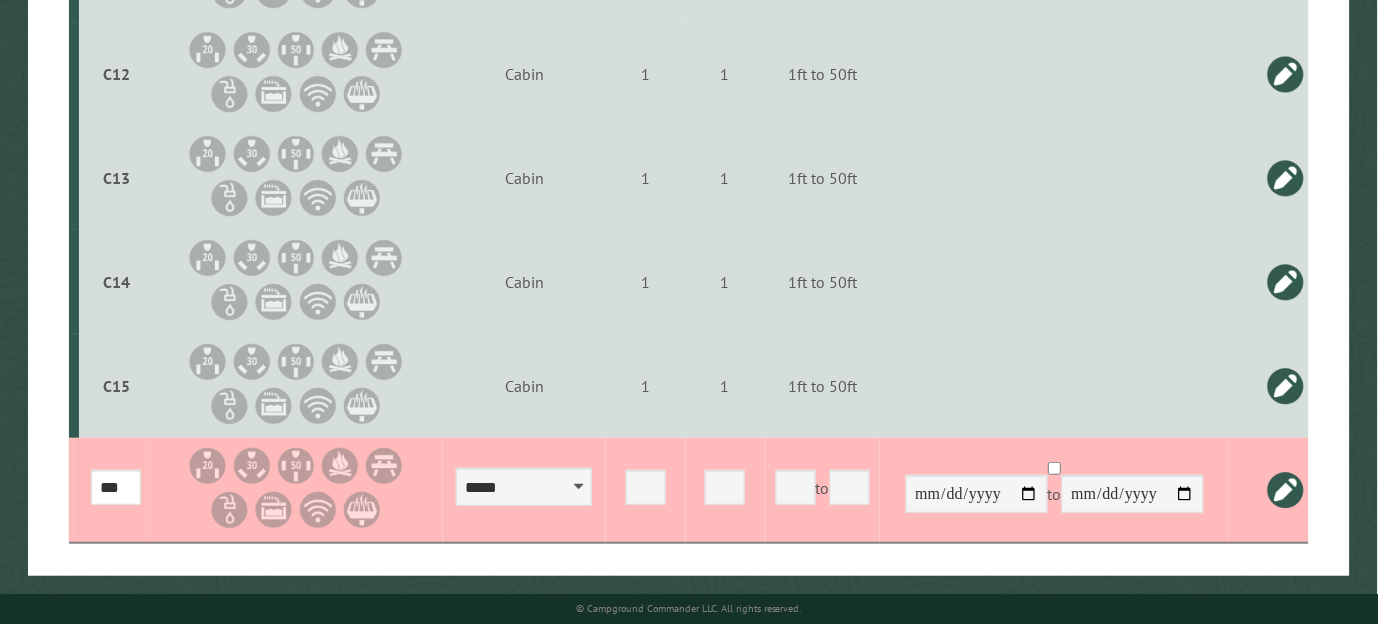 click at bounding box center (1286, 490) 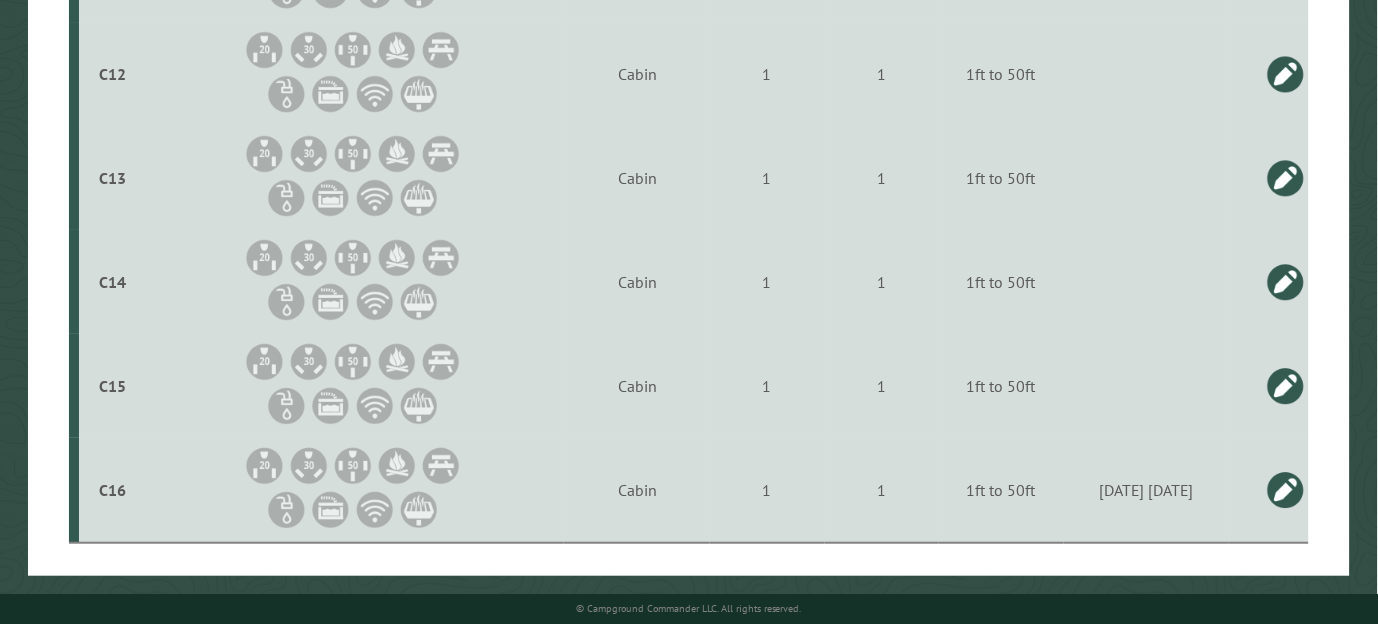 click at bounding box center (1286, 386) 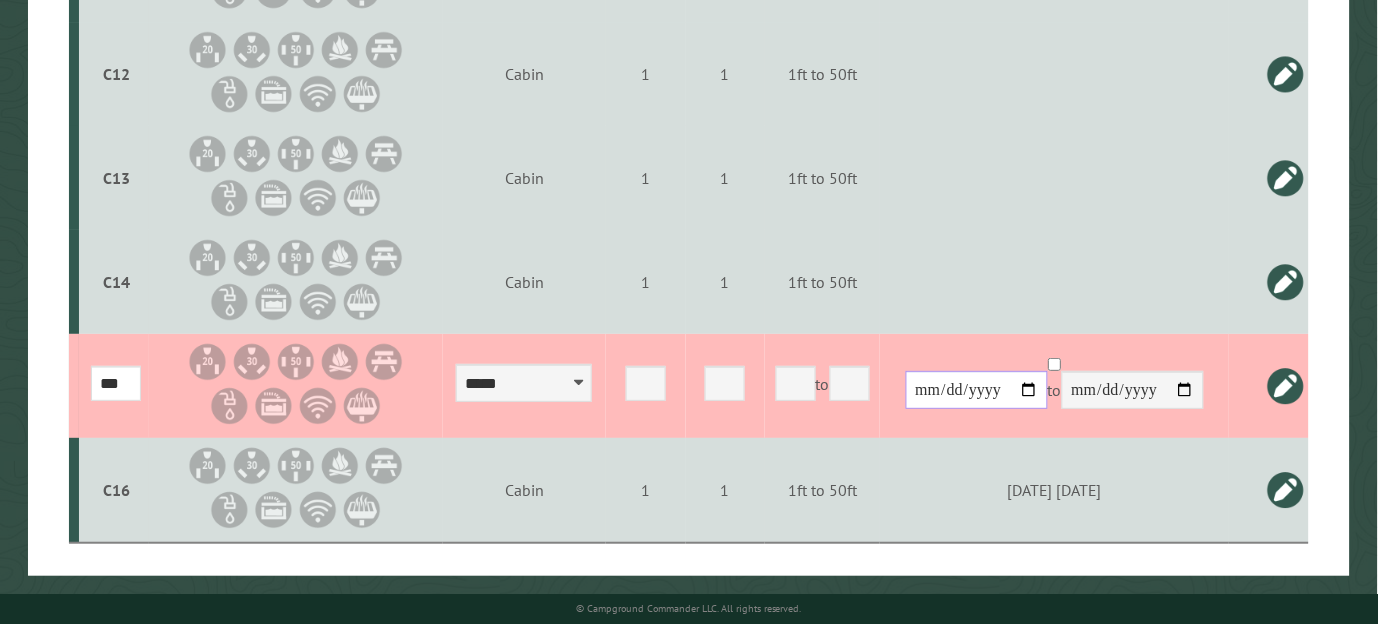 click at bounding box center (977, 390) 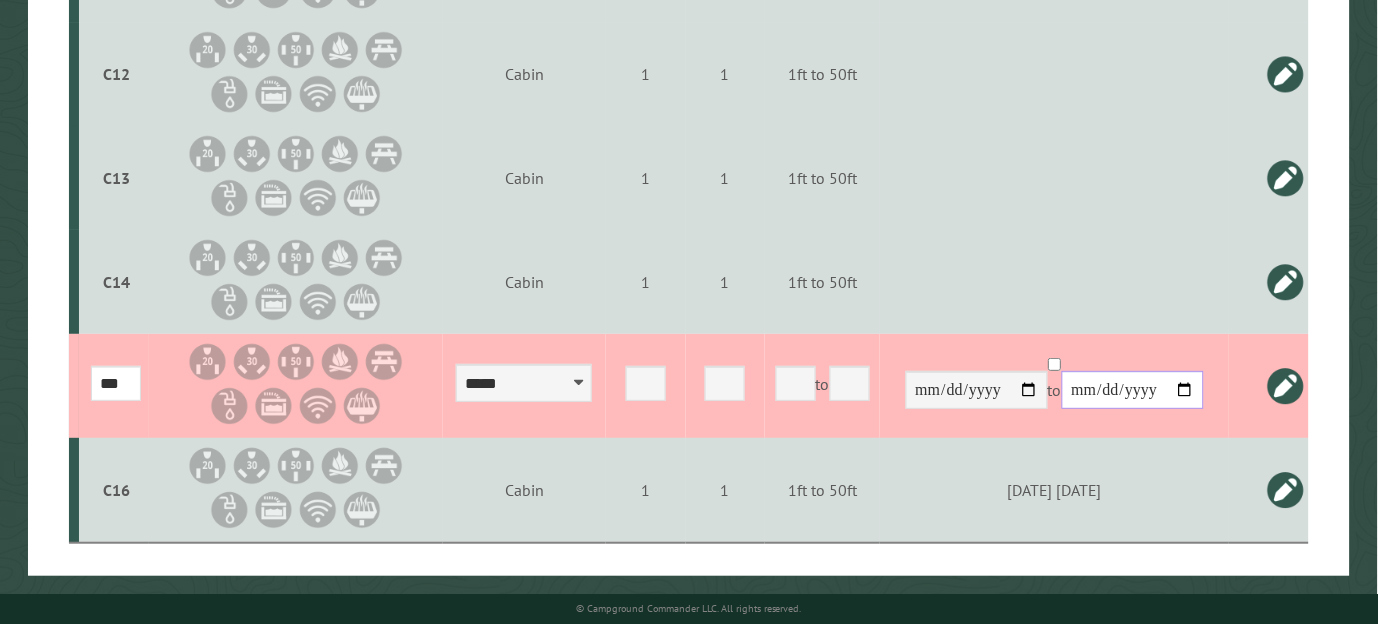 click at bounding box center (1133, 390) 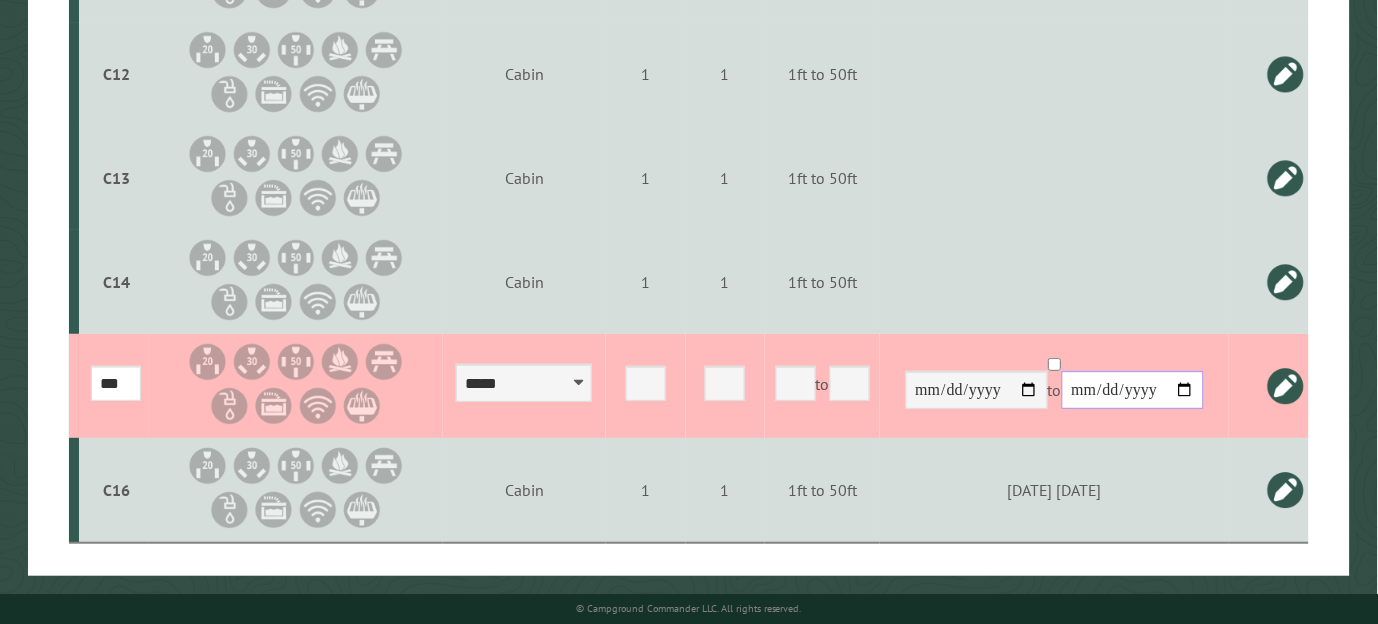 type on "**********" 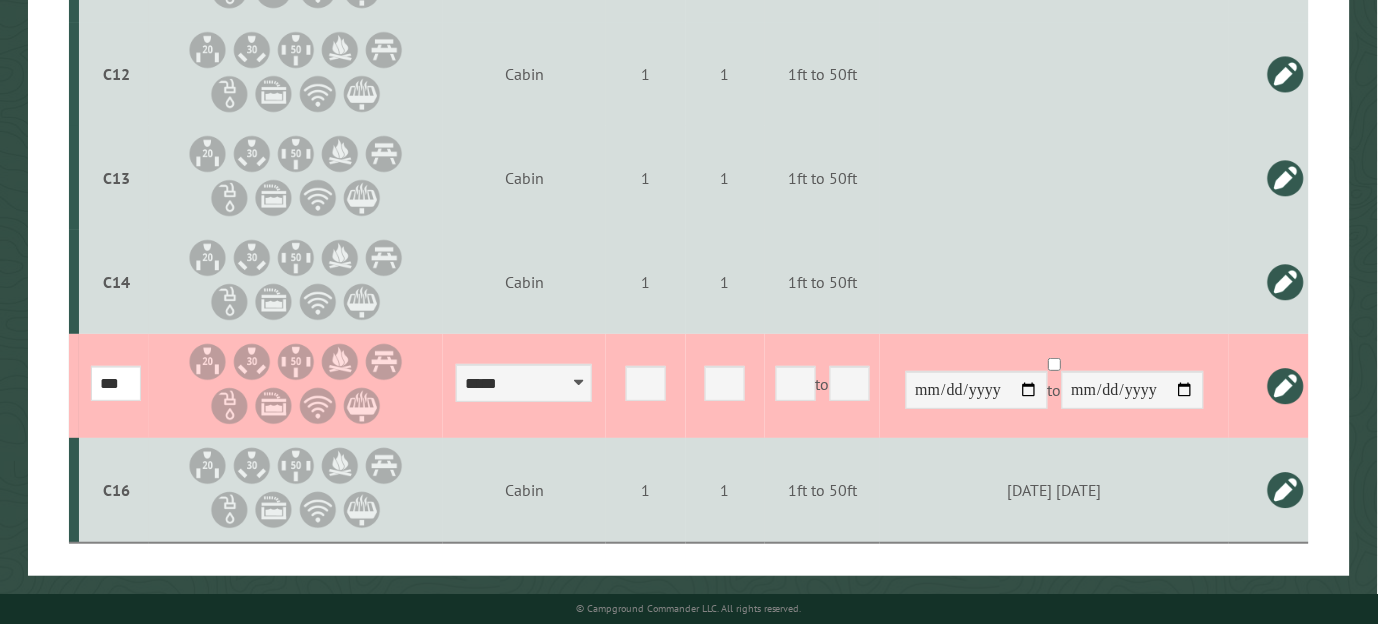 click at bounding box center (1286, 386) 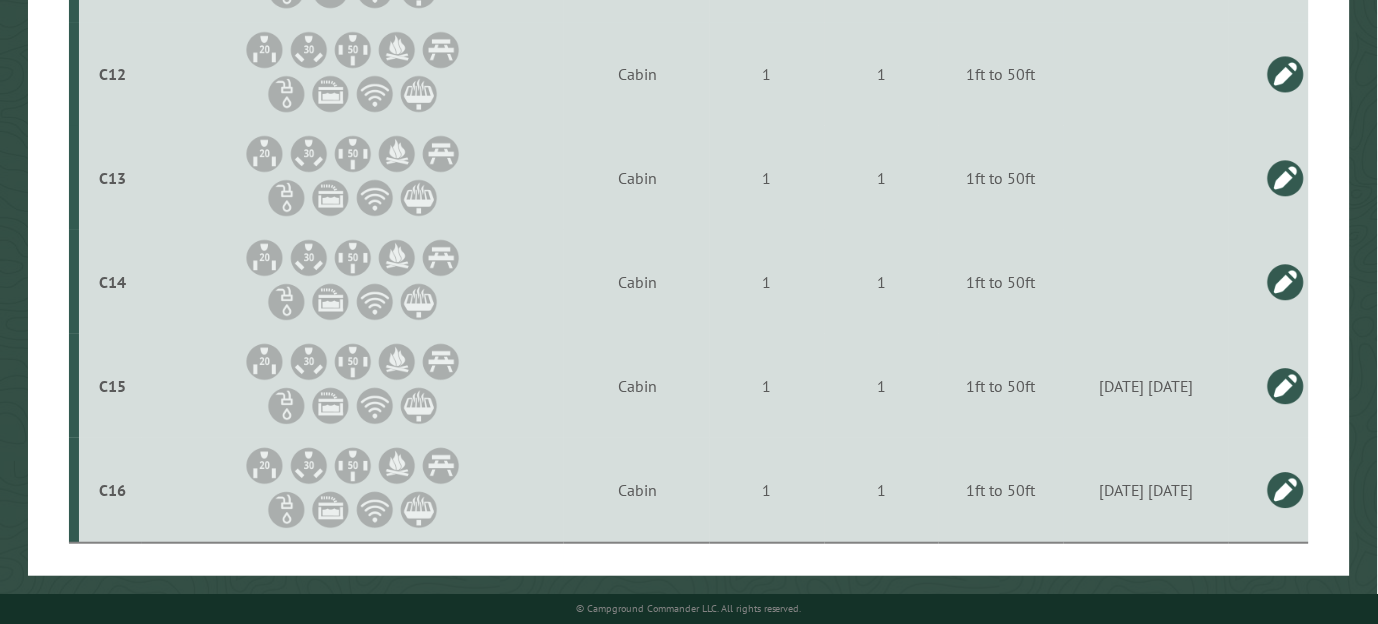 click at bounding box center [1286, 282] 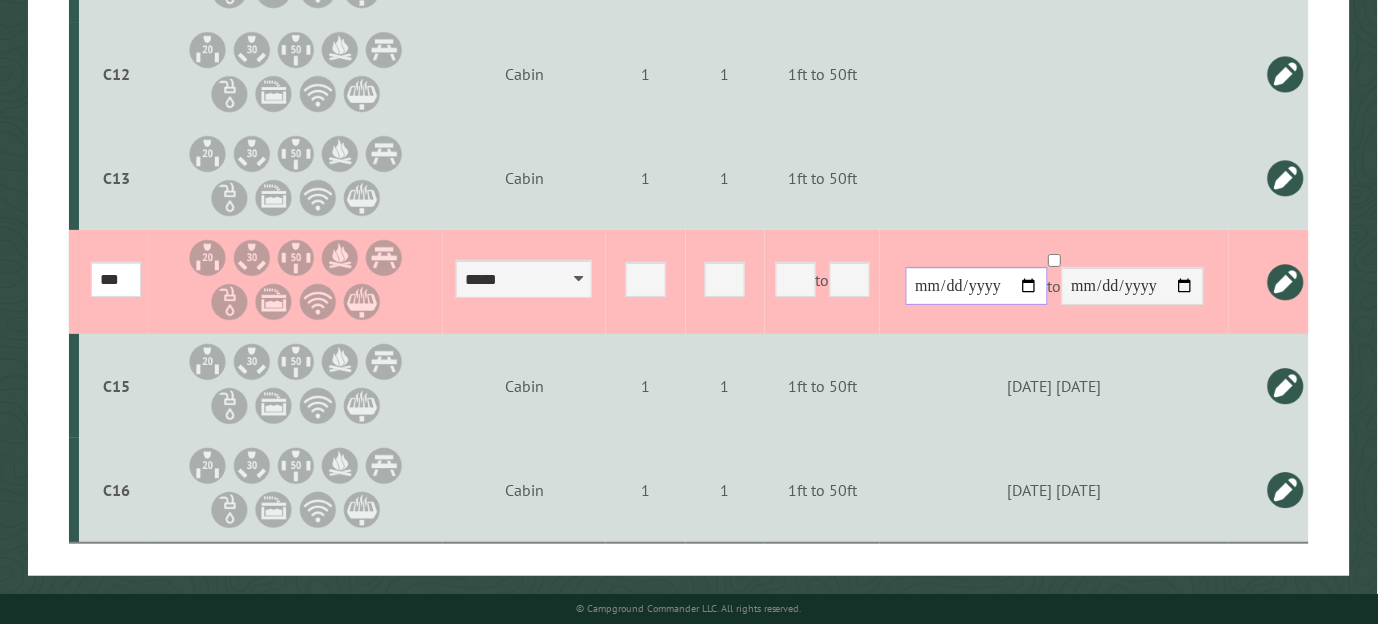 click at bounding box center [977, 286] 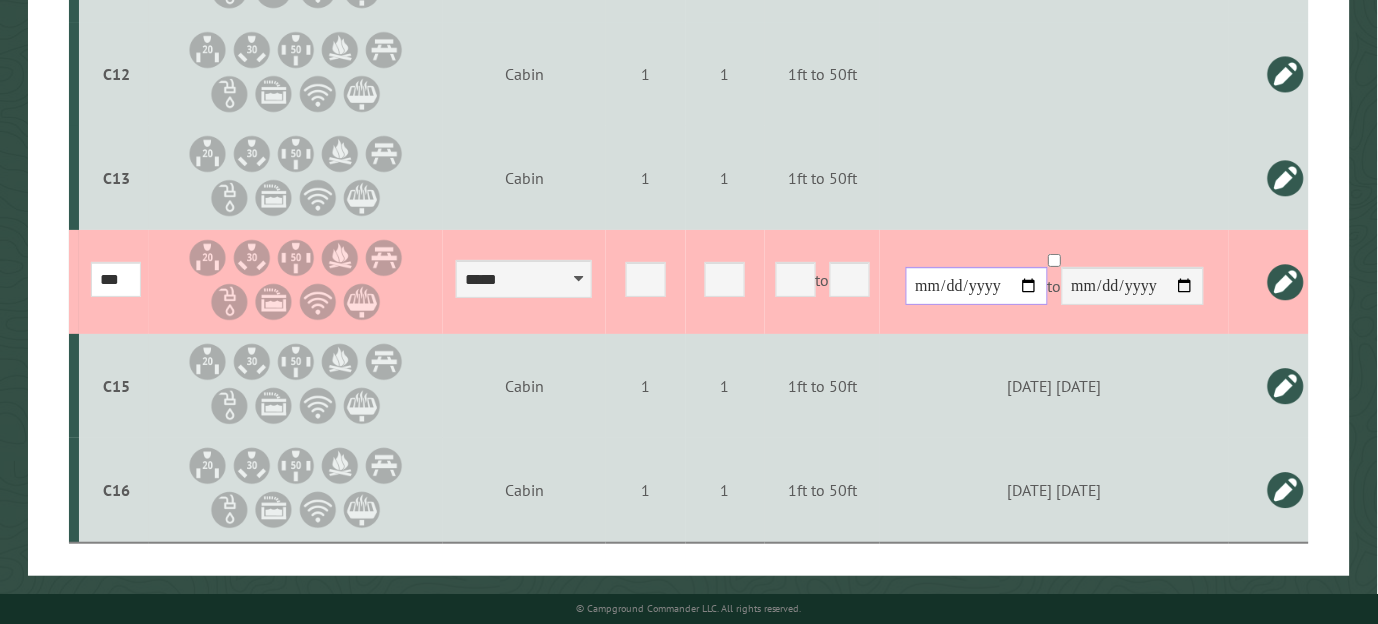 type on "**********" 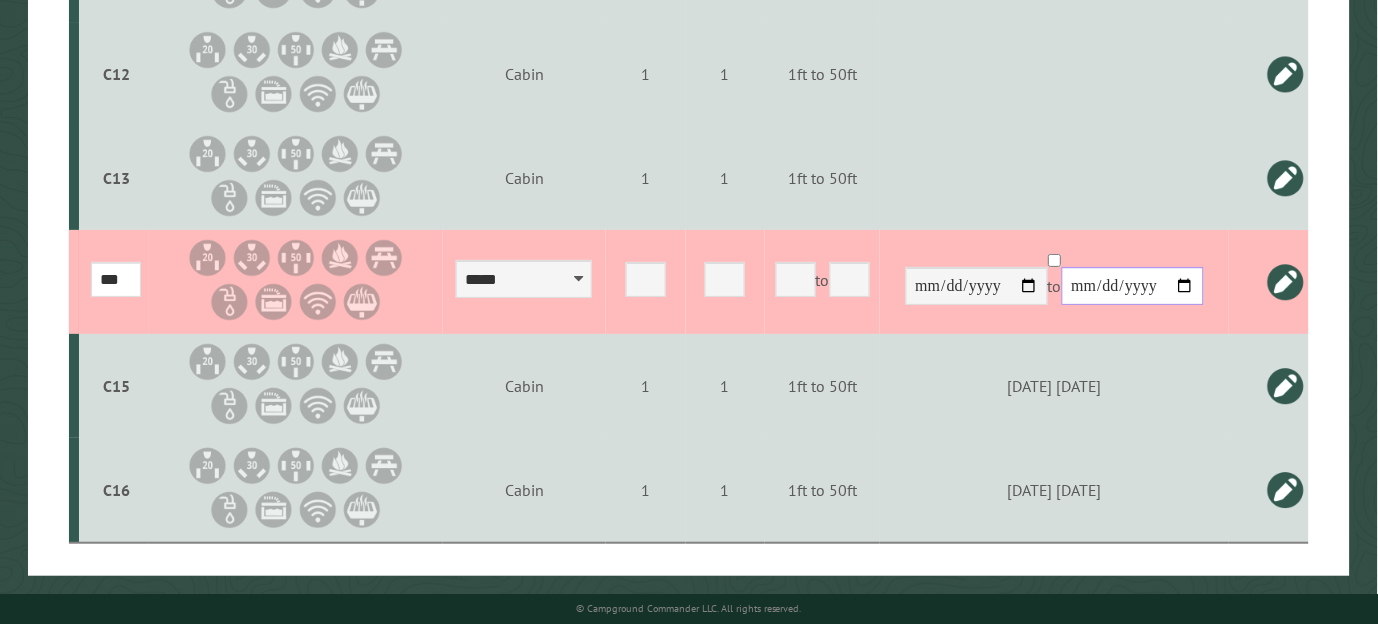 click at bounding box center [1133, 286] 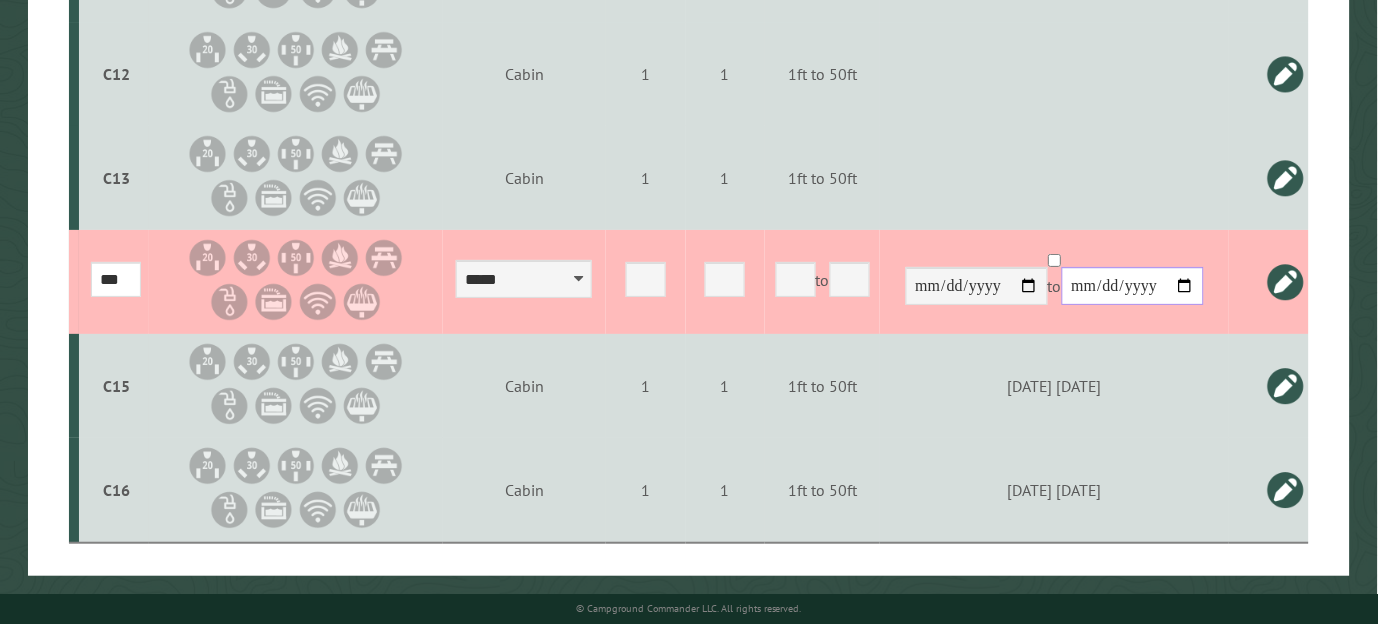 type on "**********" 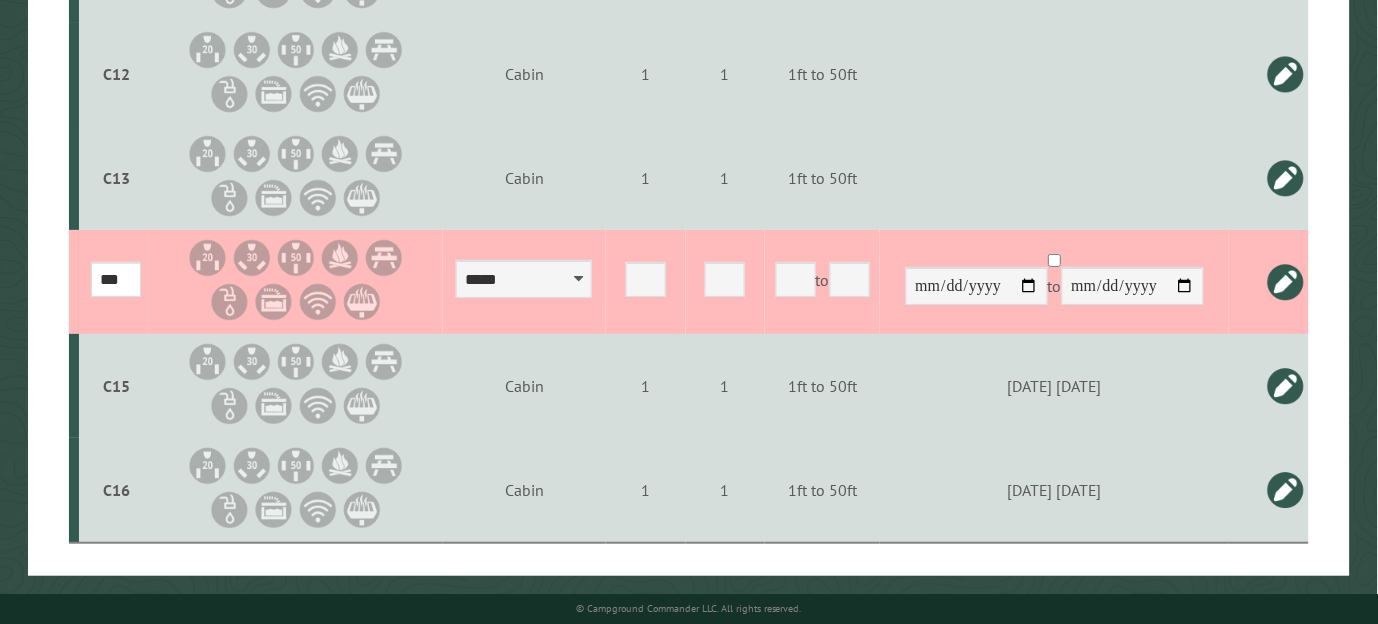 click at bounding box center (1286, 282) 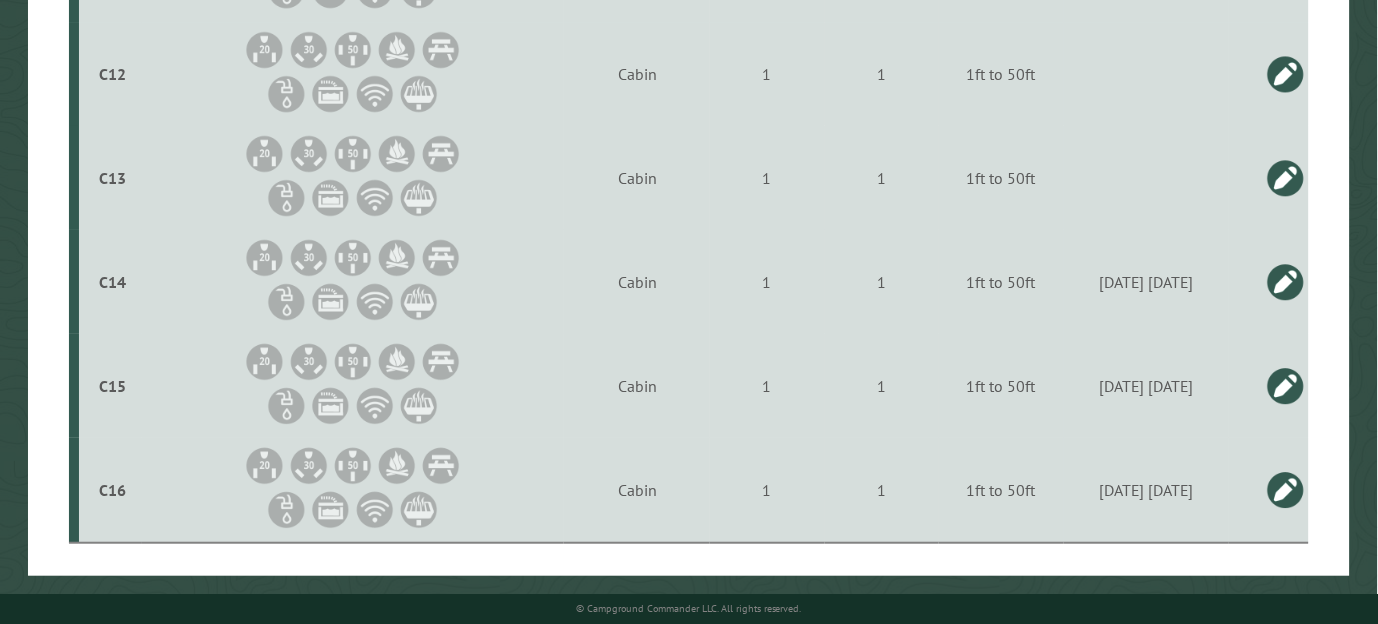 click at bounding box center (1286, 178) 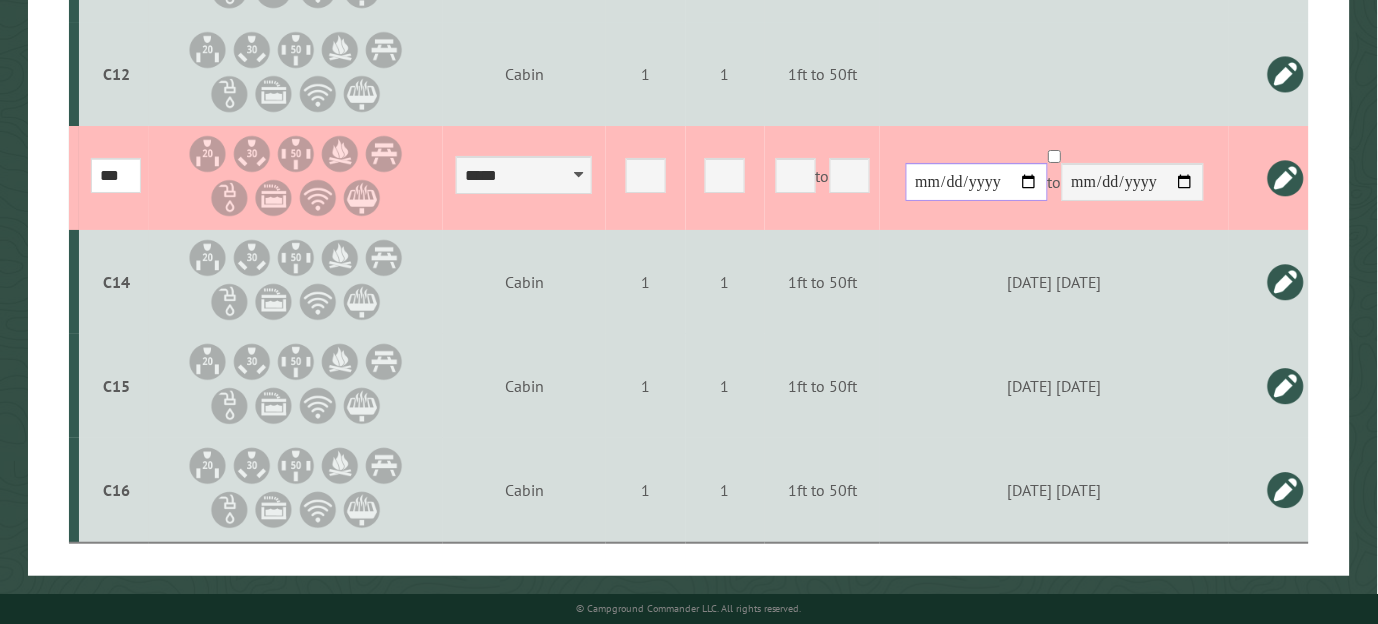 click at bounding box center [977, 182] 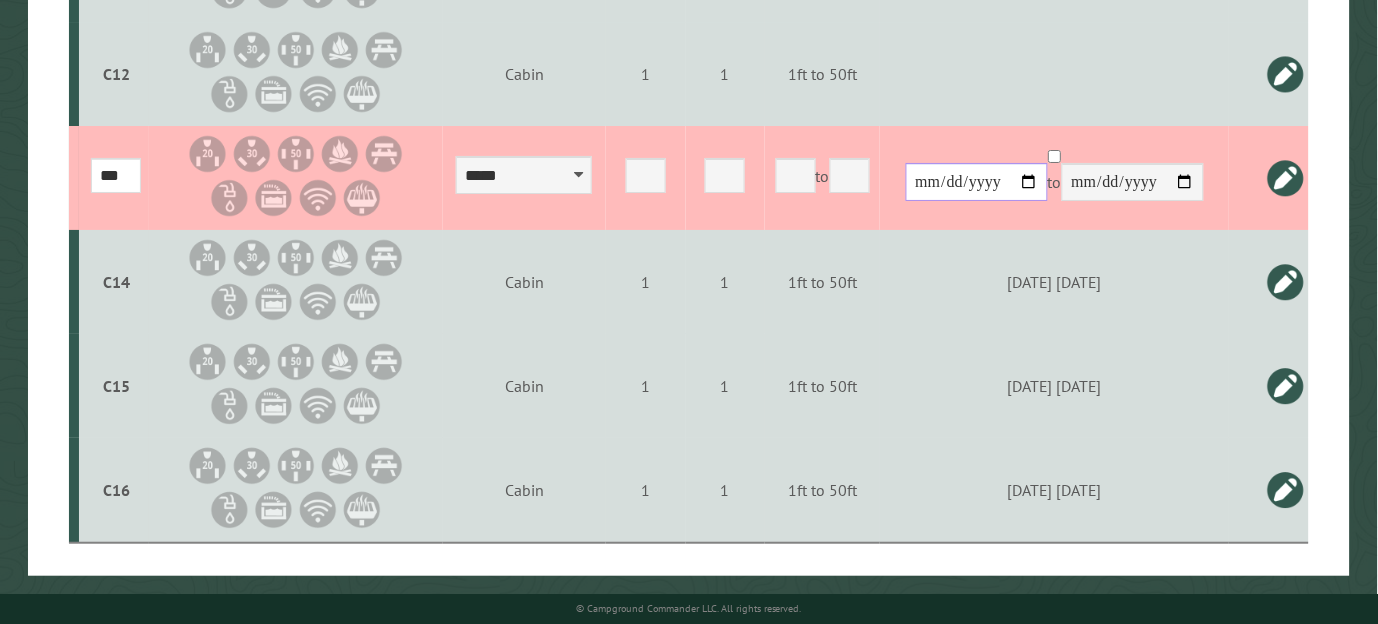 type on "**********" 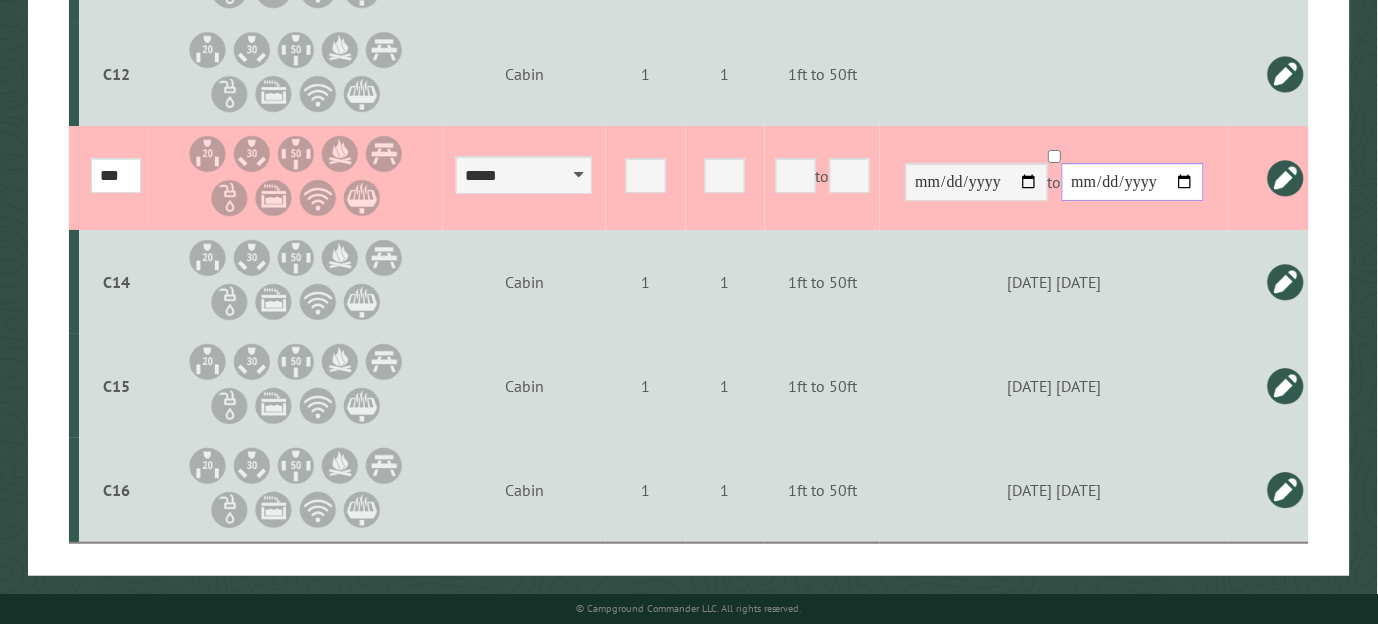 click at bounding box center [1133, 182] 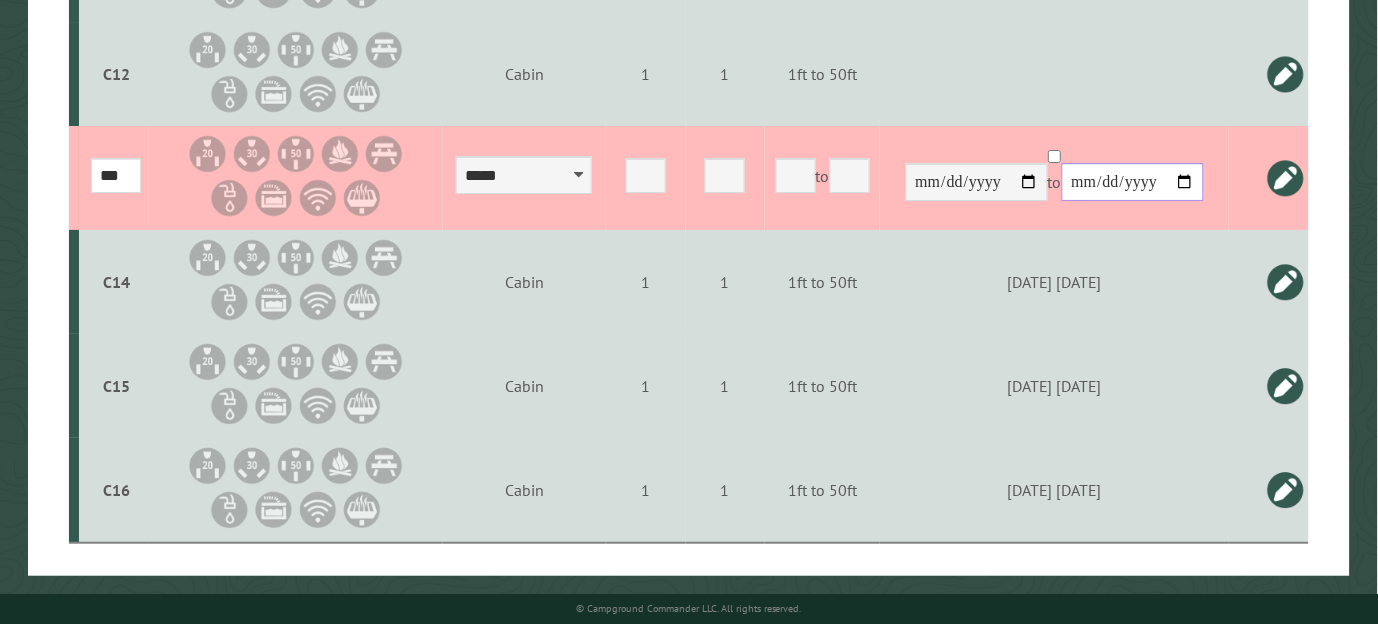 type on "**********" 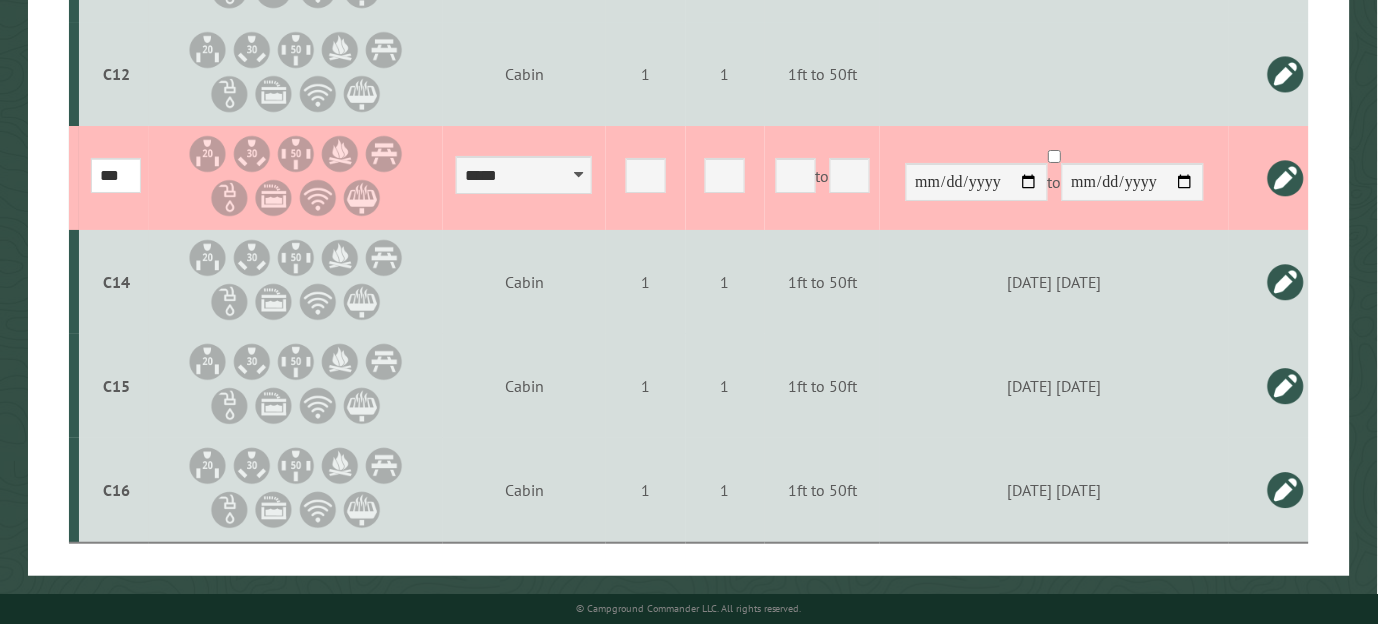 click at bounding box center [1286, 178] 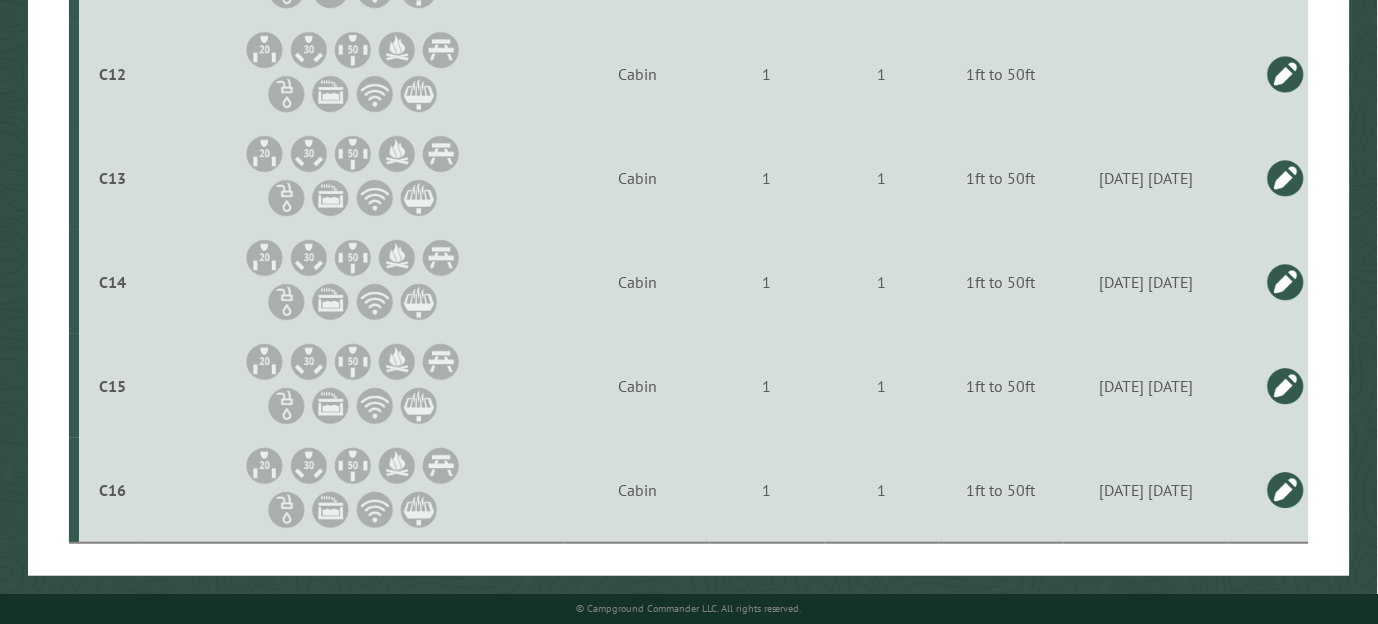 click at bounding box center [1286, 74] 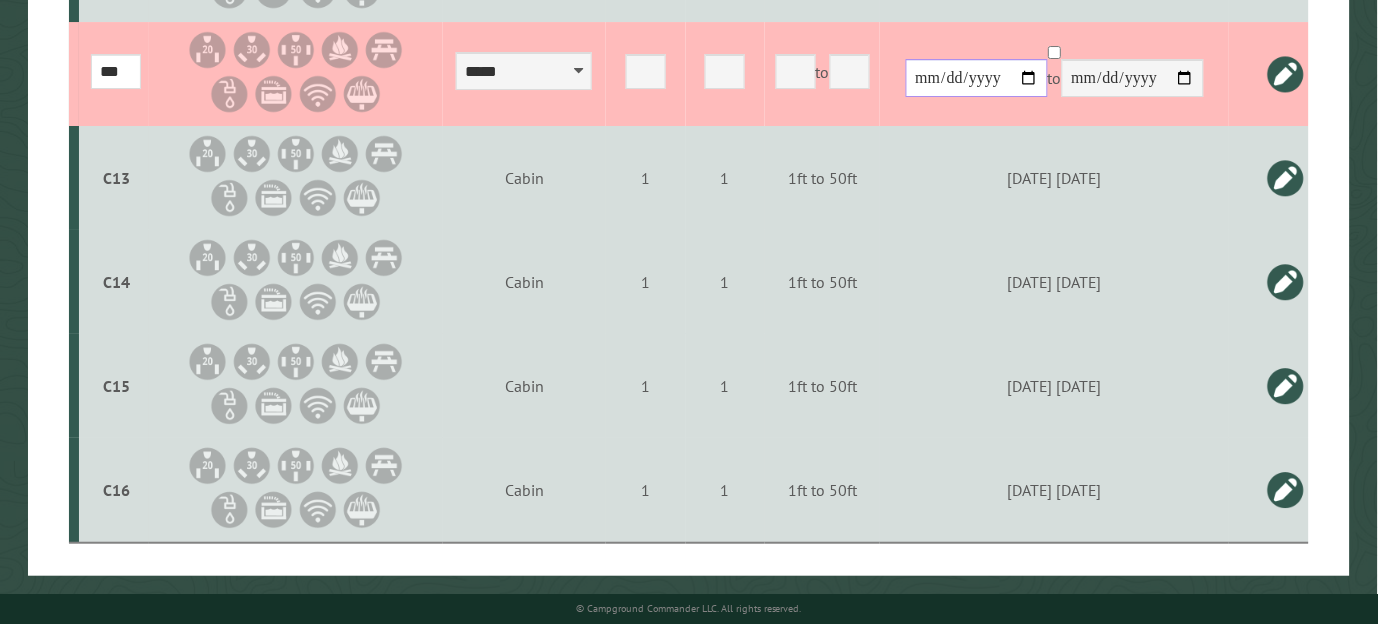 click at bounding box center [977, 78] 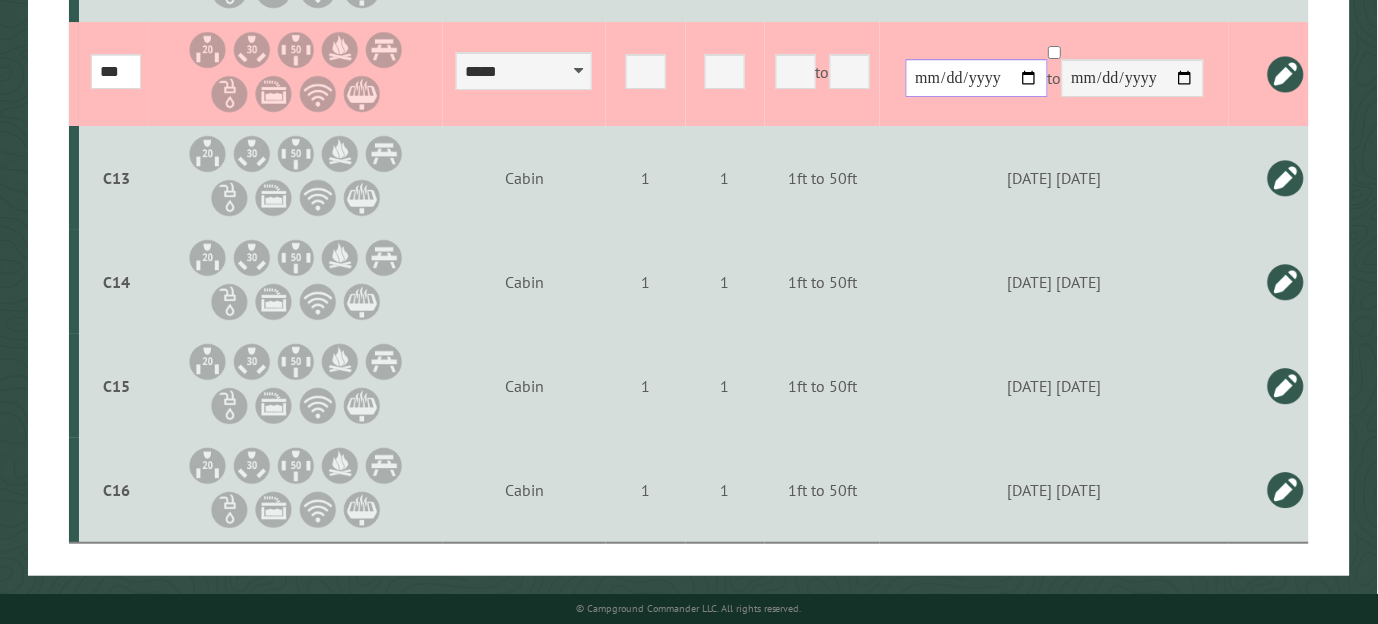 type on "**********" 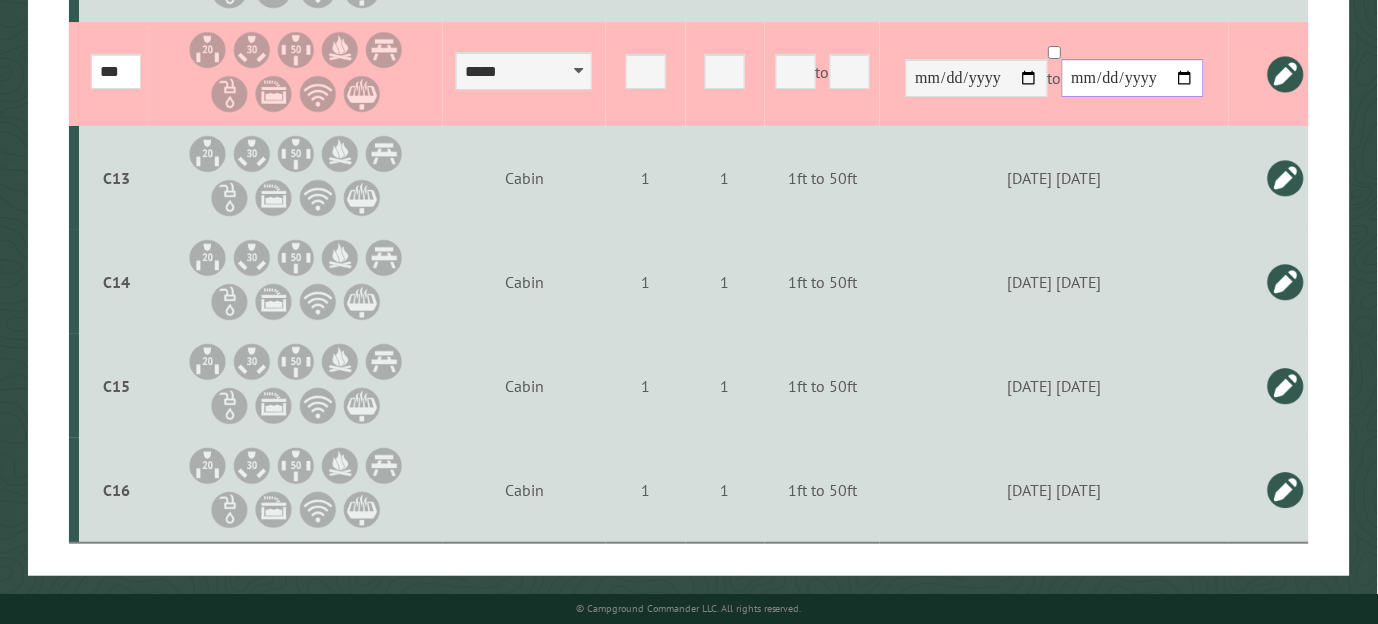 click at bounding box center (1133, 78) 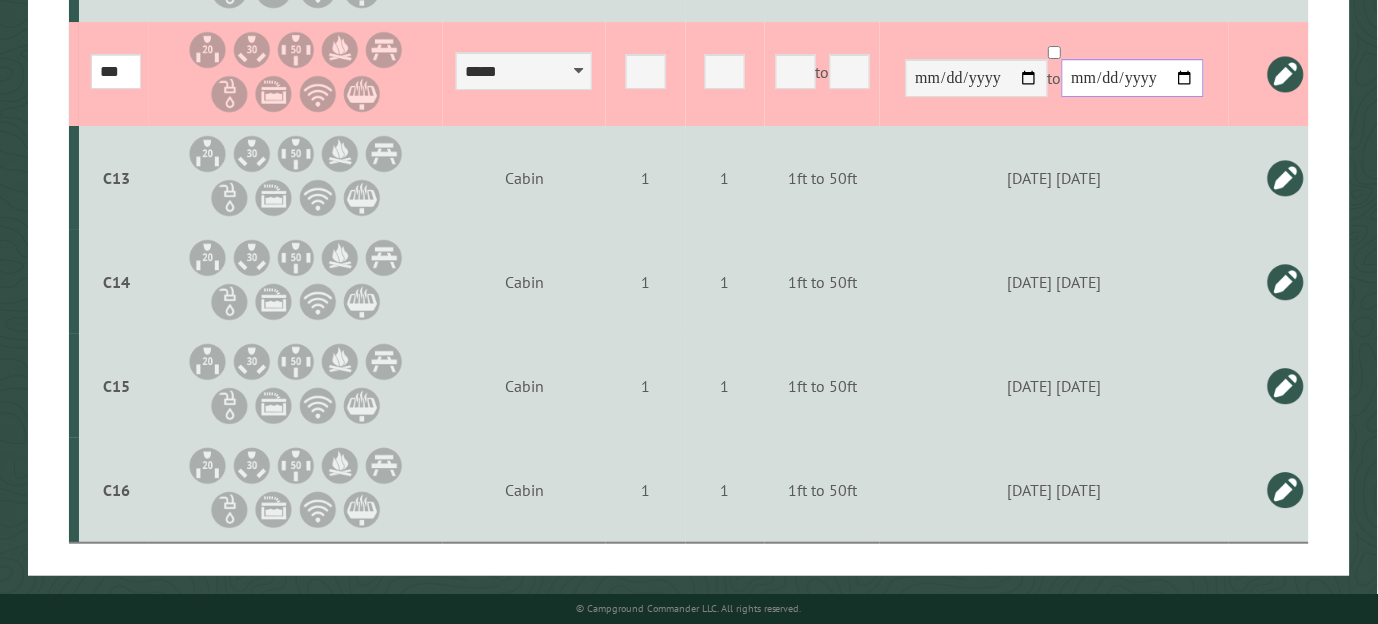 type on "**********" 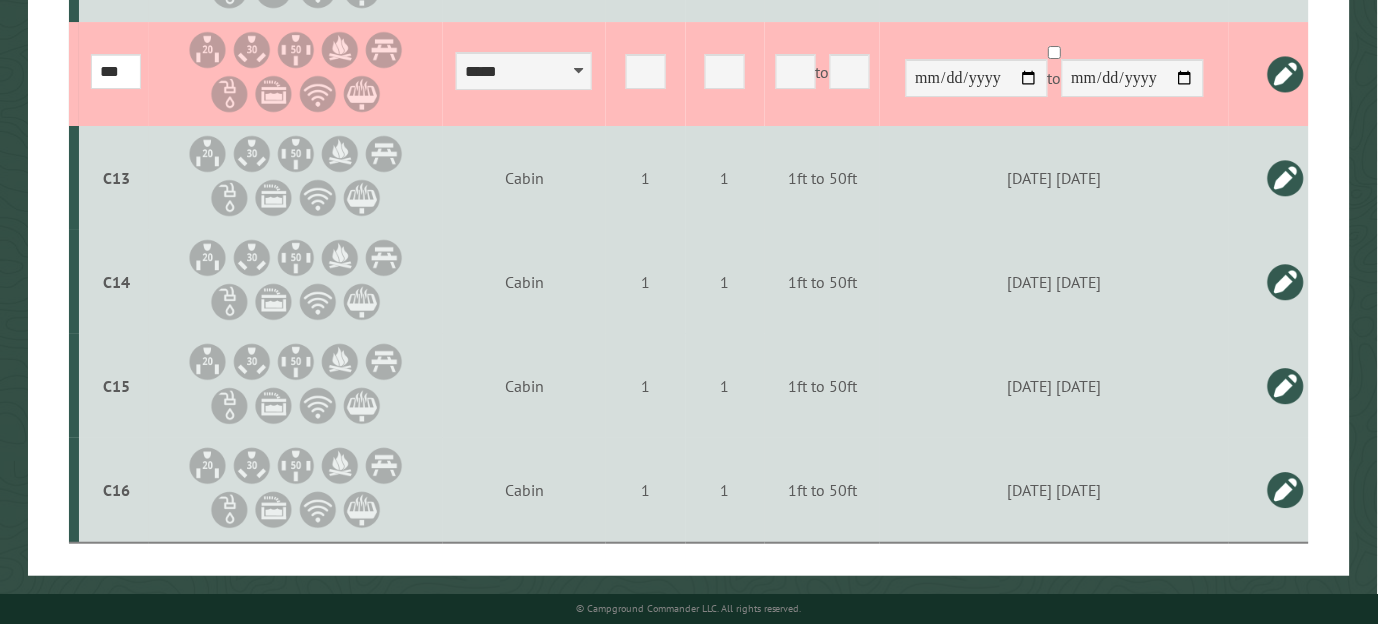 click at bounding box center (1286, 74) 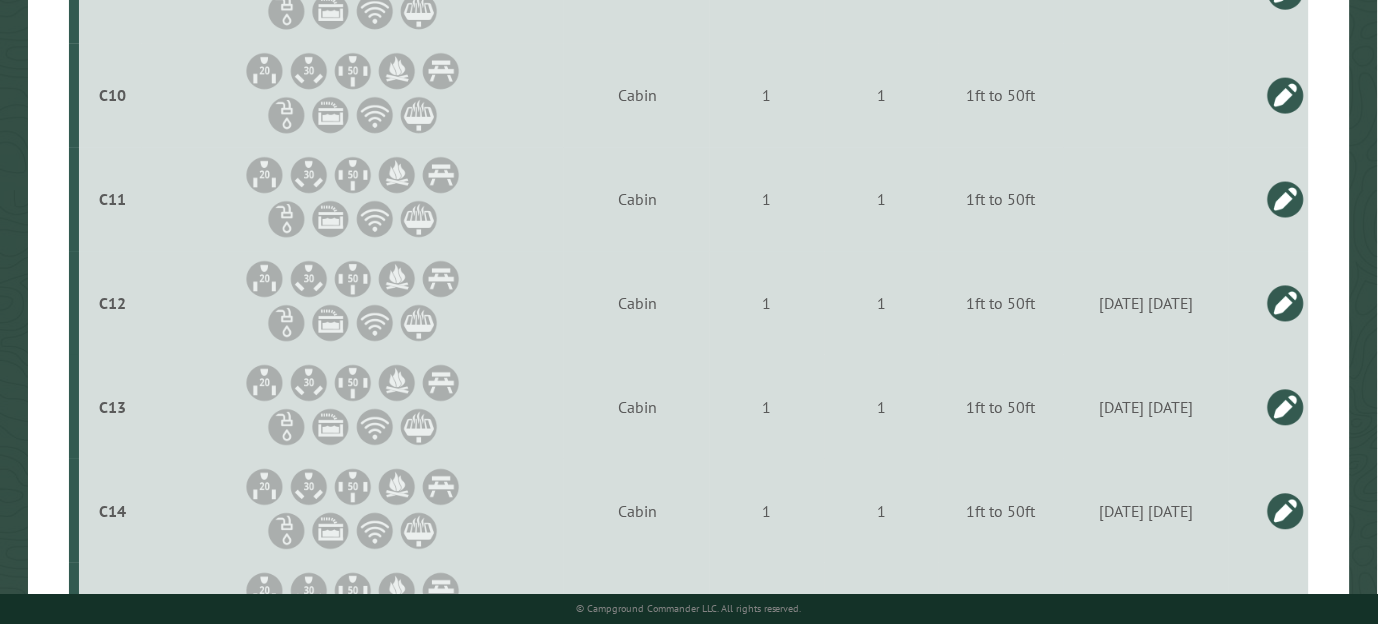 scroll, scrollTop: 4308, scrollLeft: 0, axis: vertical 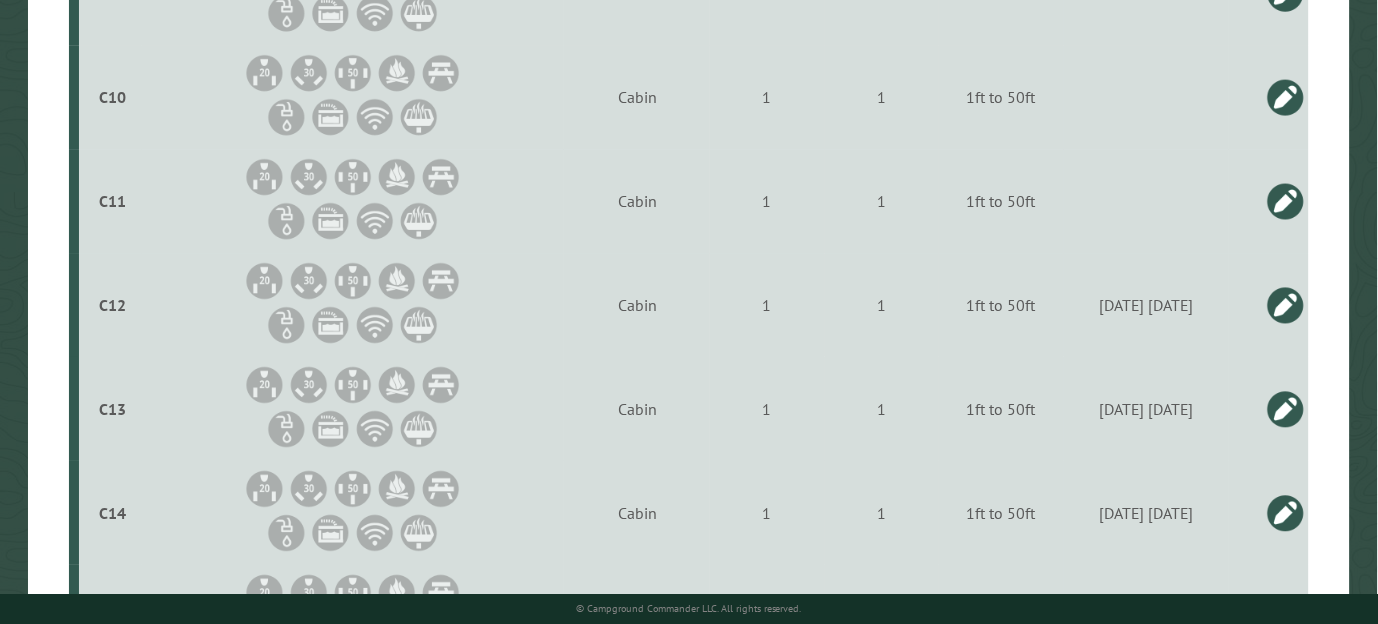 click at bounding box center [1286, 201] 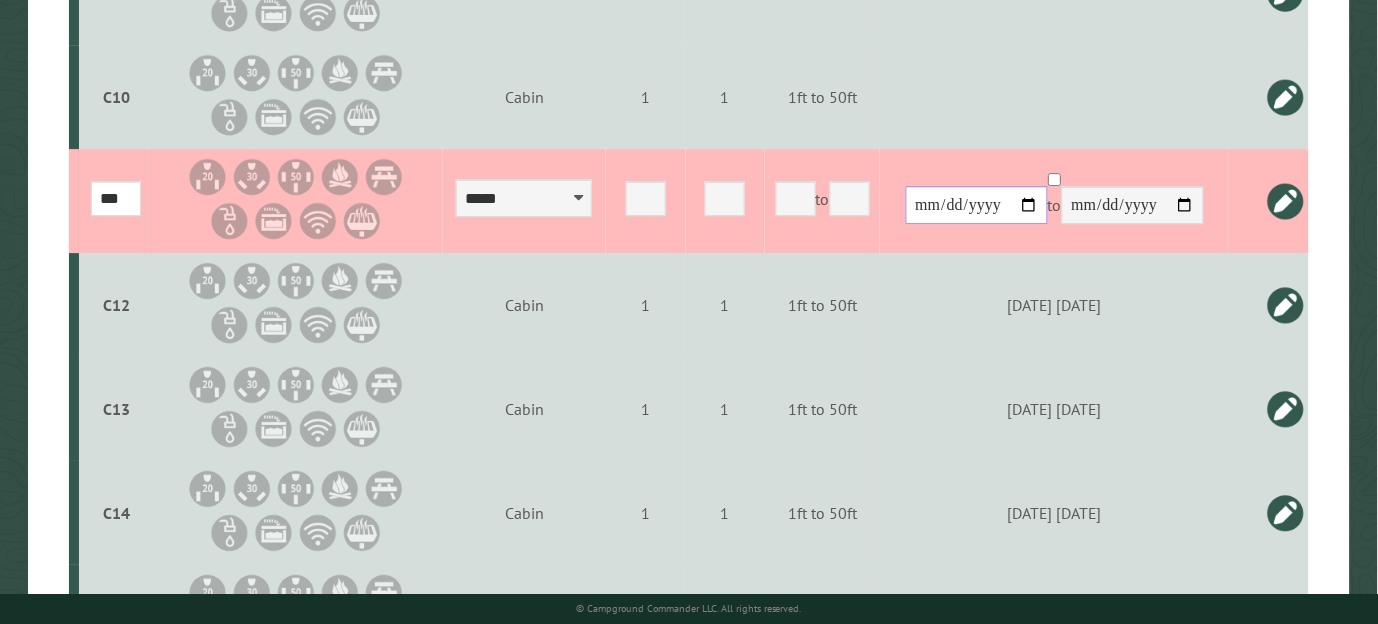 click at bounding box center [977, 205] 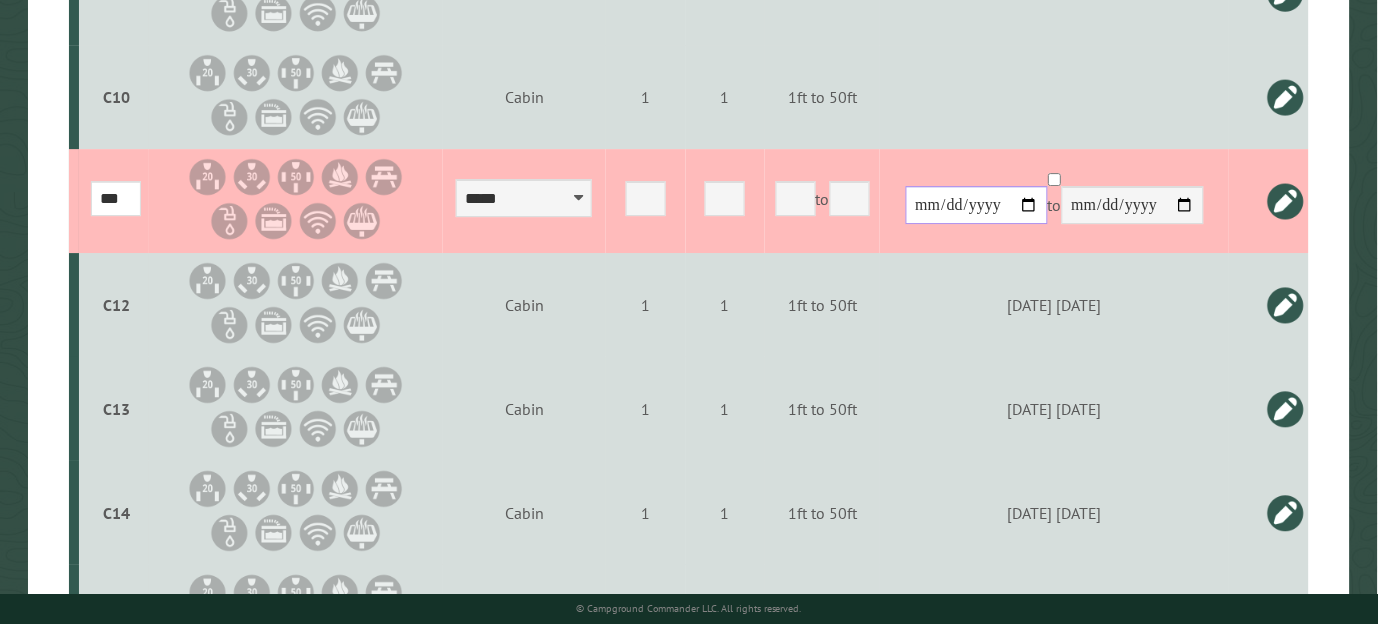 type on "**********" 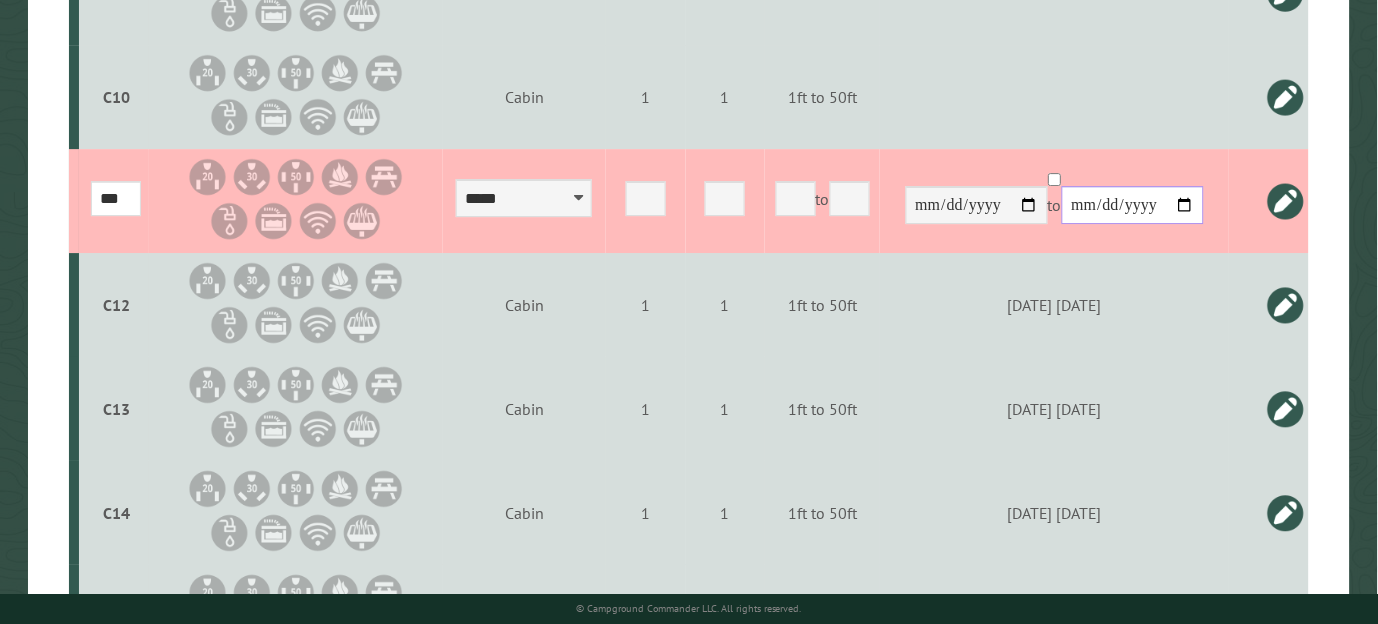 click at bounding box center [1133, 205] 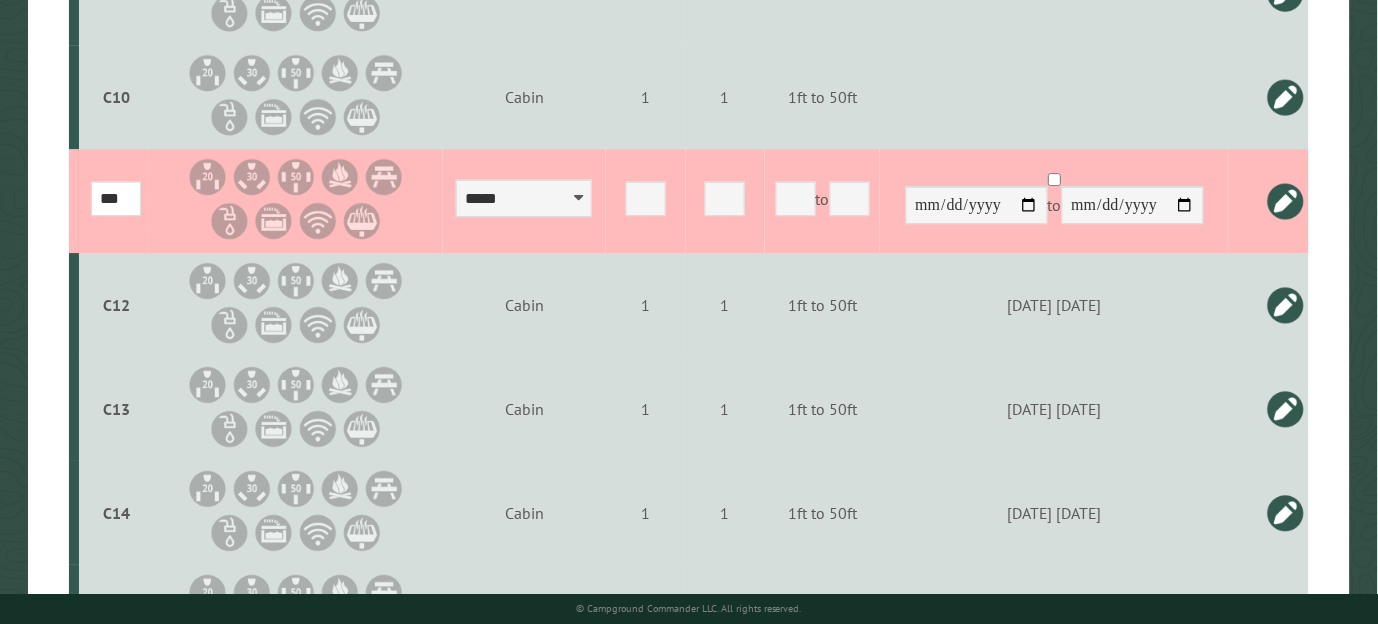 click at bounding box center [1286, 201] 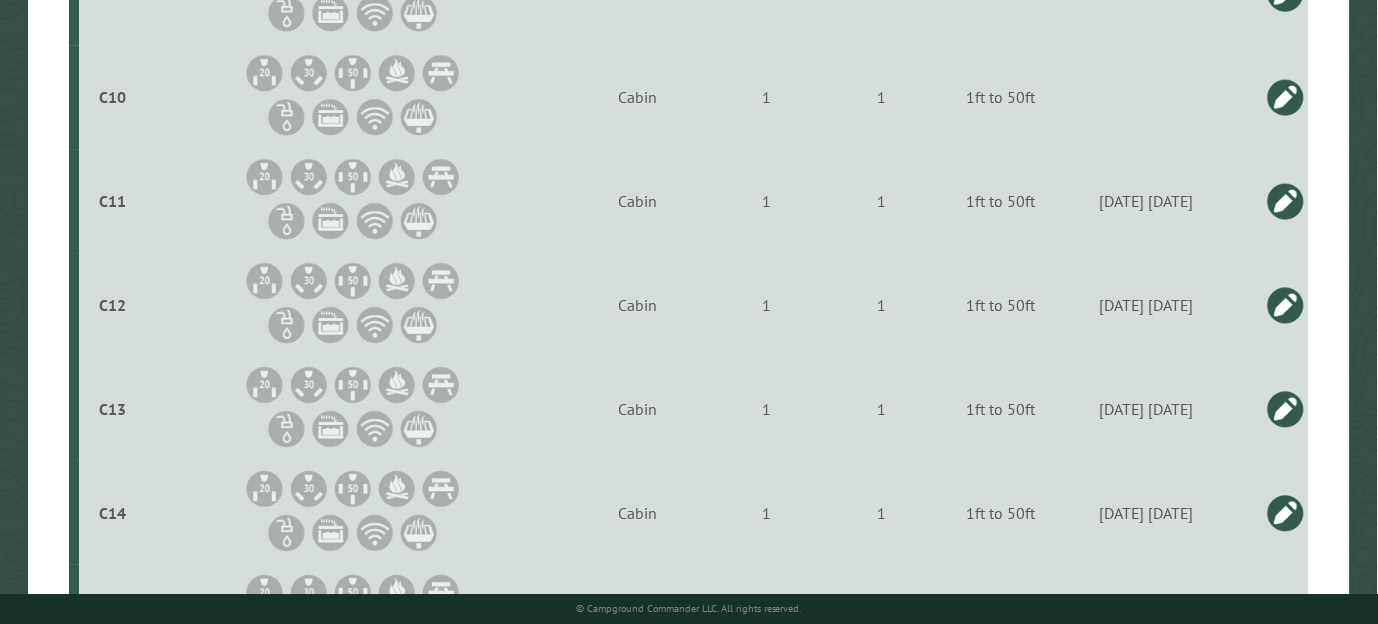 click at bounding box center (1286, 97) 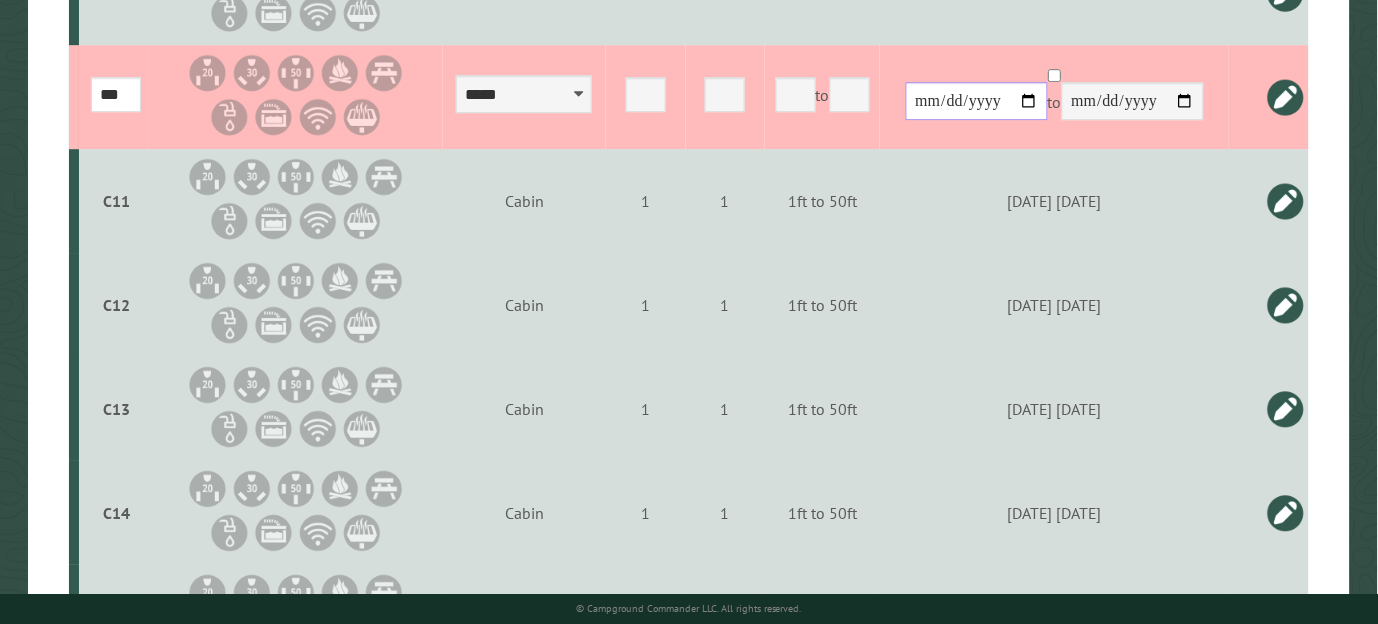 click at bounding box center (977, 101) 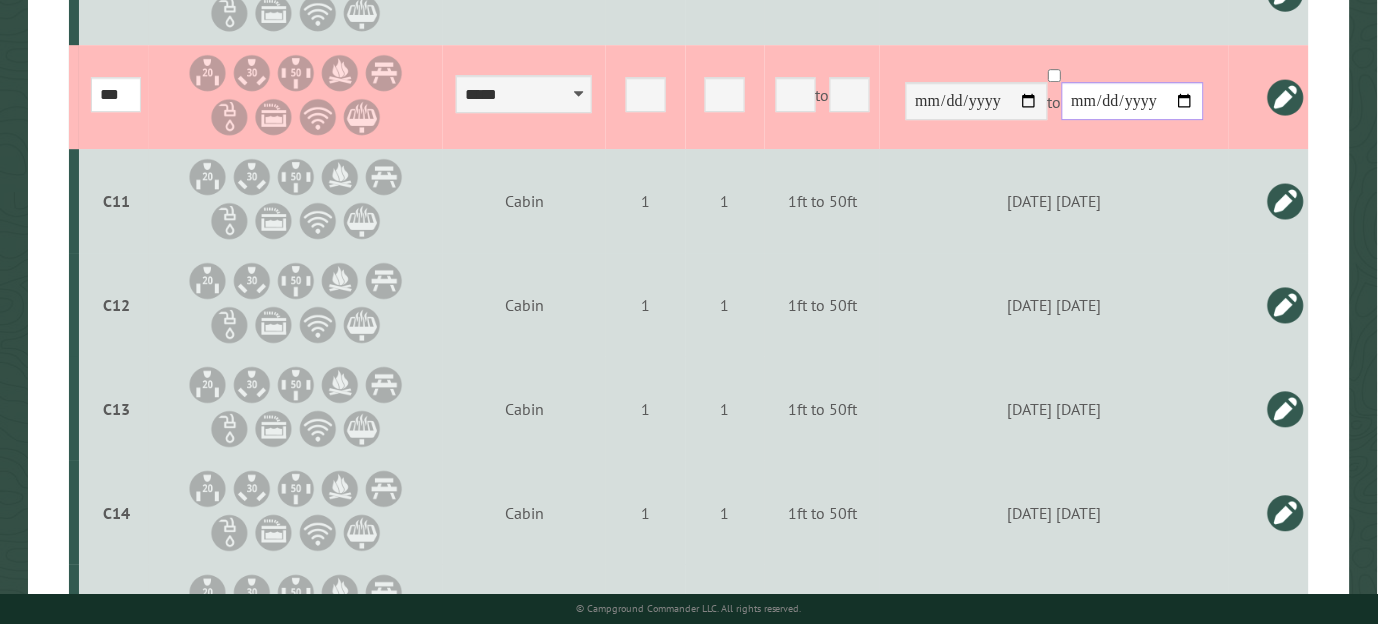 click at bounding box center [1133, 101] 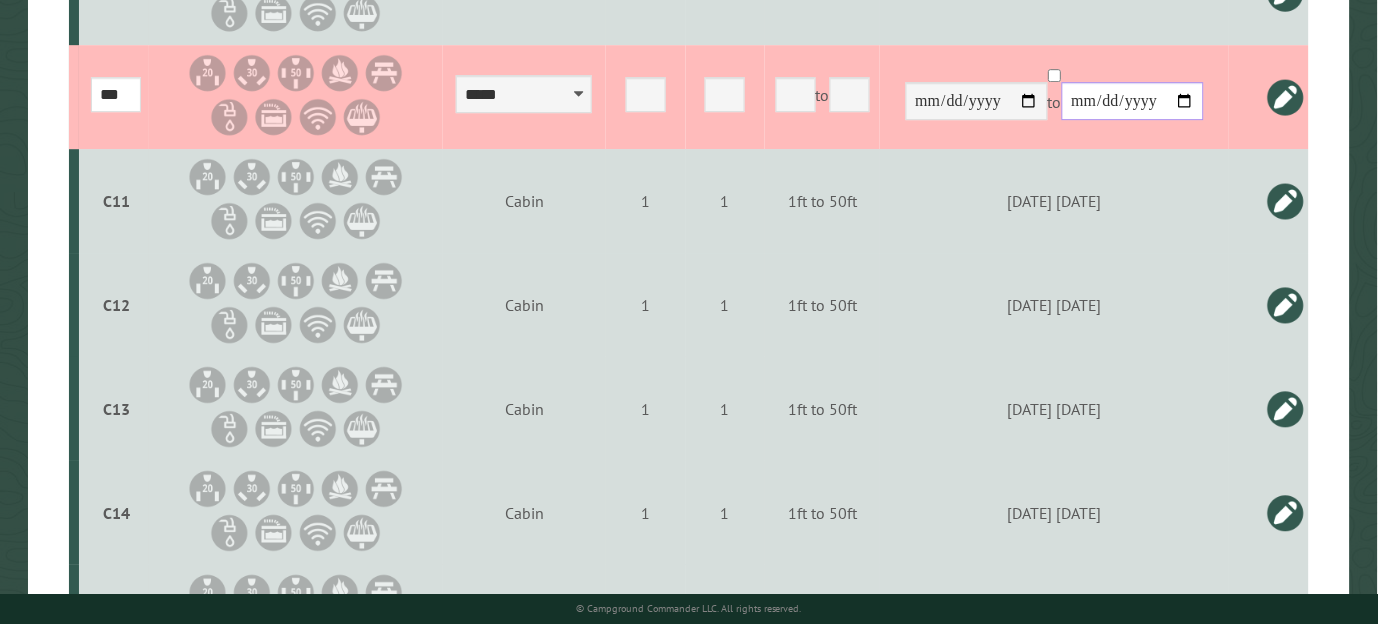 type on "**********" 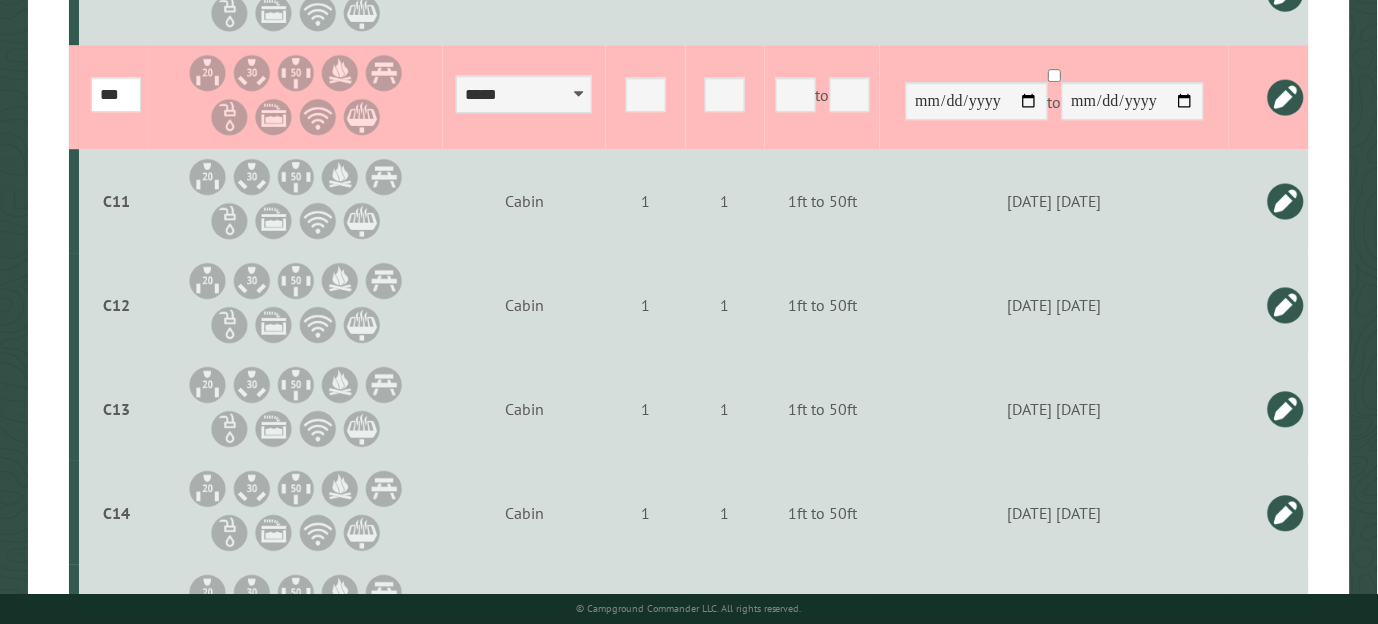 click at bounding box center (1286, 97) 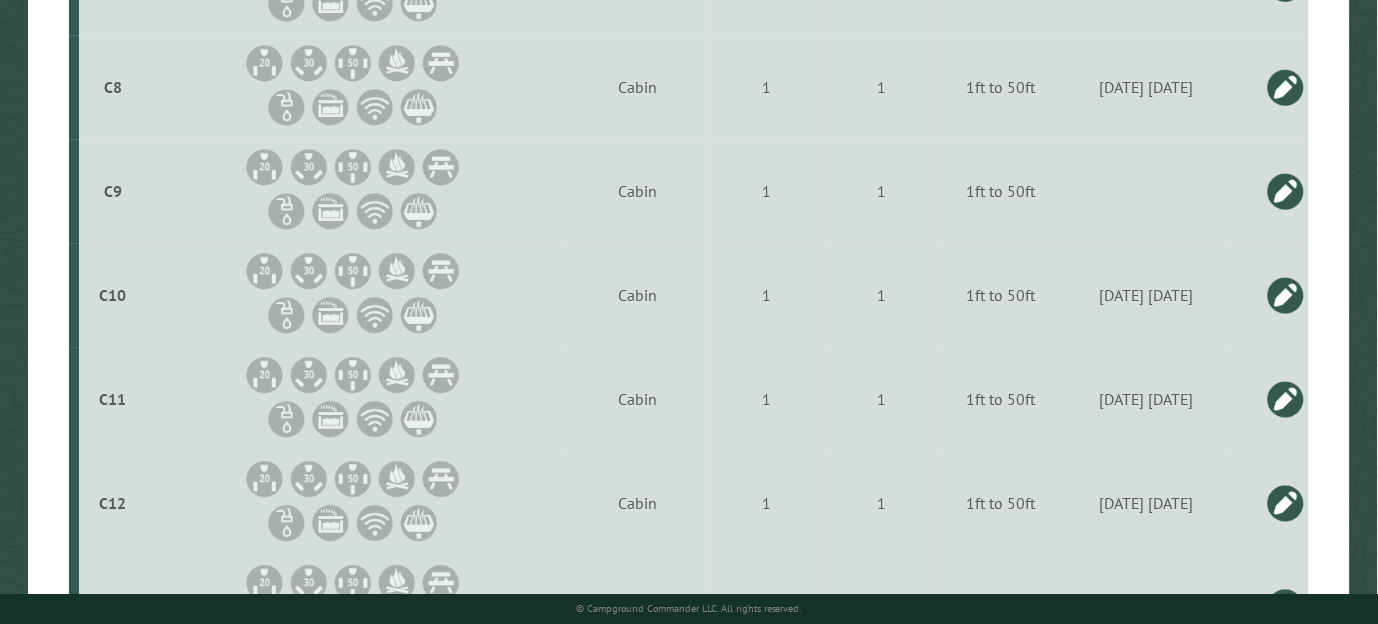 scroll, scrollTop: 4106, scrollLeft: 0, axis: vertical 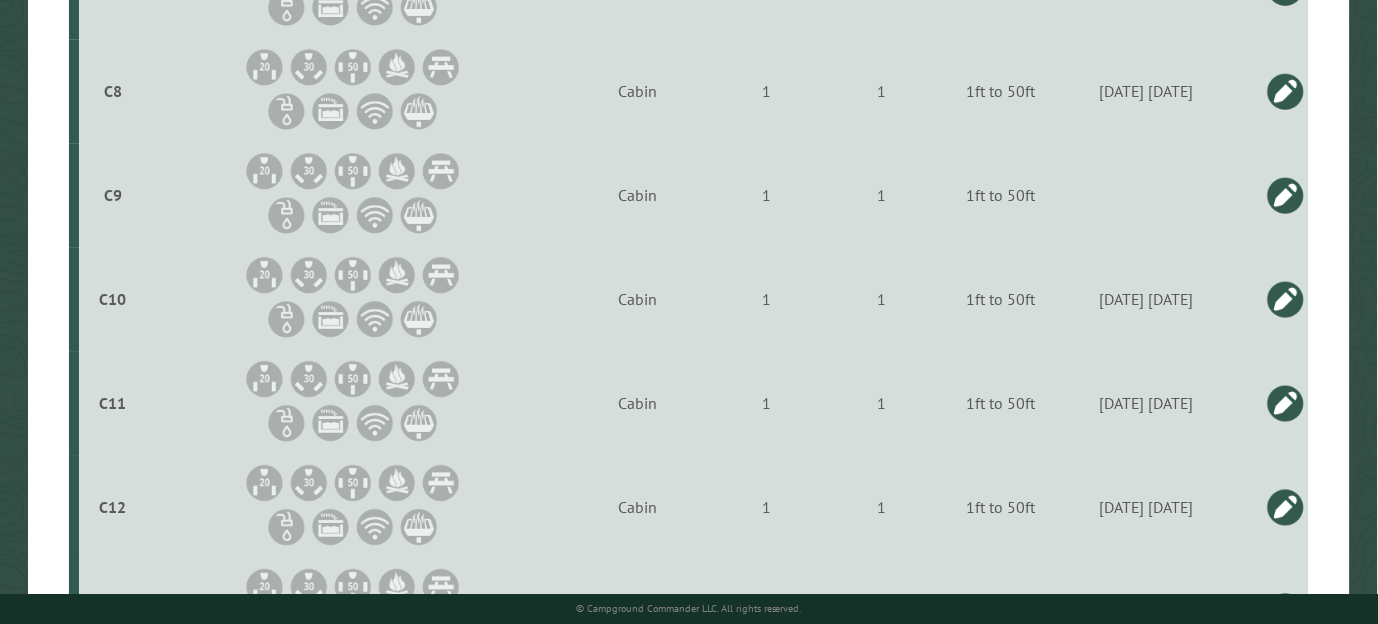 click at bounding box center (1286, 195) 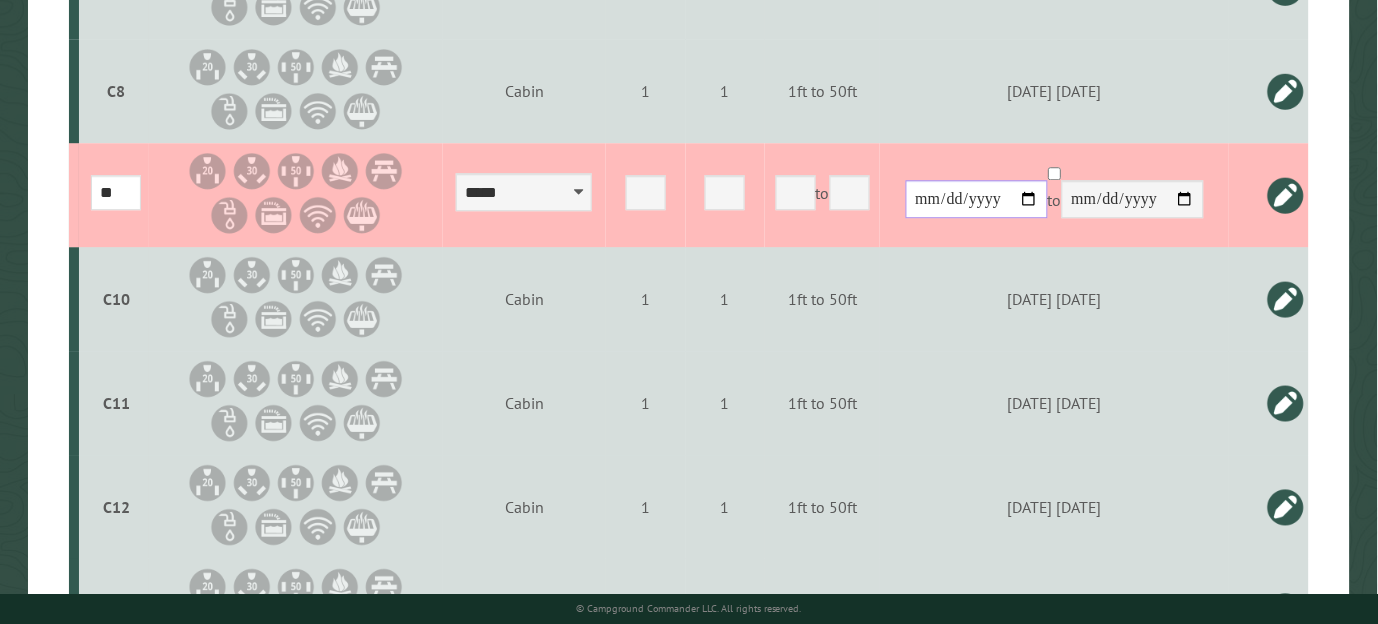 click at bounding box center (977, 199) 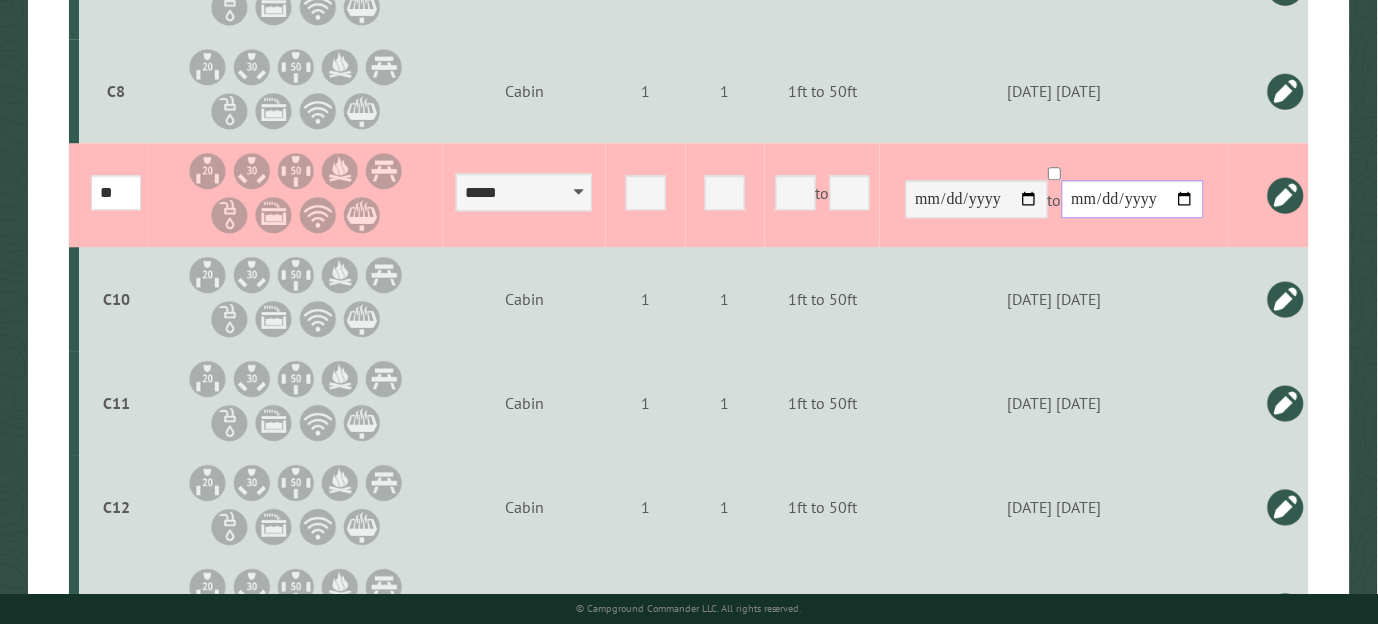 click at bounding box center [1133, 199] 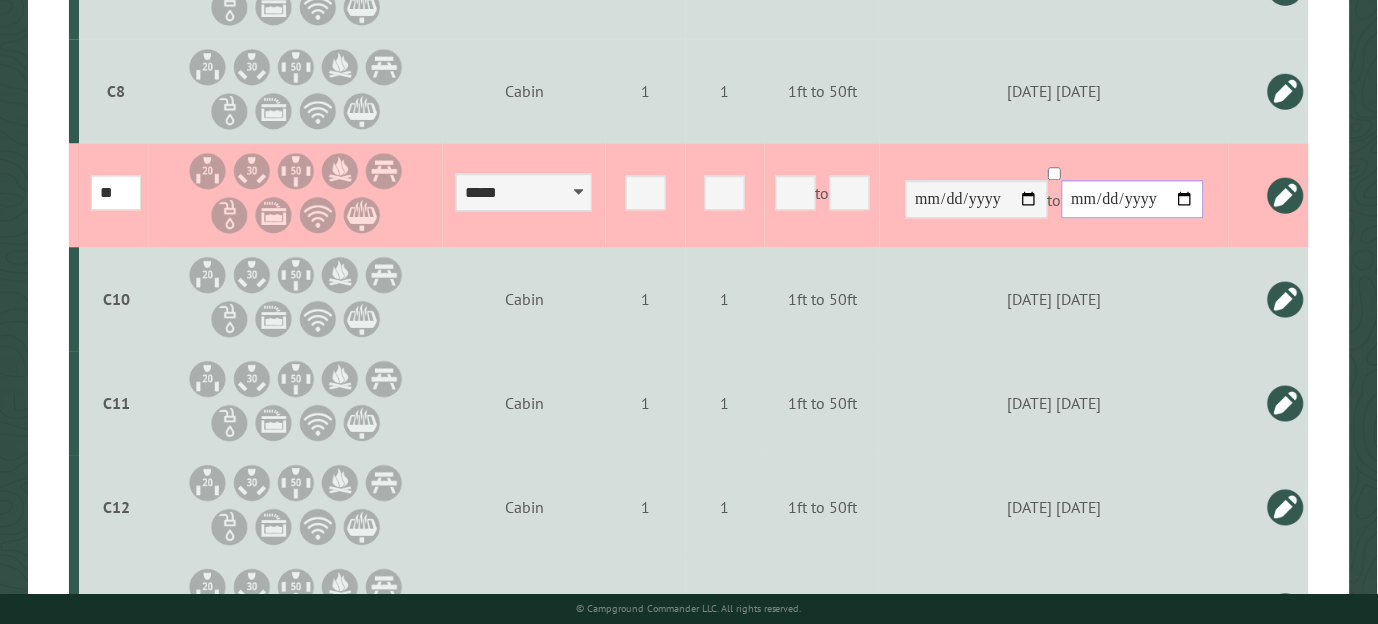 type on "**********" 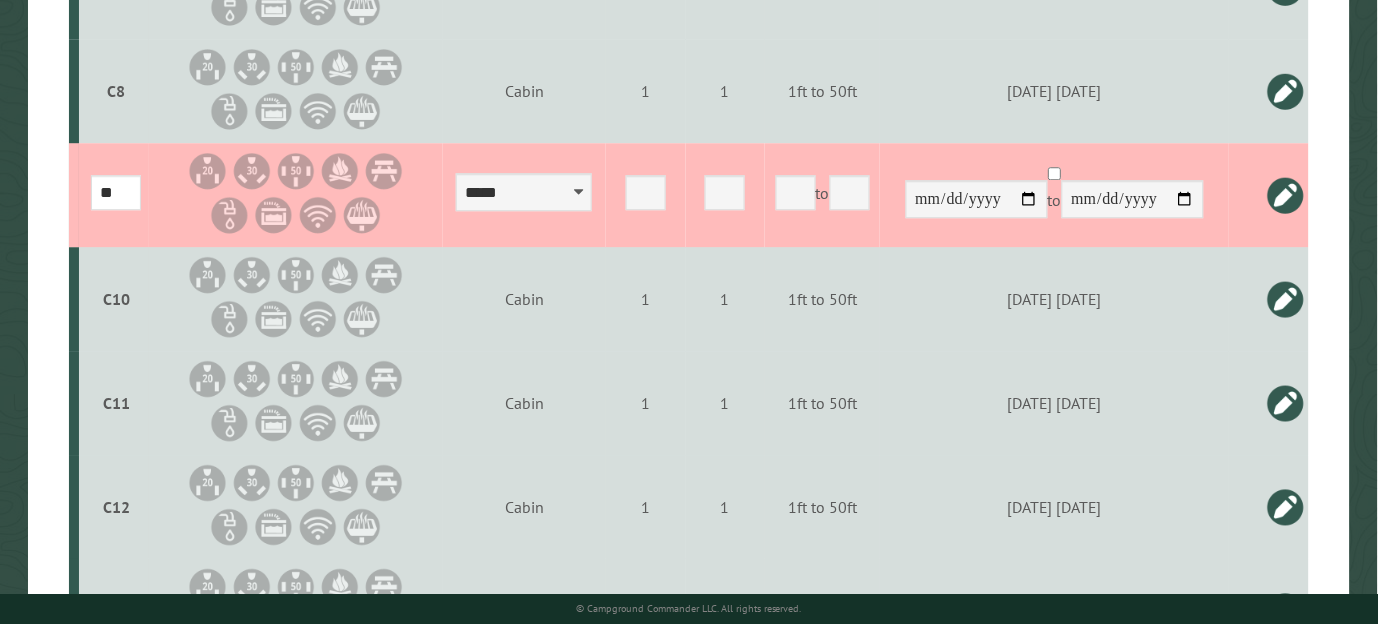 click at bounding box center (1286, 195) 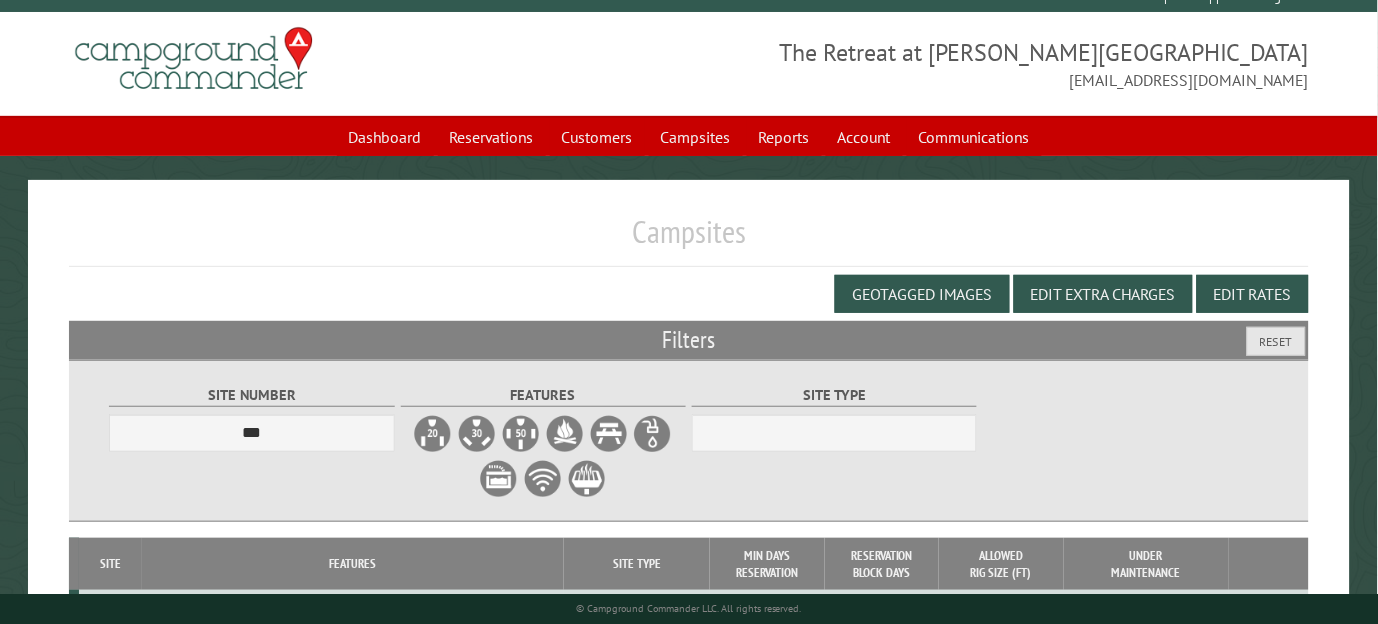 scroll, scrollTop: 0, scrollLeft: 0, axis: both 